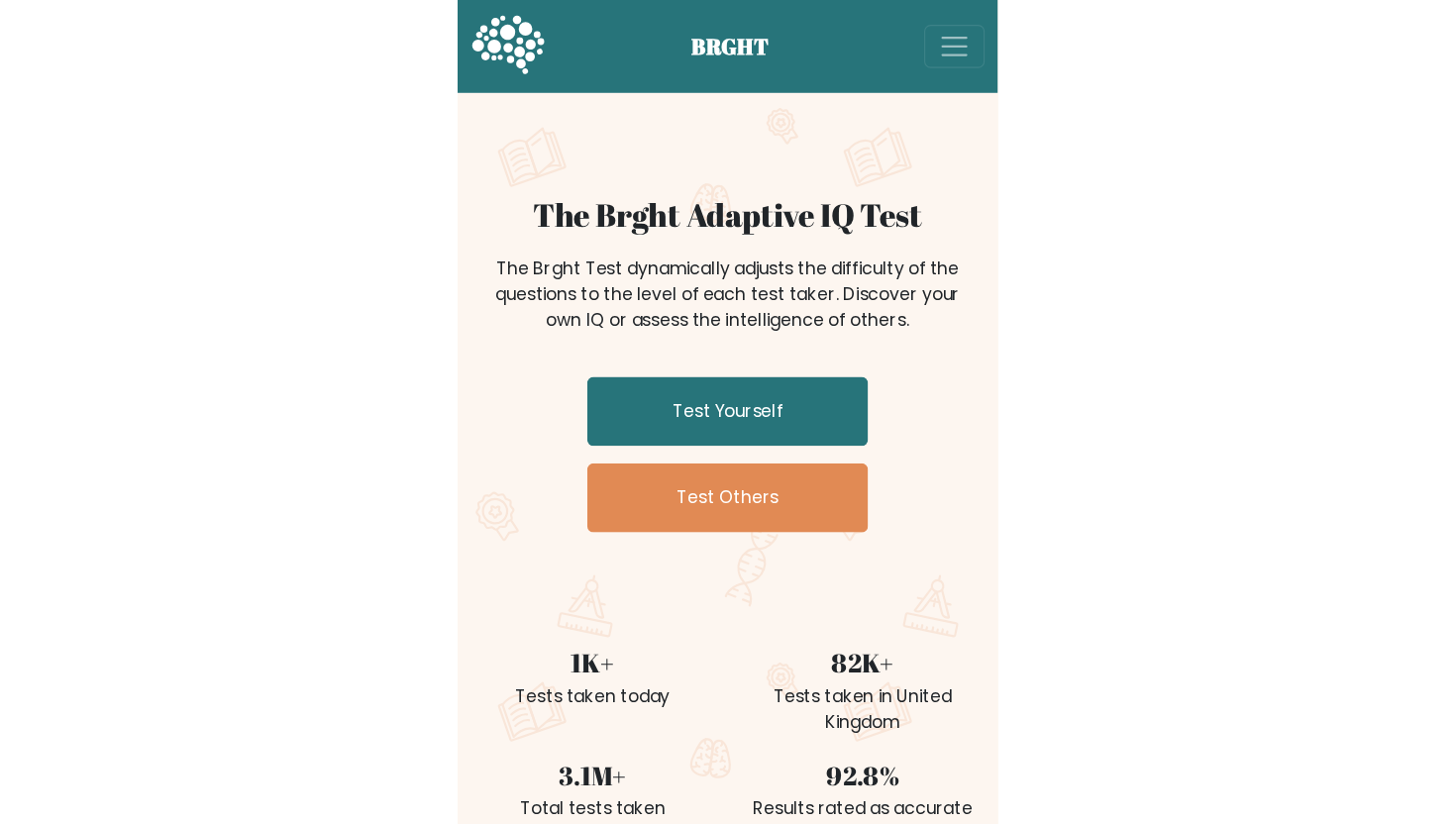 scroll, scrollTop: 0, scrollLeft: 0, axis: both 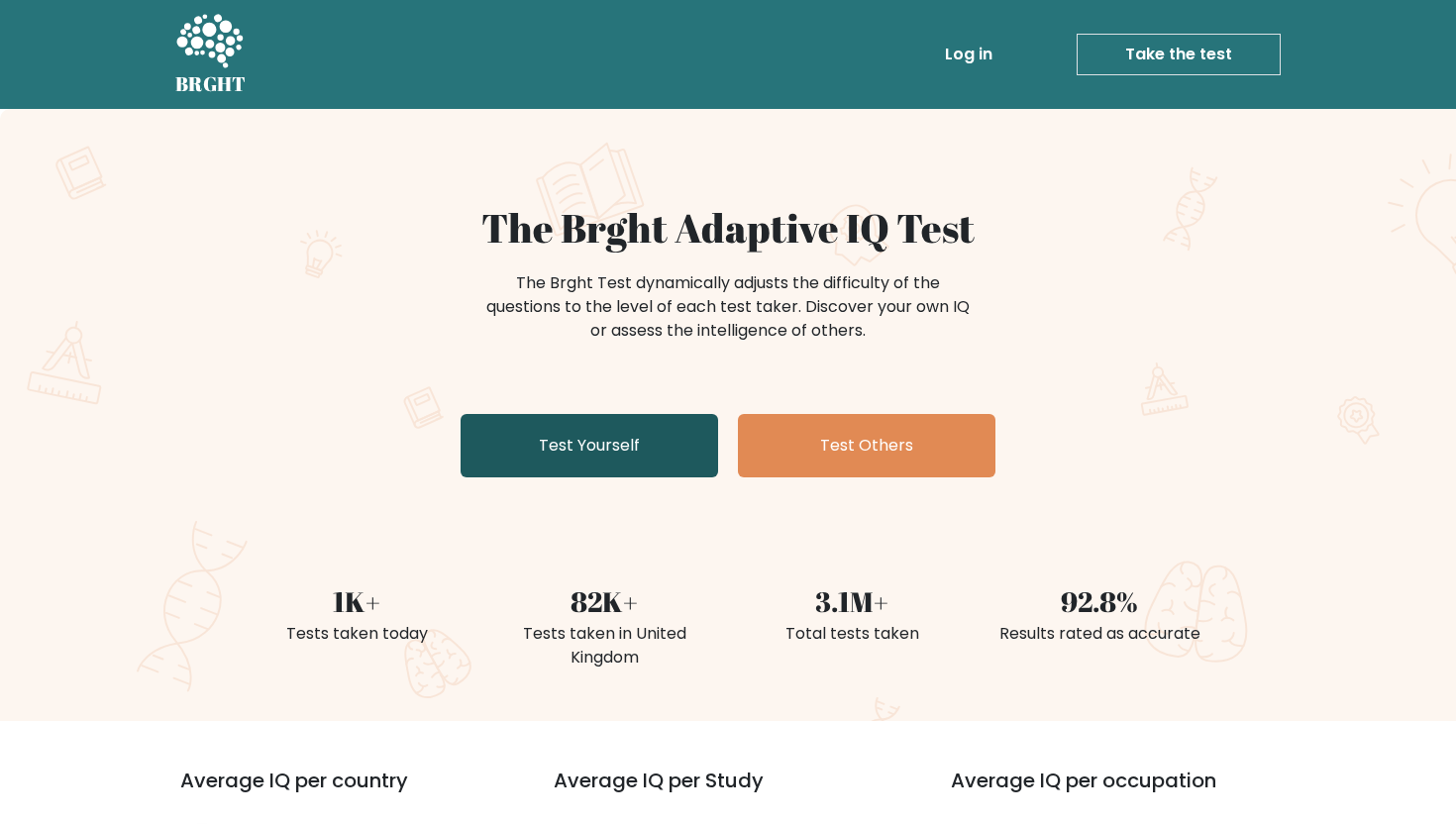 click on "Test Yourself" at bounding box center [589, 446] 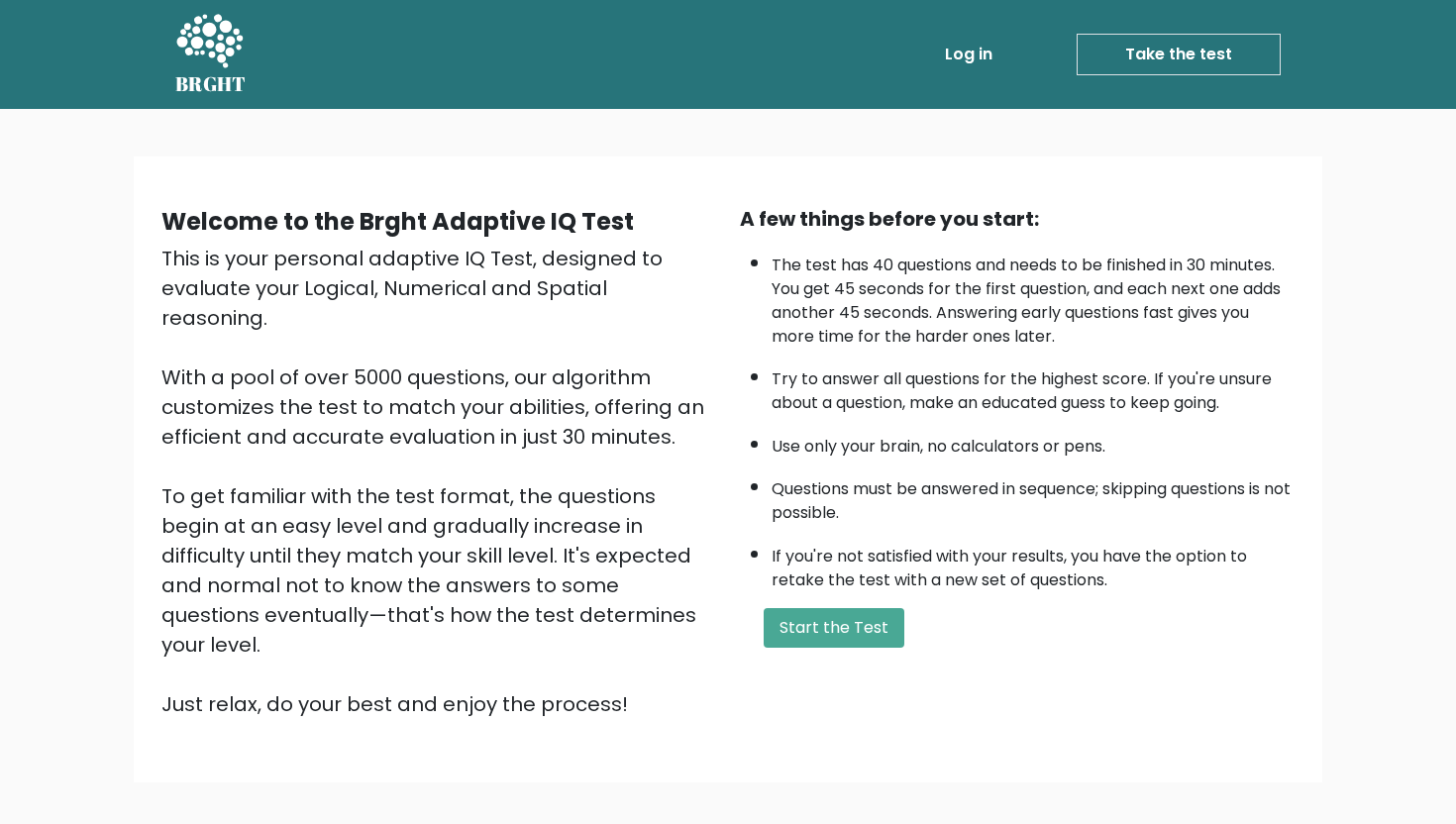 scroll, scrollTop: 0, scrollLeft: 0, axis: both 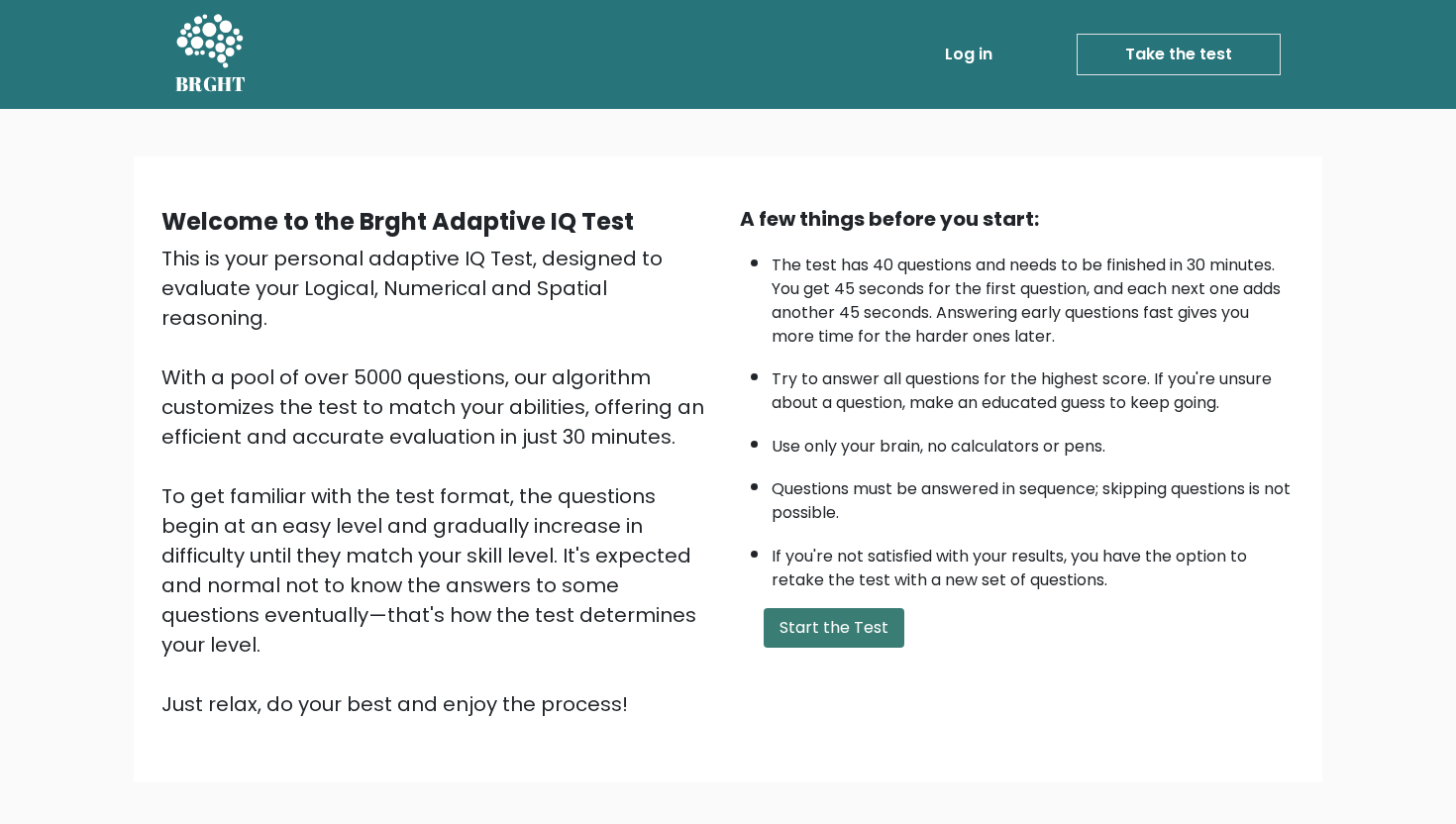 click on "Start the Test" at bounding box center [834, 628] 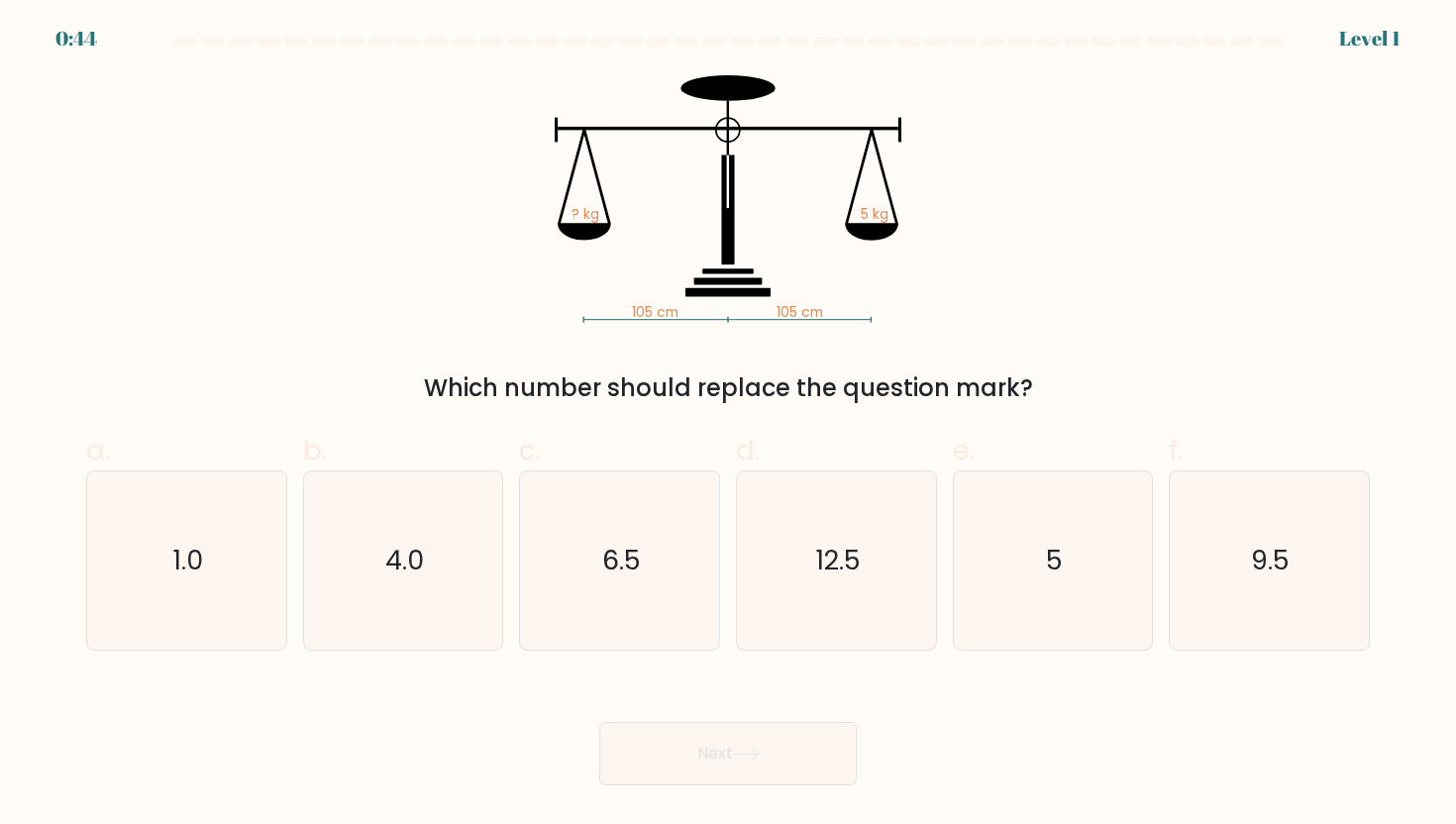 scroll, scrollTop: 0, scrollLeft: 0, axis: both 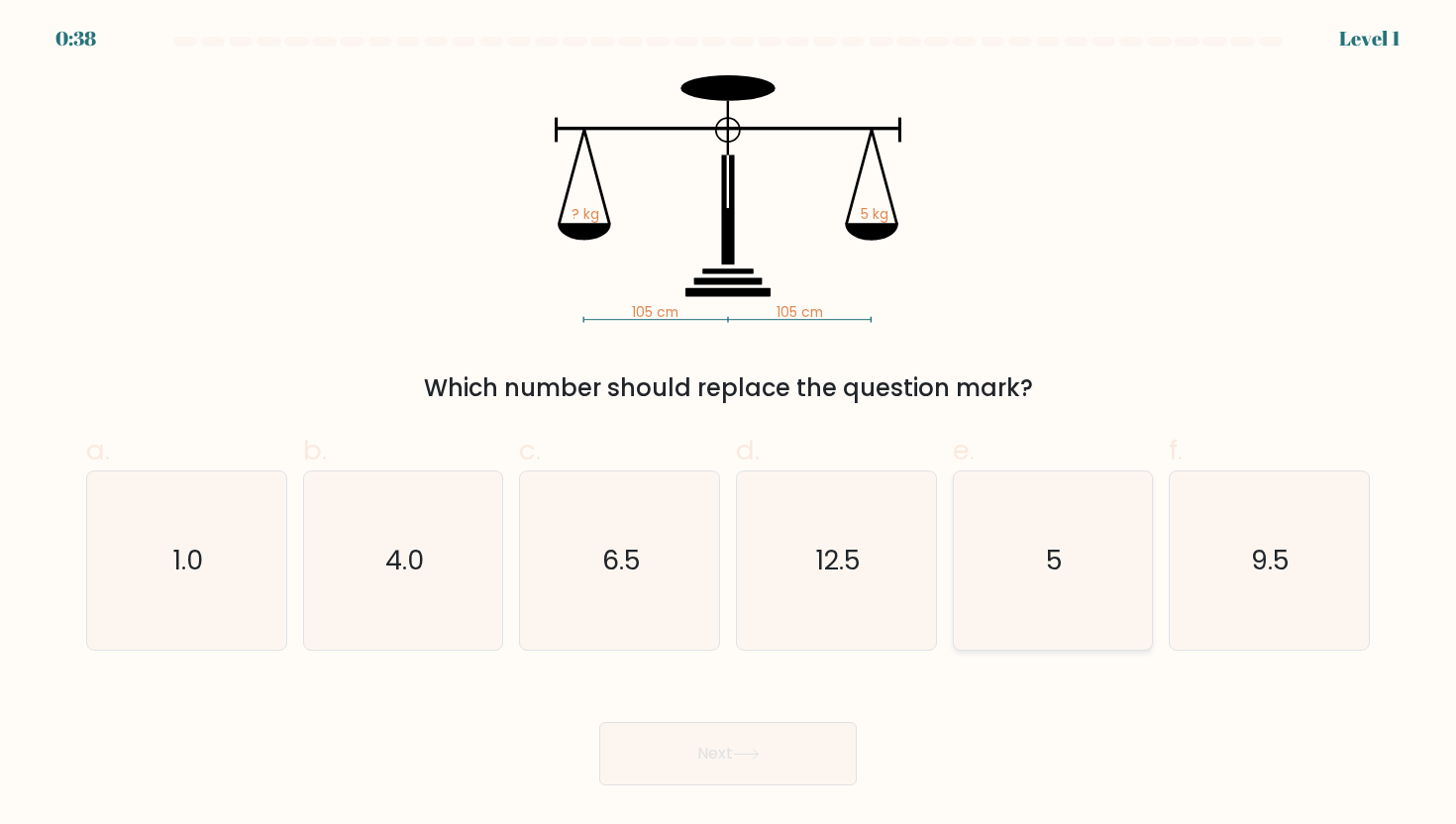 click on "5" 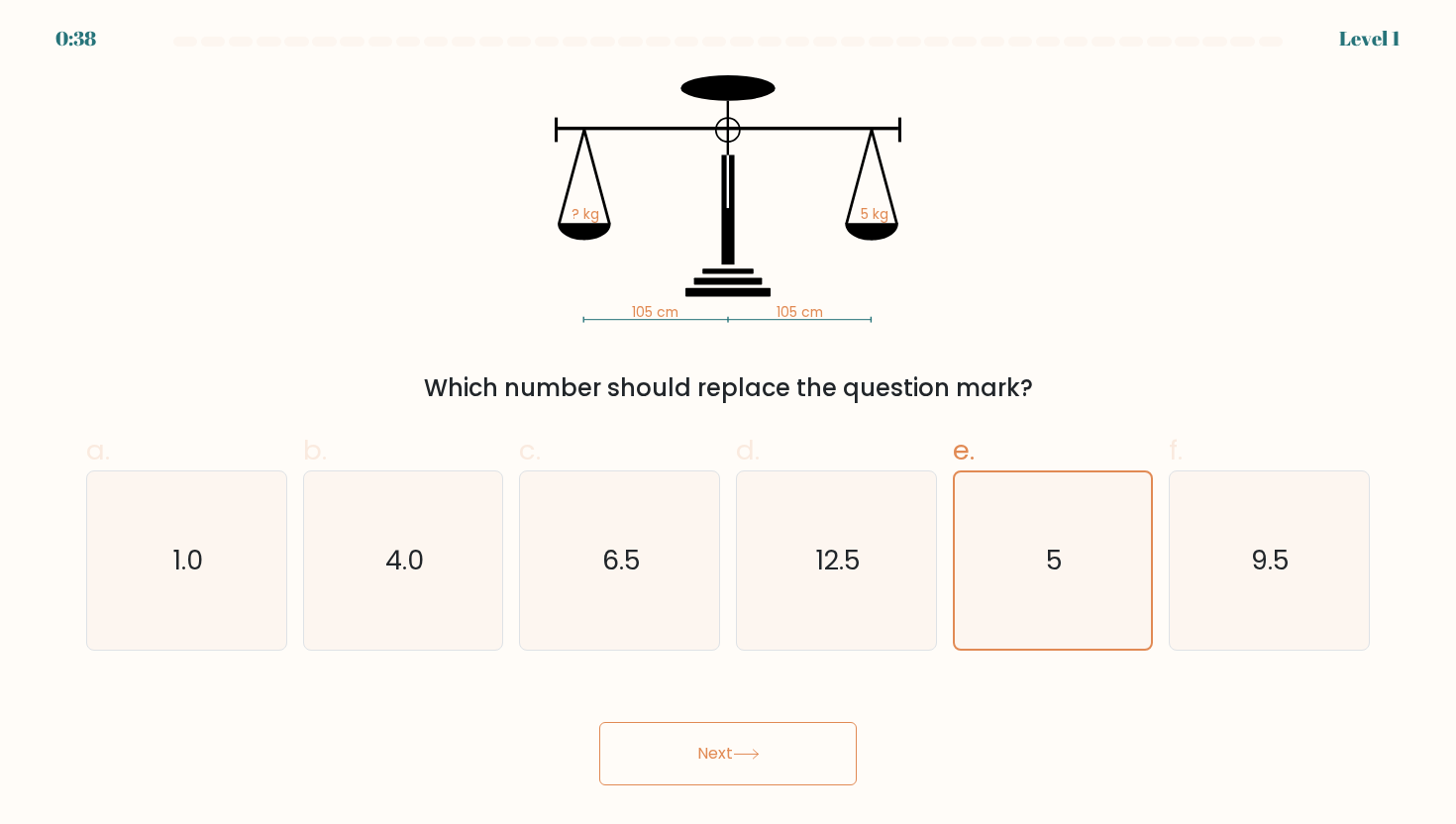 click on "Next" at bounding box center [728, 754] 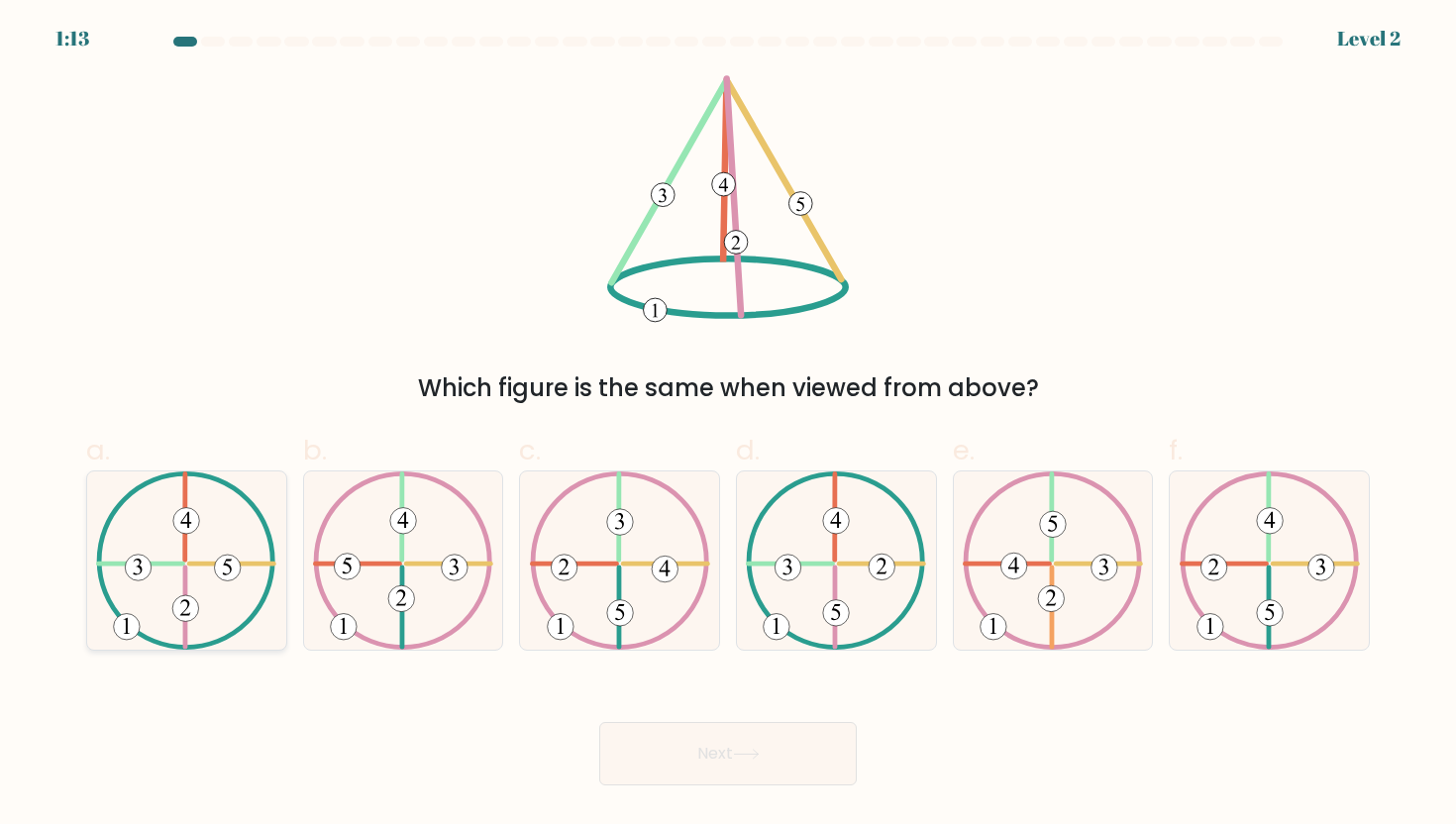 click 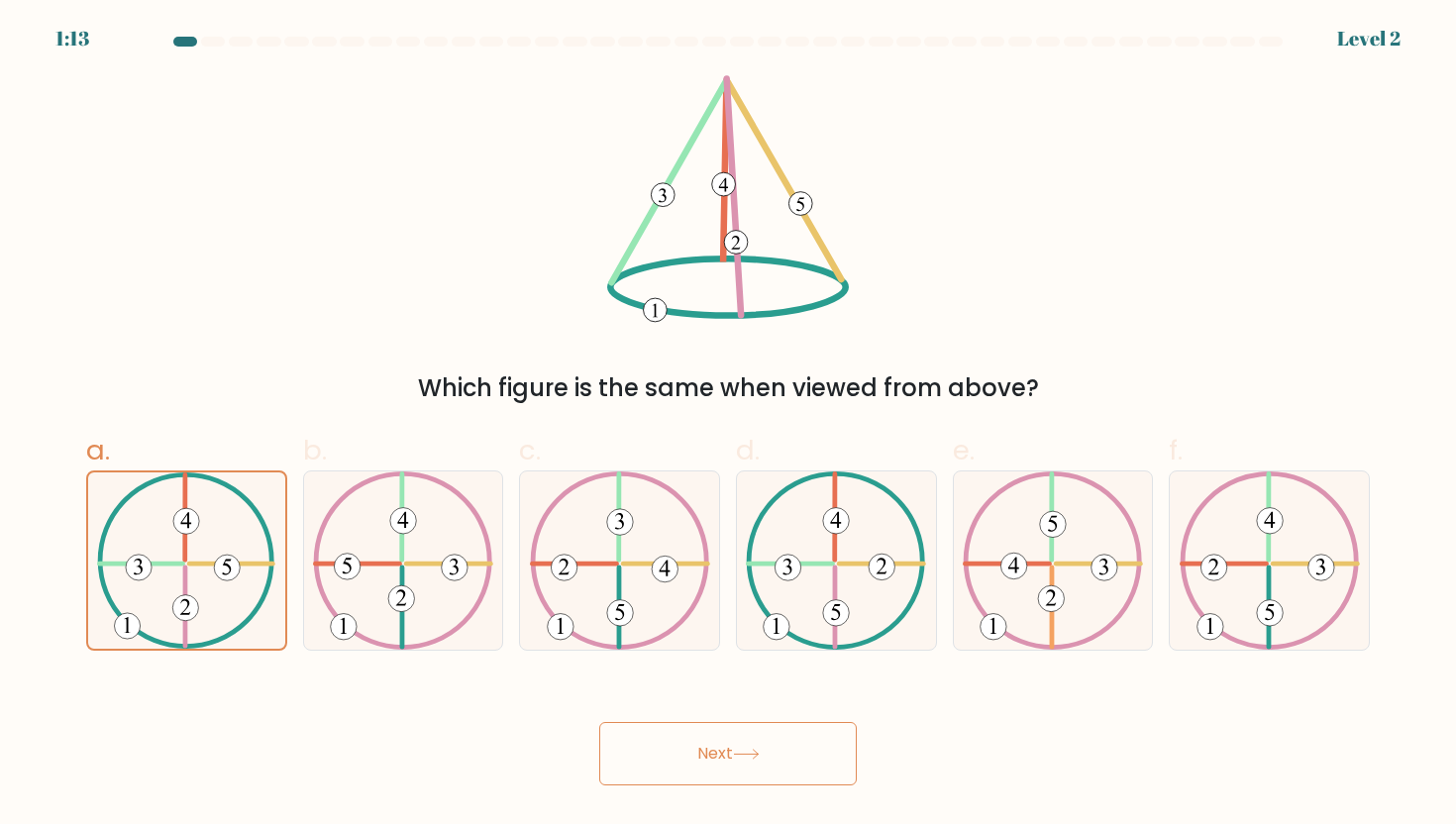 click on "Next" at bounding box center [728, 754] 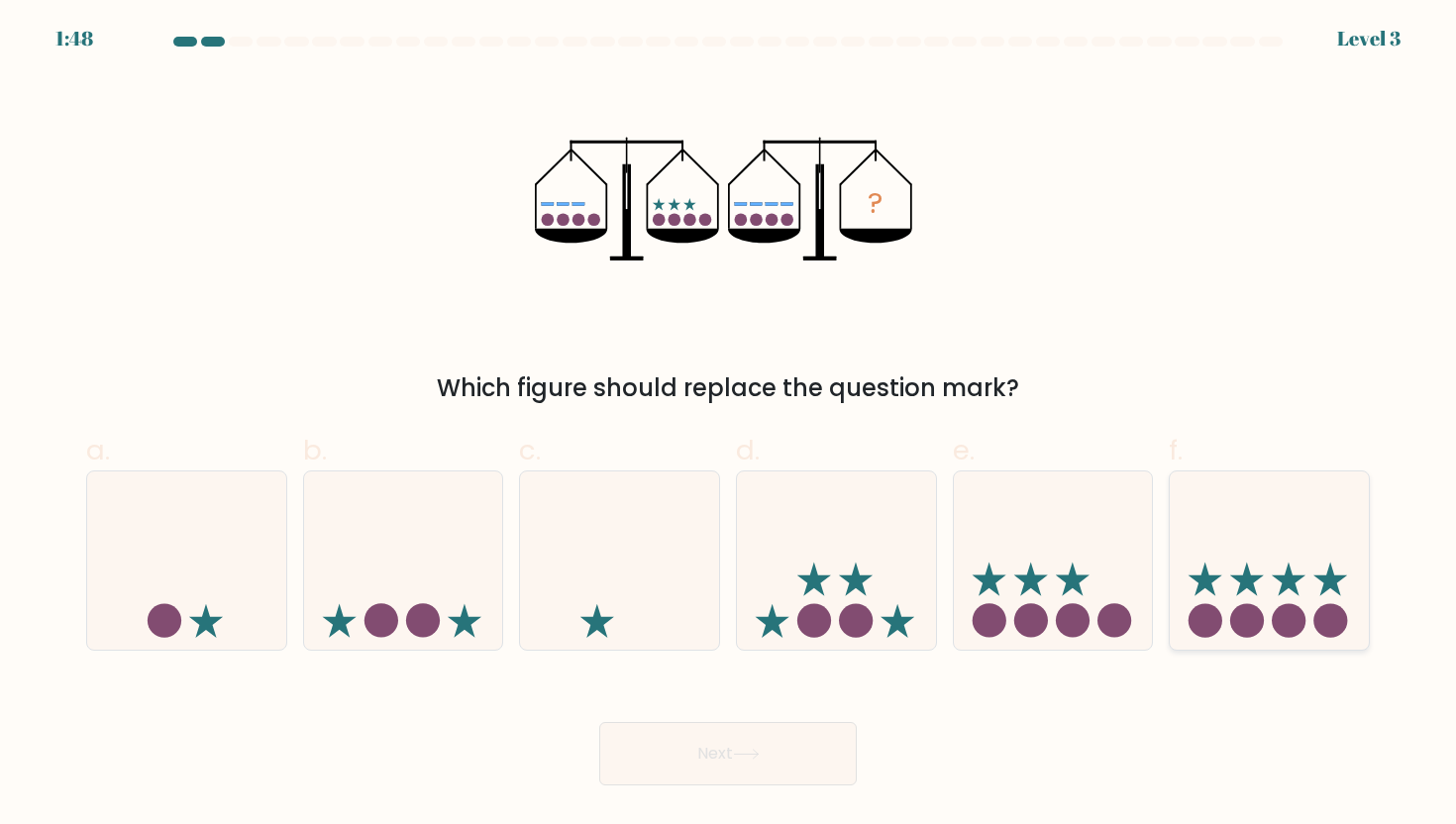 click 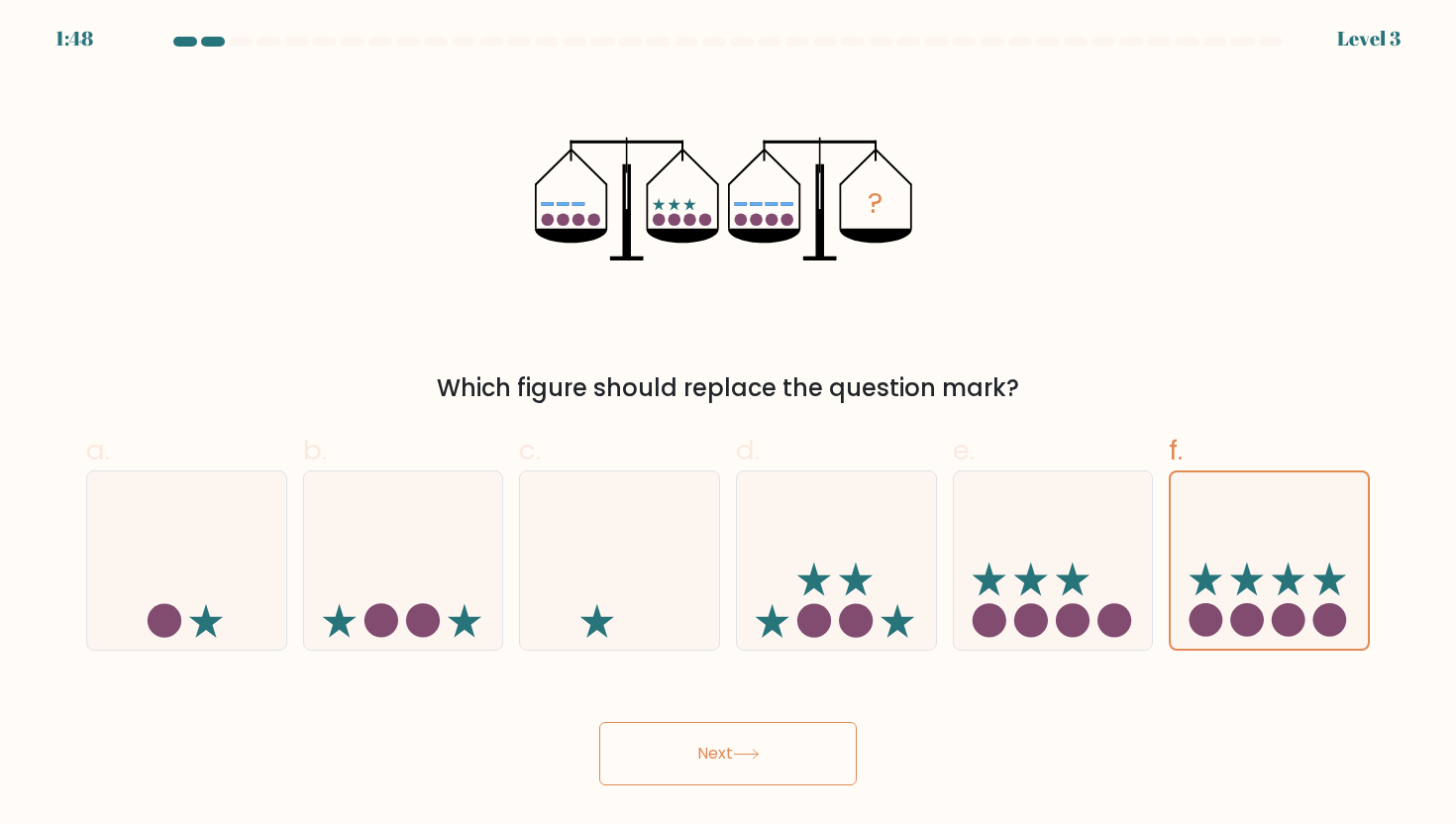 click on "1:48
Level 3" at bounding box center [728, 412] 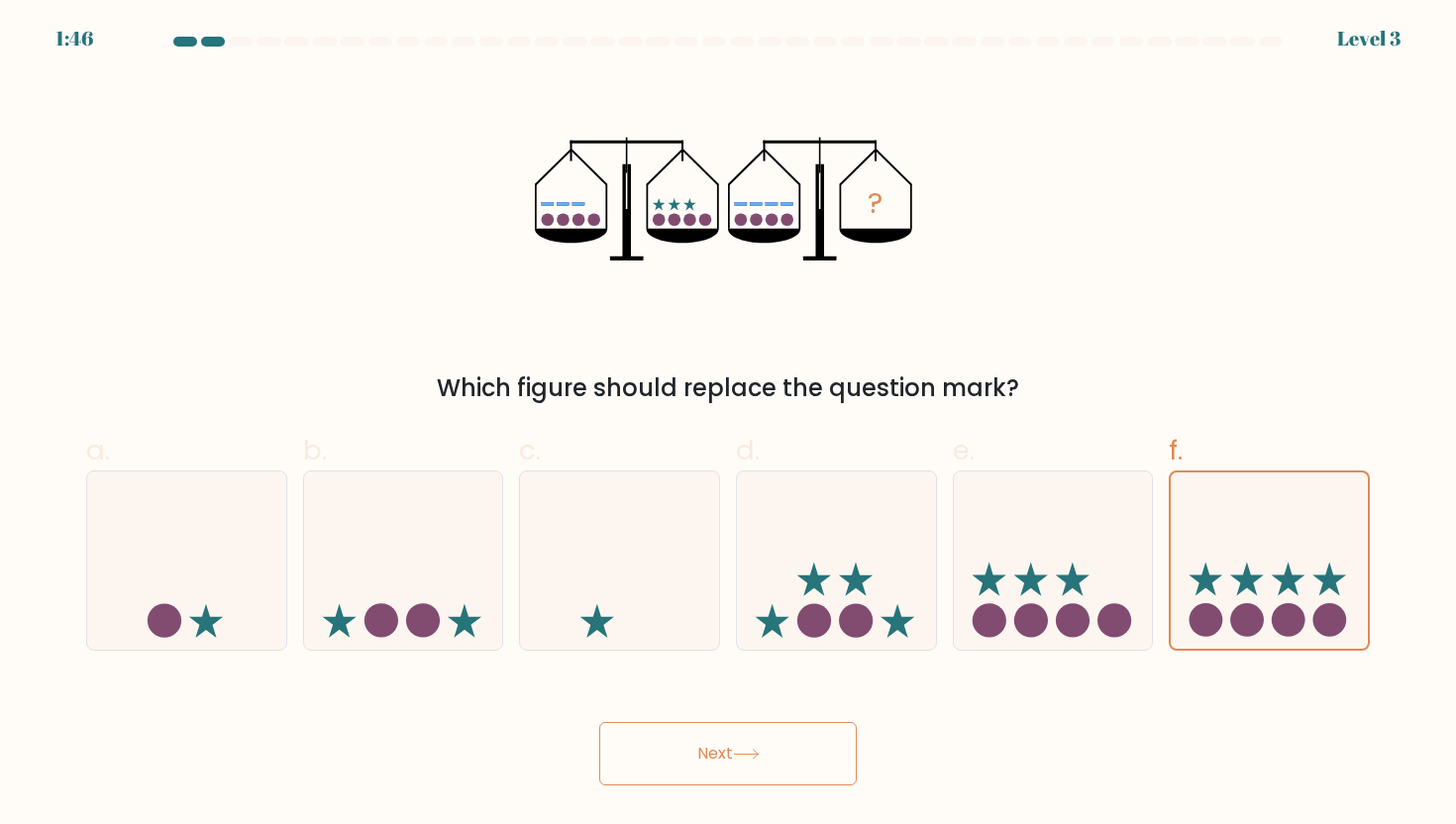 click on "Next" at bounding box center (728, 754) 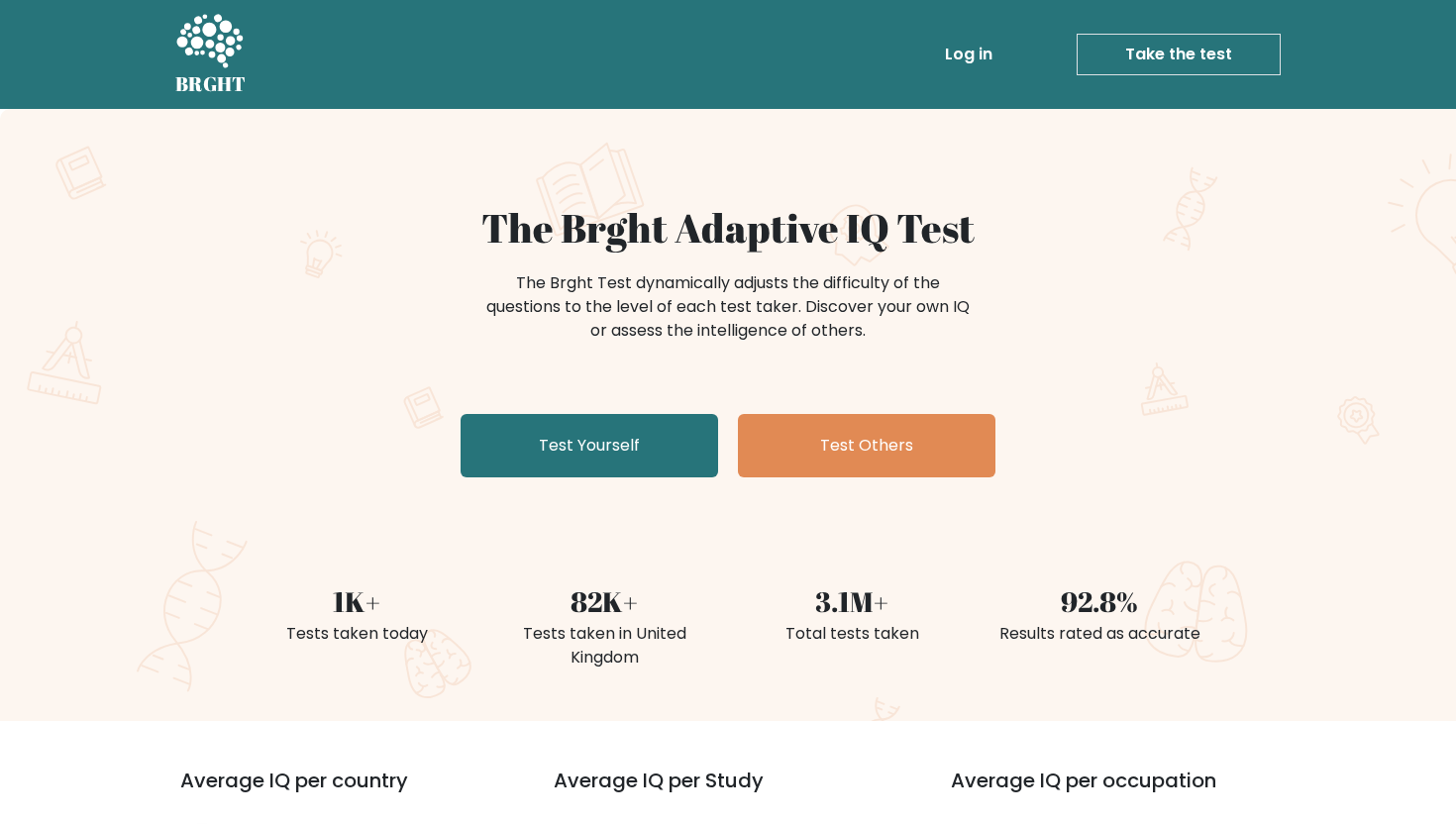 scroll, scrollTop: 0, scrollLeft: 0, axis: both 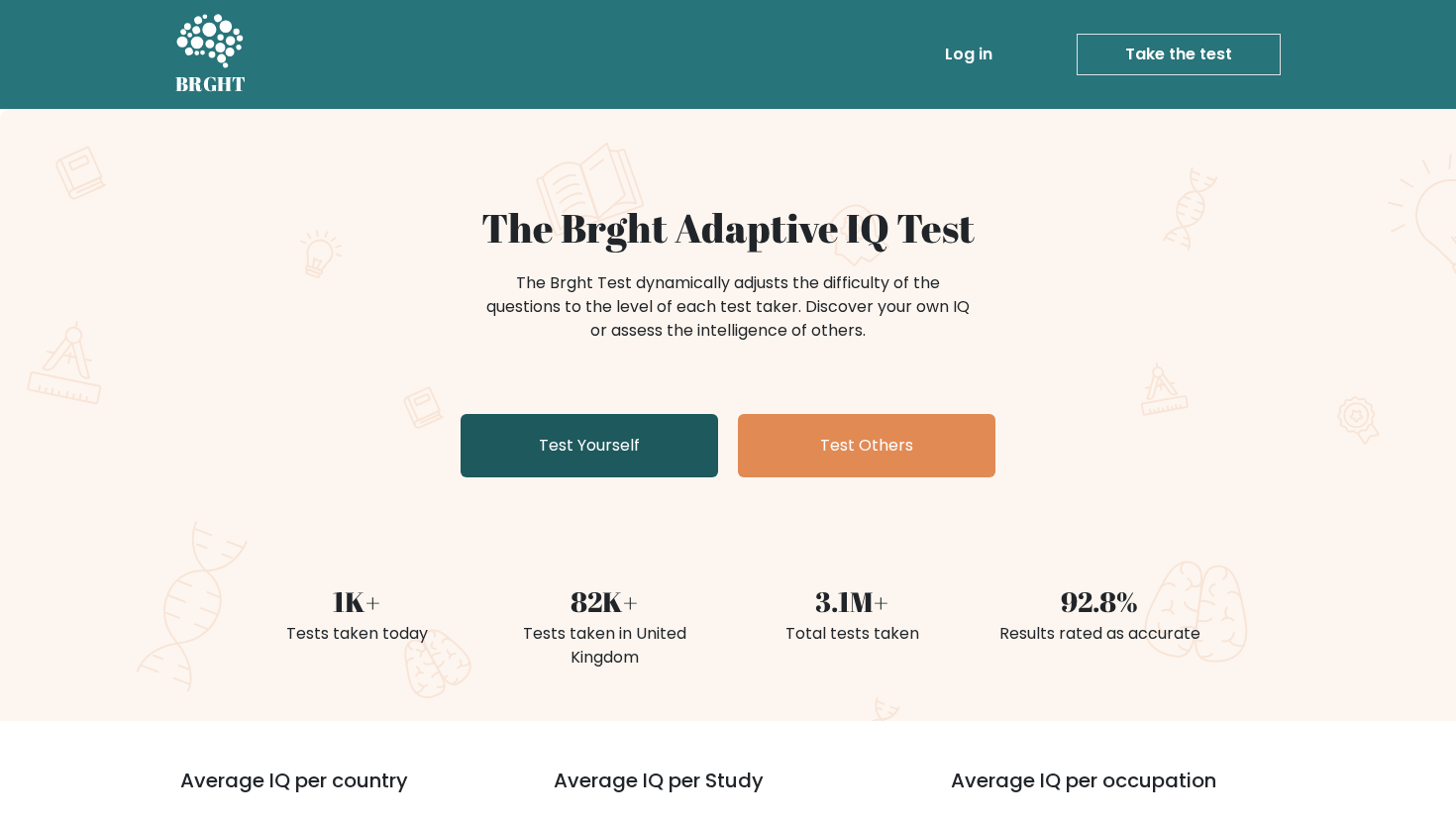click on "Test Yourself" at bounding box center [589, 446] 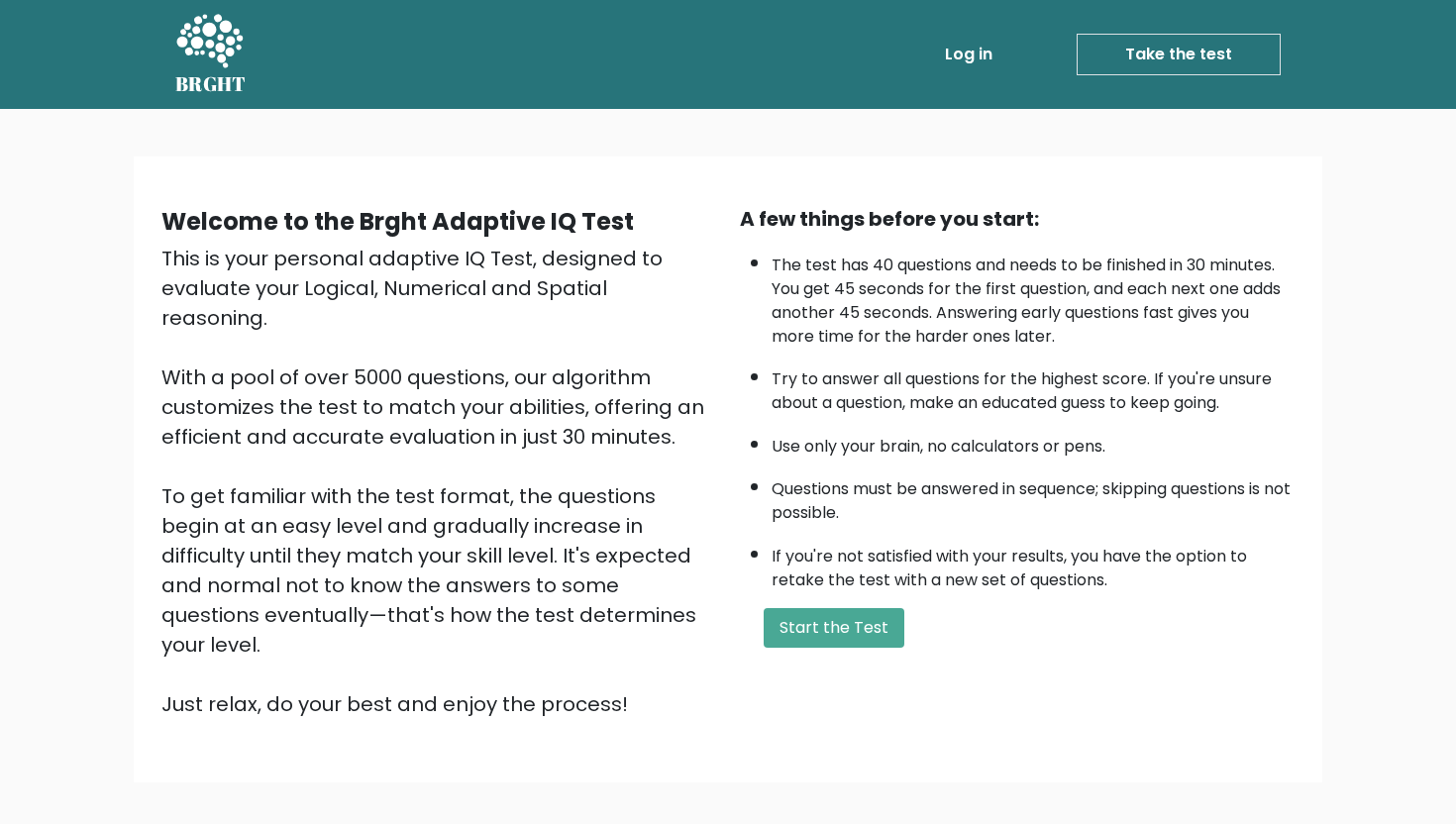 scroll, scrollTop: 0, scrollLeft: 0, axis: both 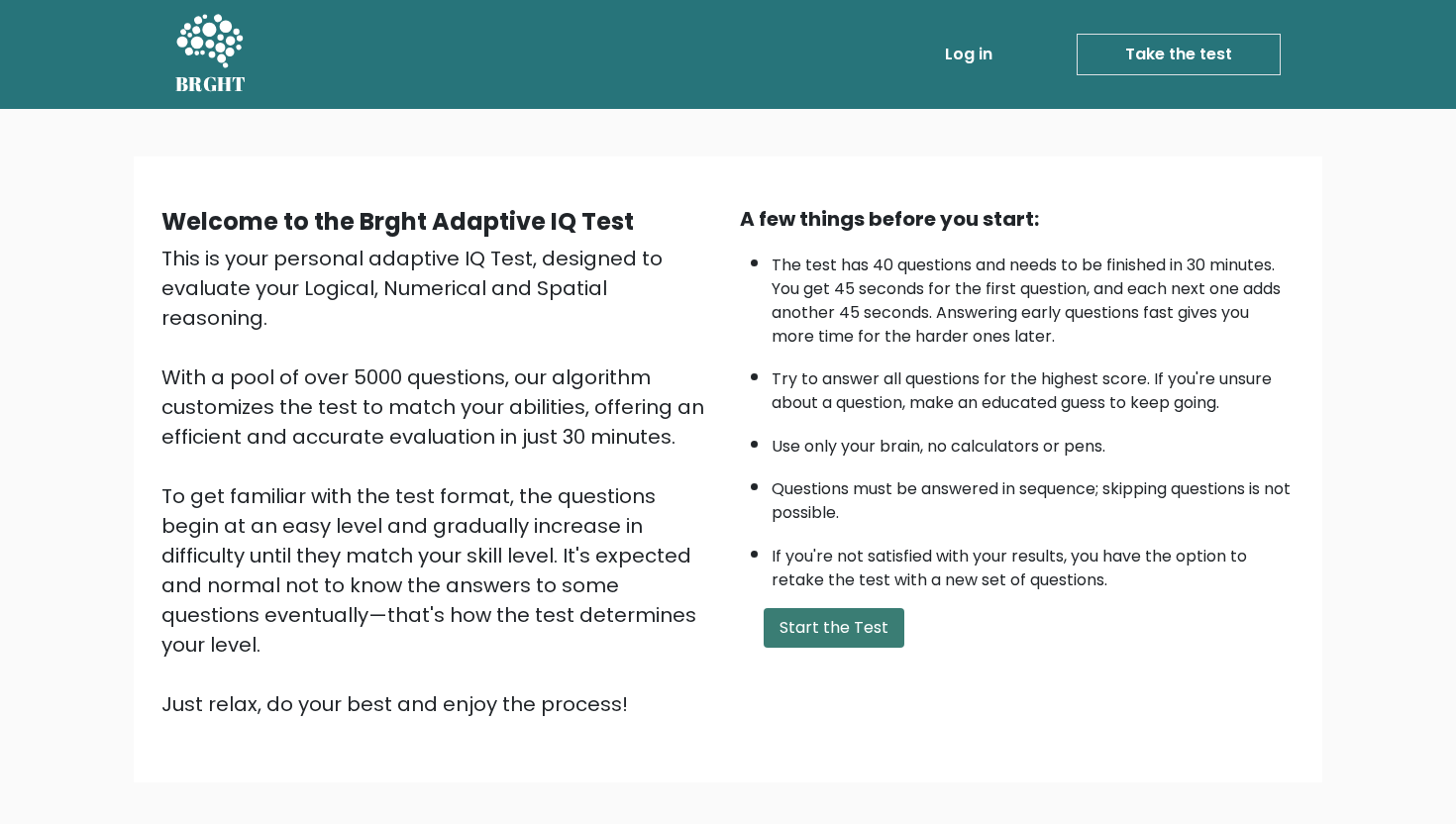 click on "Start the Test" at bounding box center (834, 628) 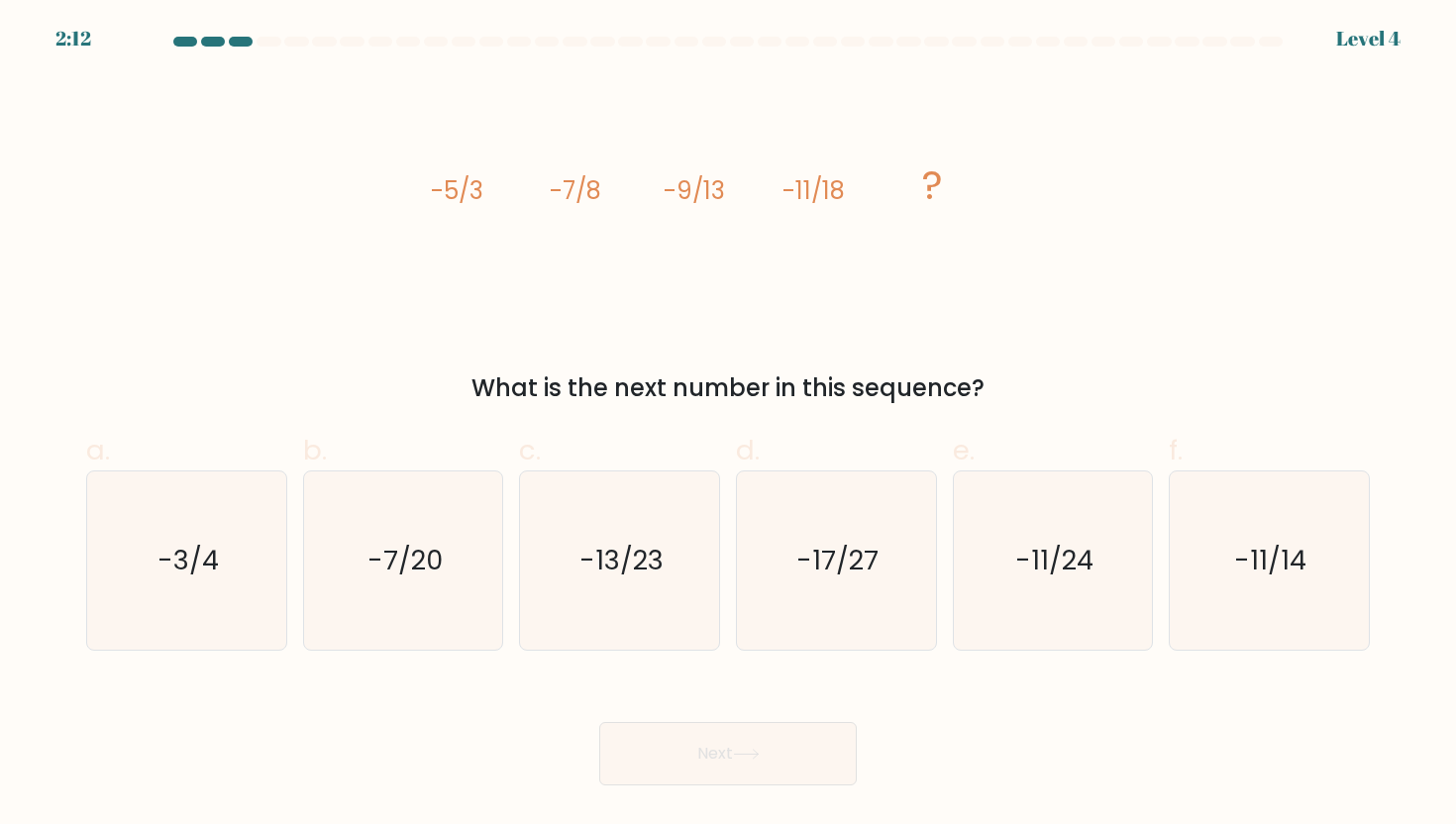scroll, scrollTop: 0, scrollLeft: 0, axis: both 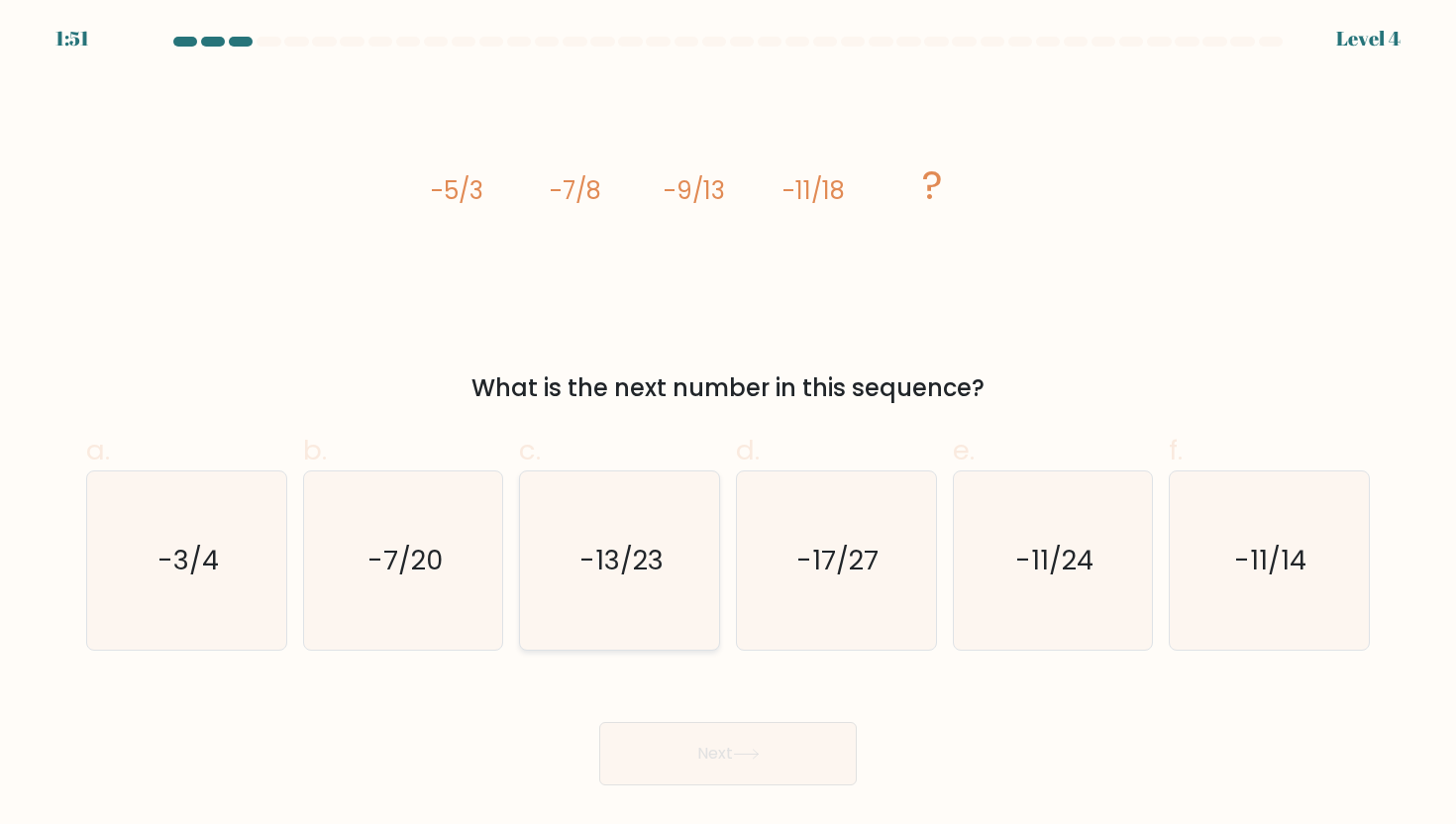 click on "-13/23" 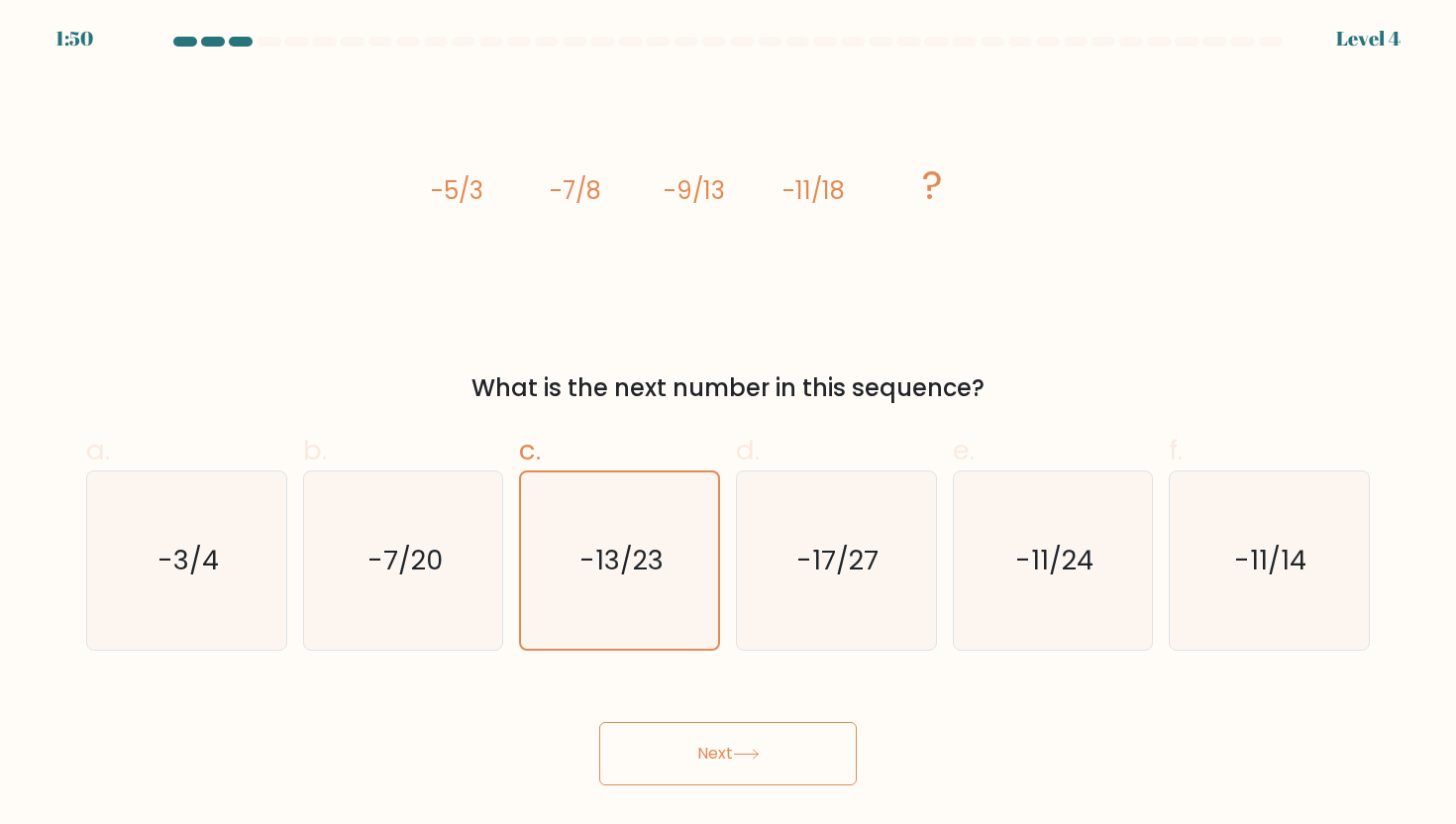 click on "Next" at bounding box center [728, 754] 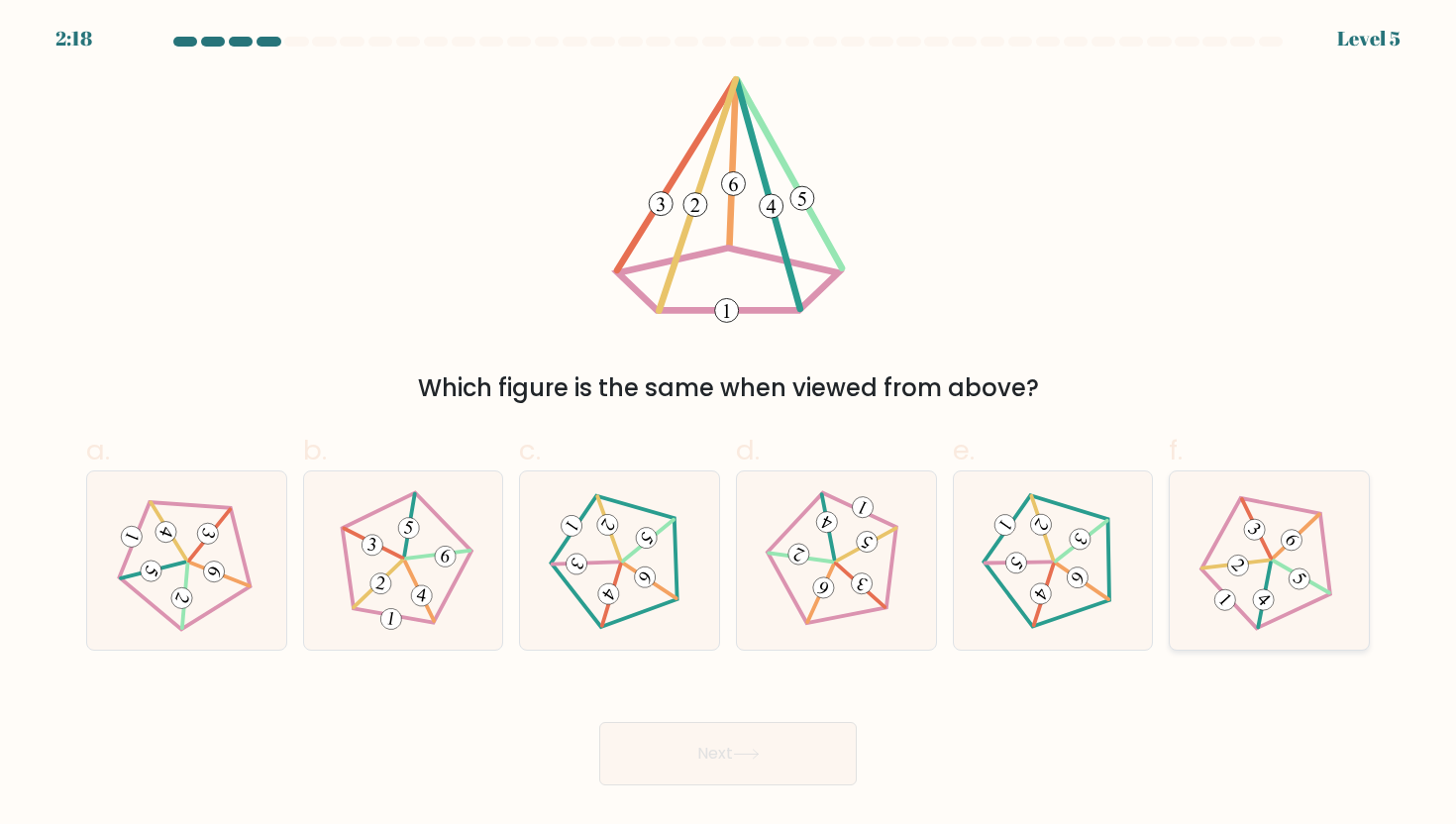 click 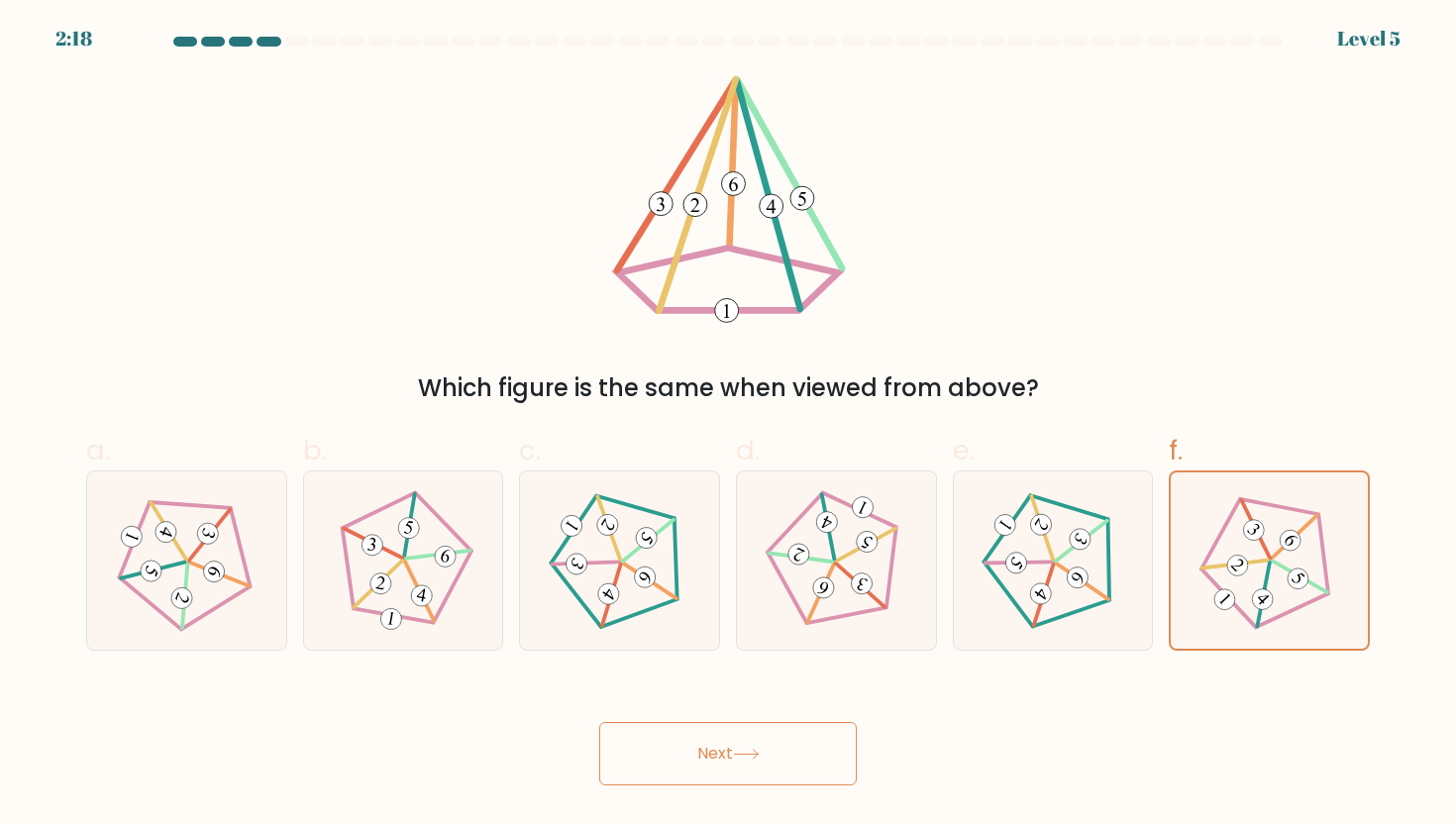 click on "Next" at bounding box center (728, 754) 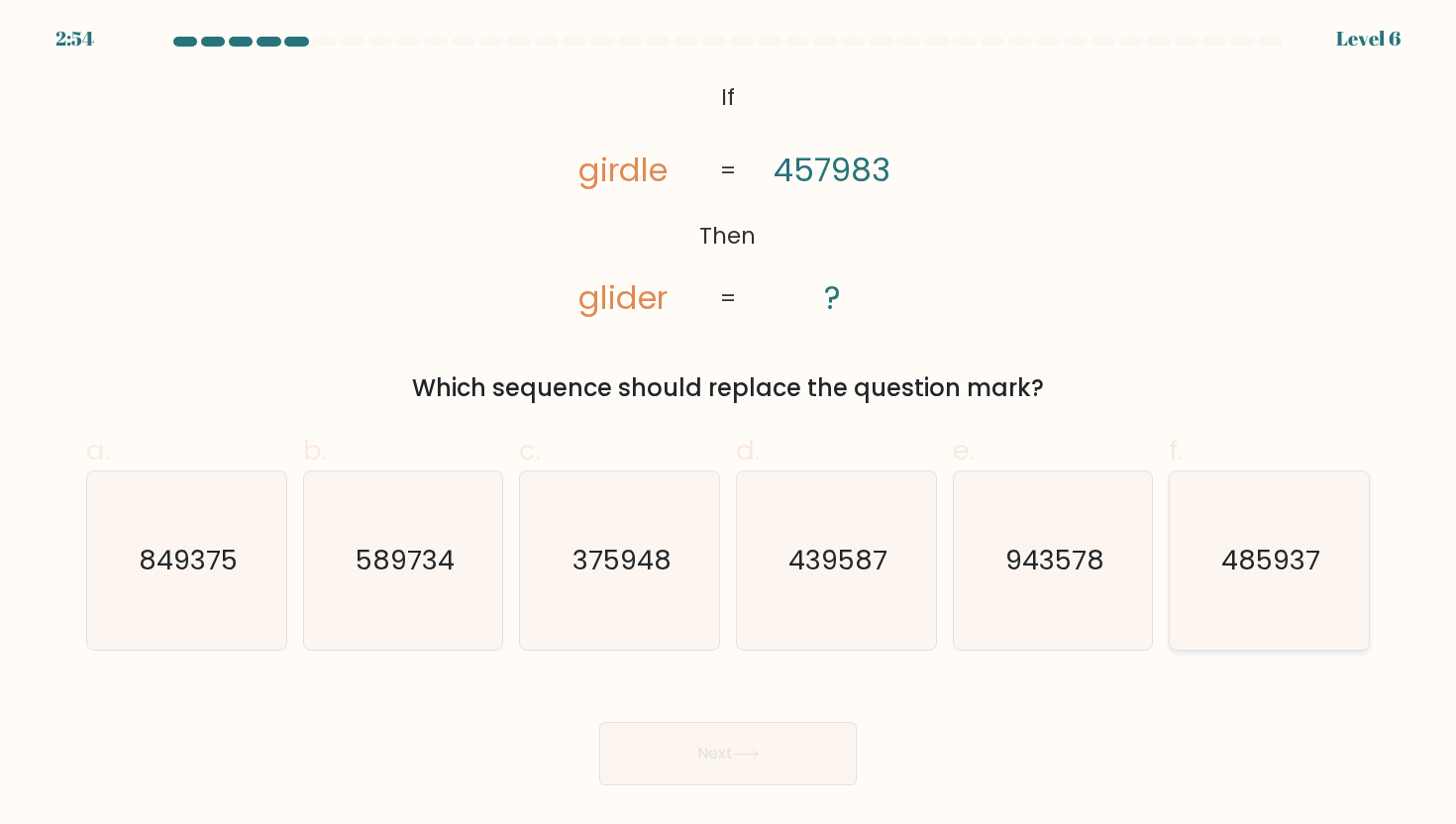 click on "485937" 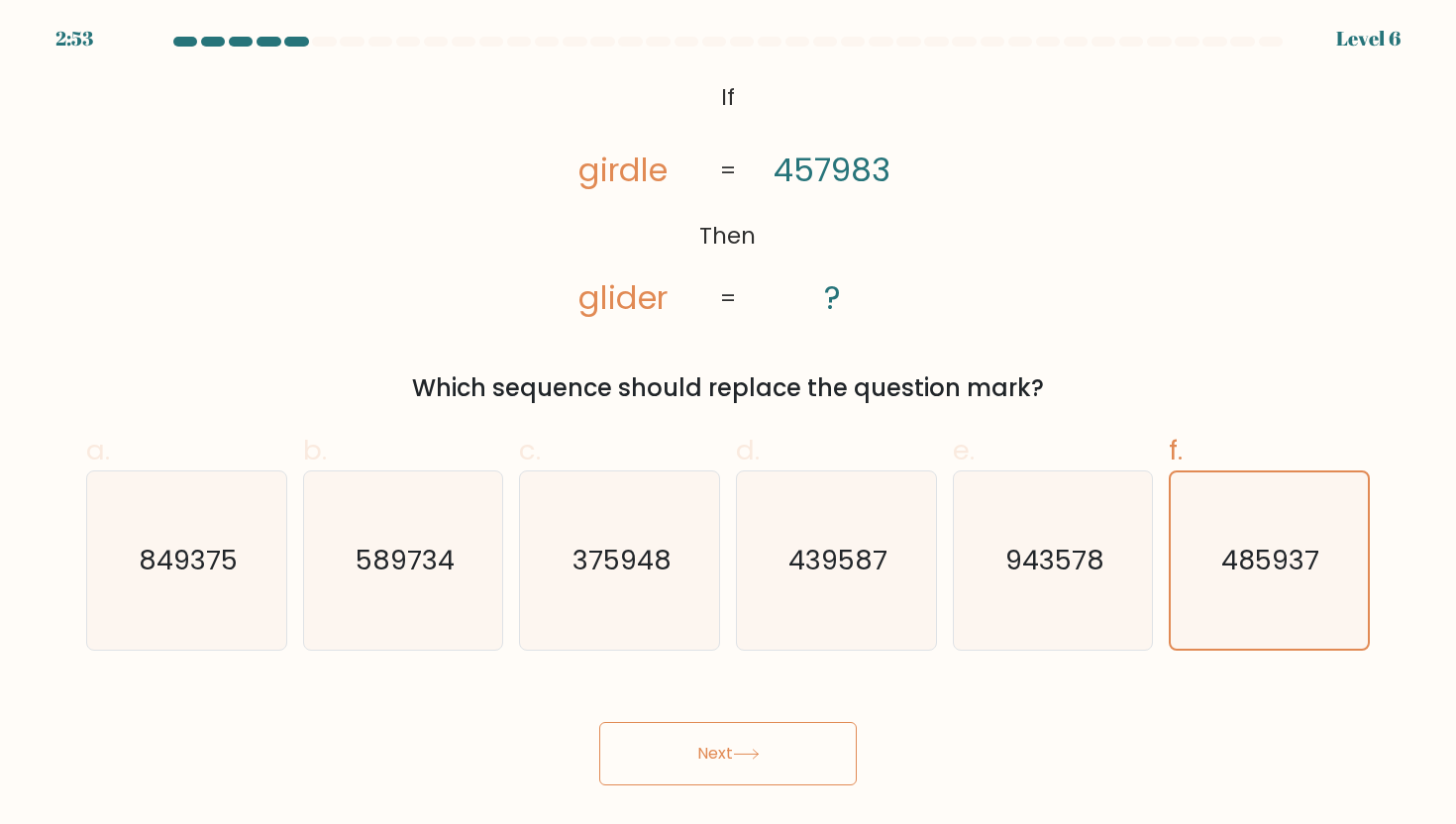 click on "Next" at bounding box center [728, 754] 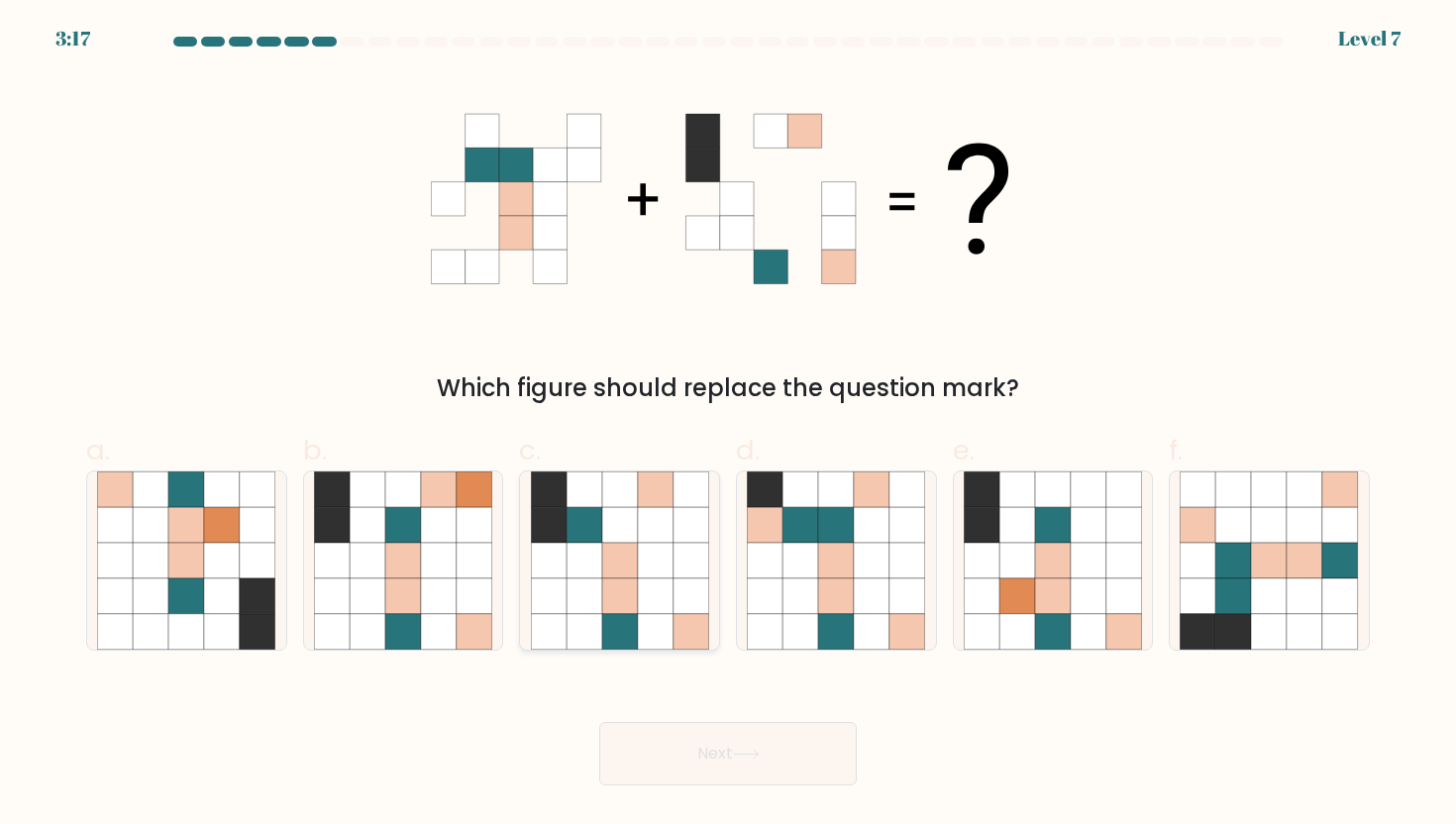 click 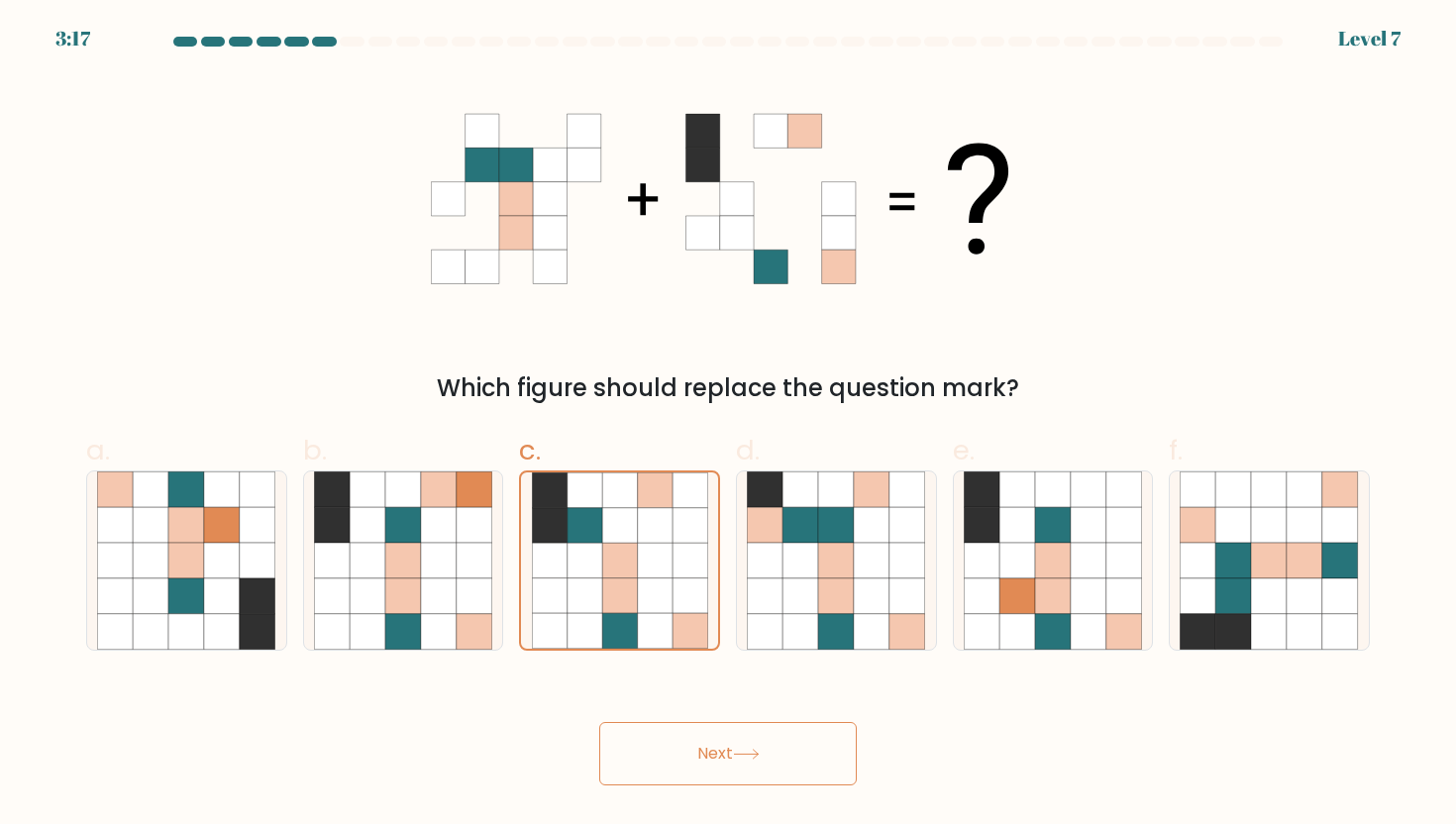 click on "Next" at bounding box center [728, 754] 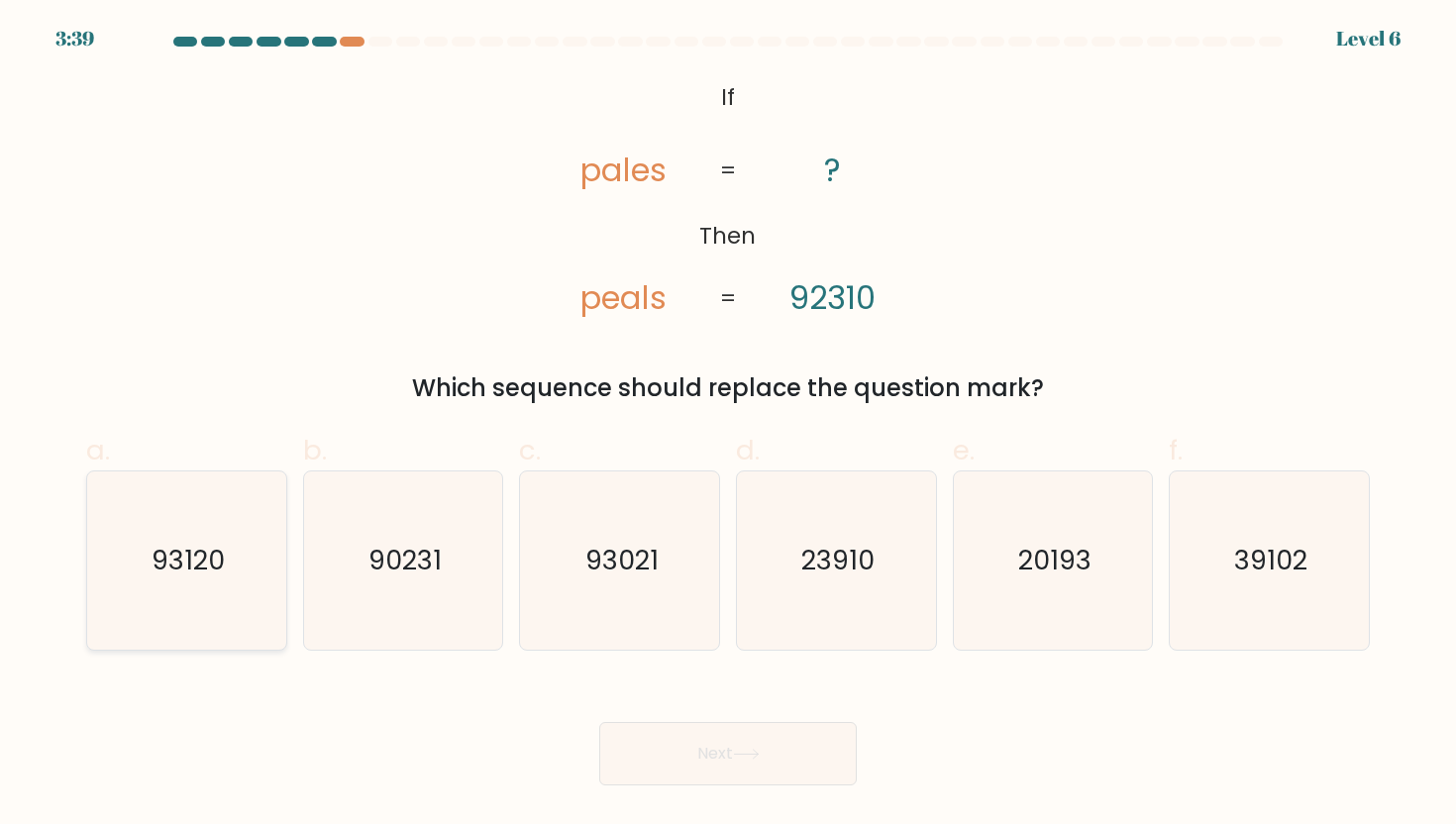 click on "93120" 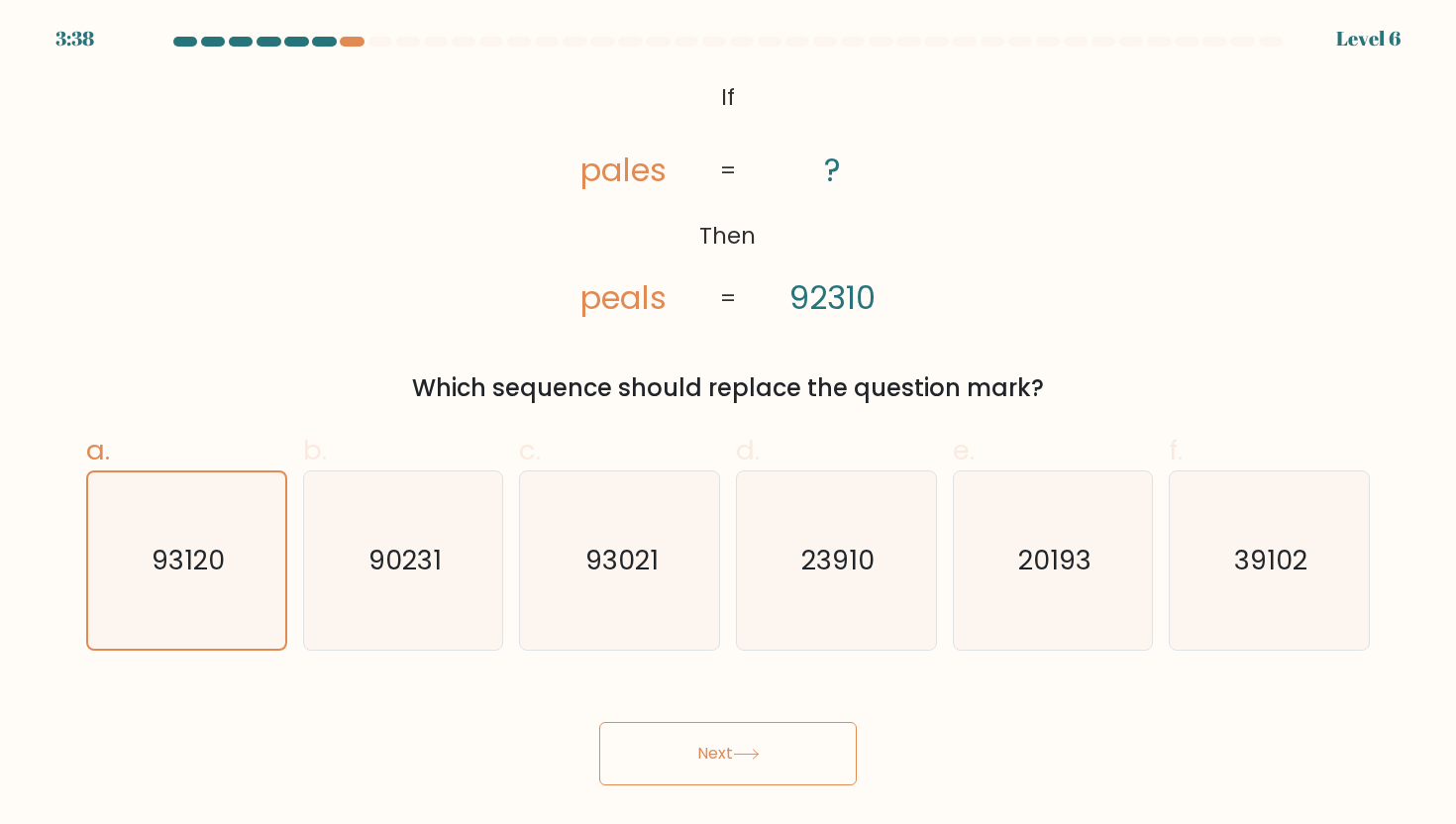 click on "Next" at bounding box center [728, 754] 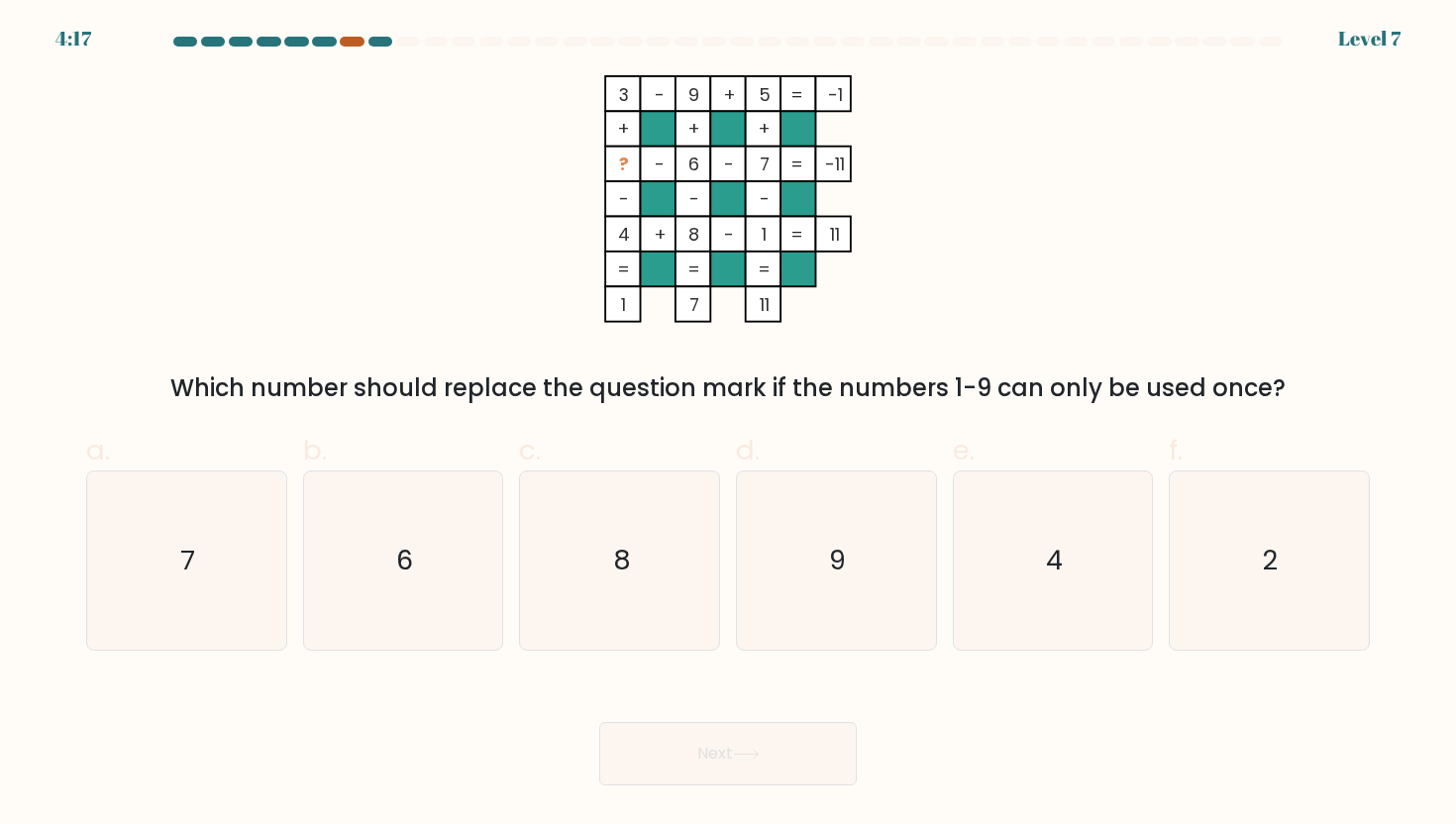 click at bounding box center (352, 42) 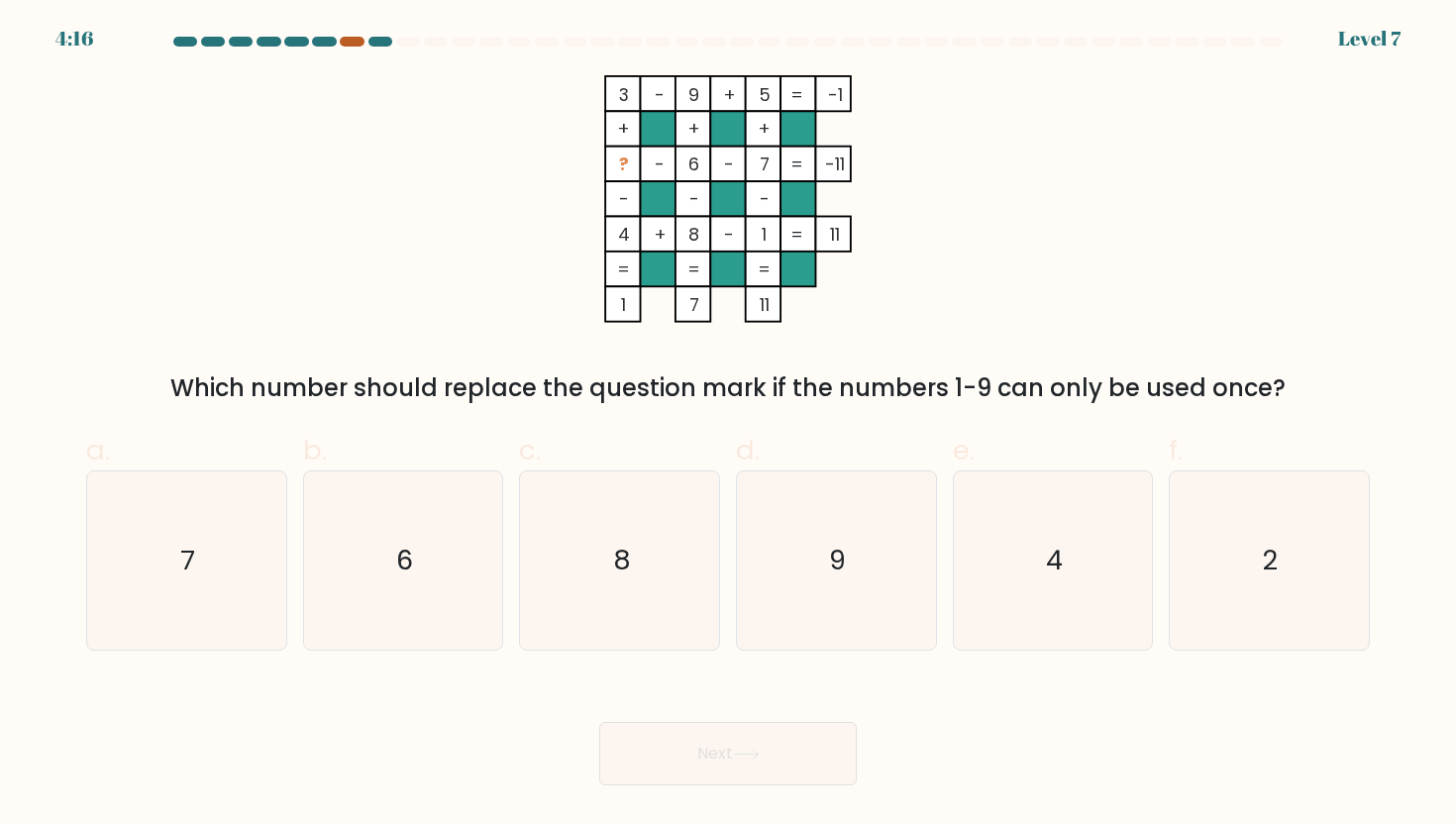 click at bounding box center [352, 42] 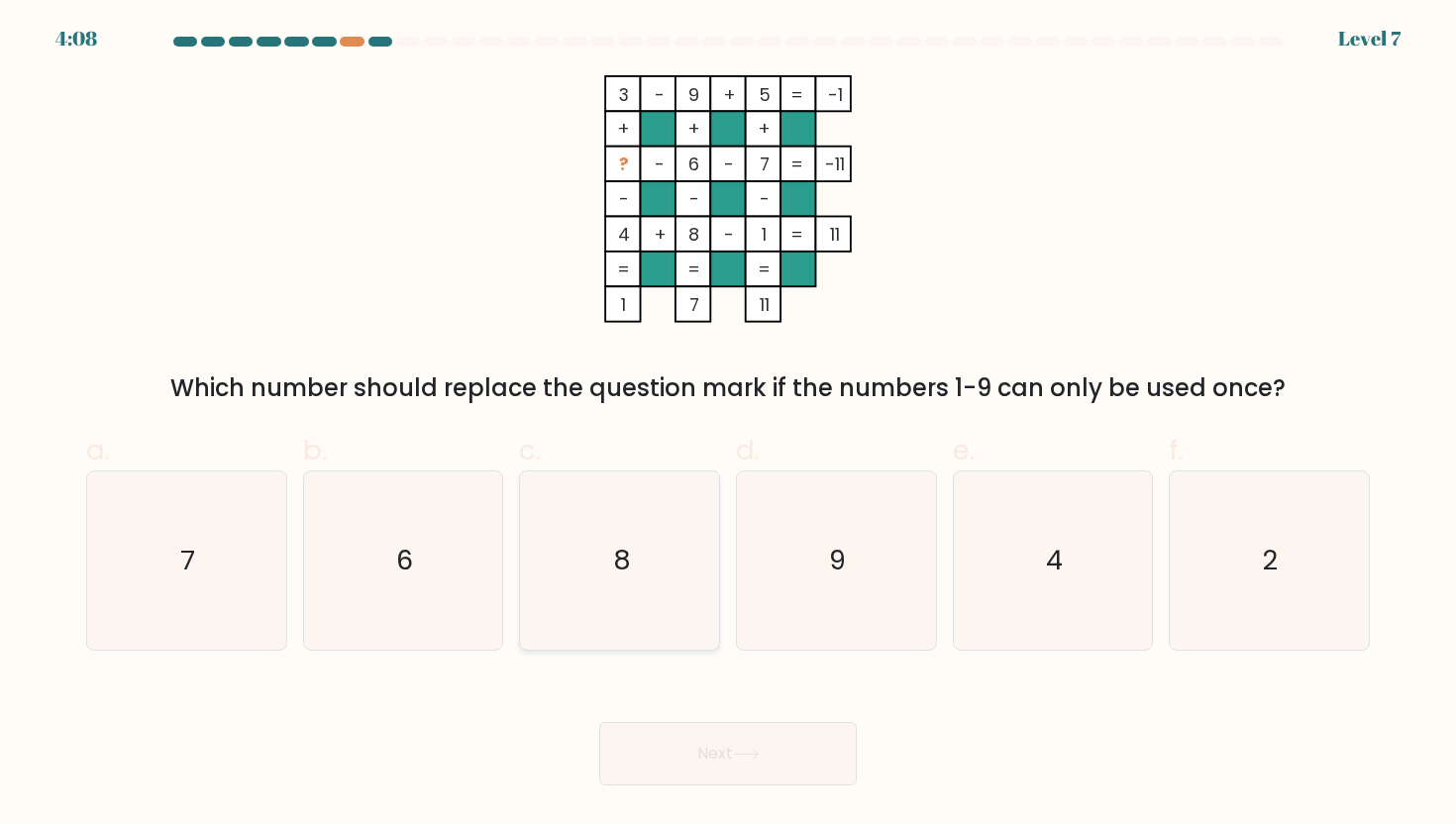 click on "8" 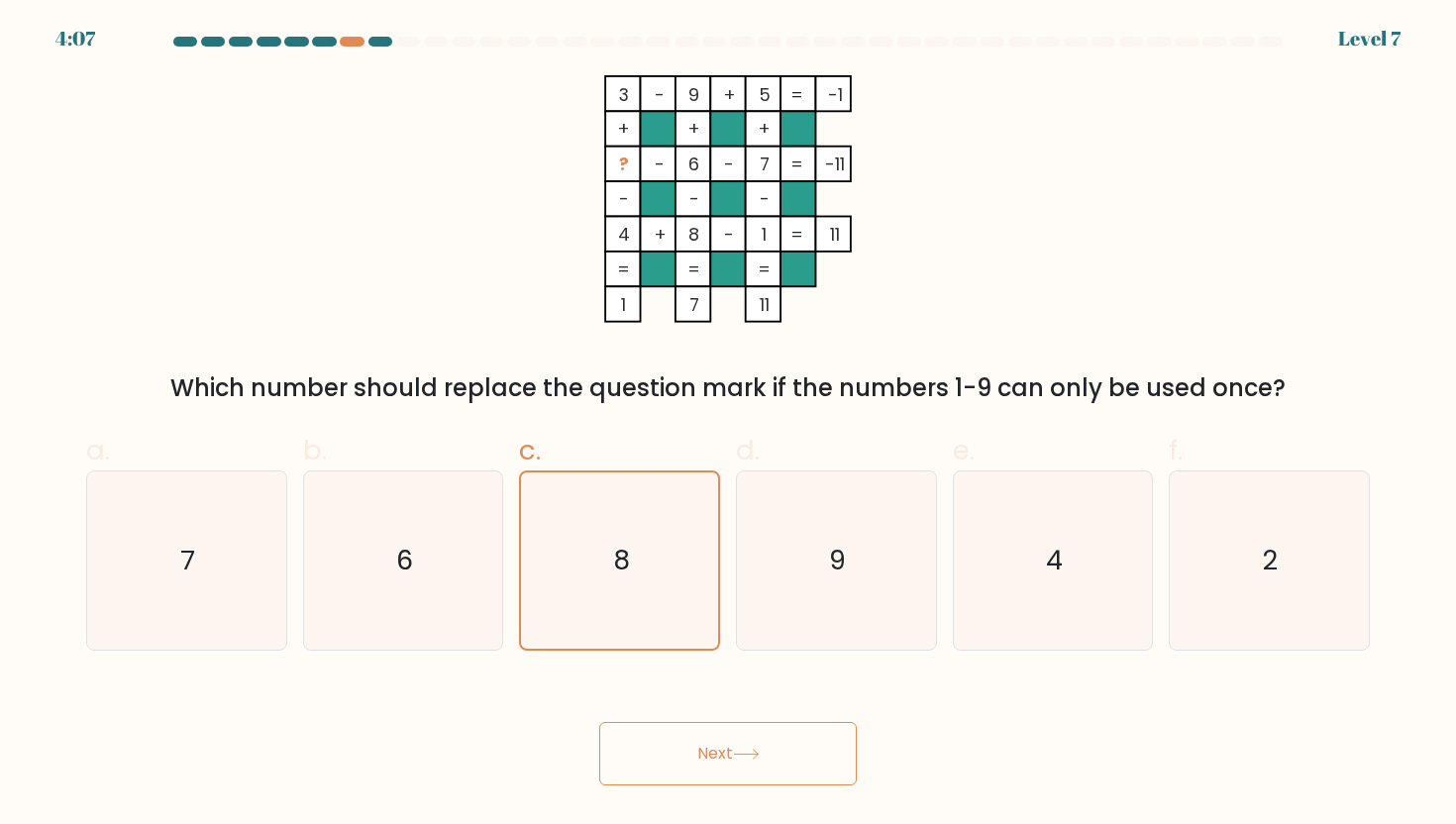 click on "Next" at bounding box center [728, 754] 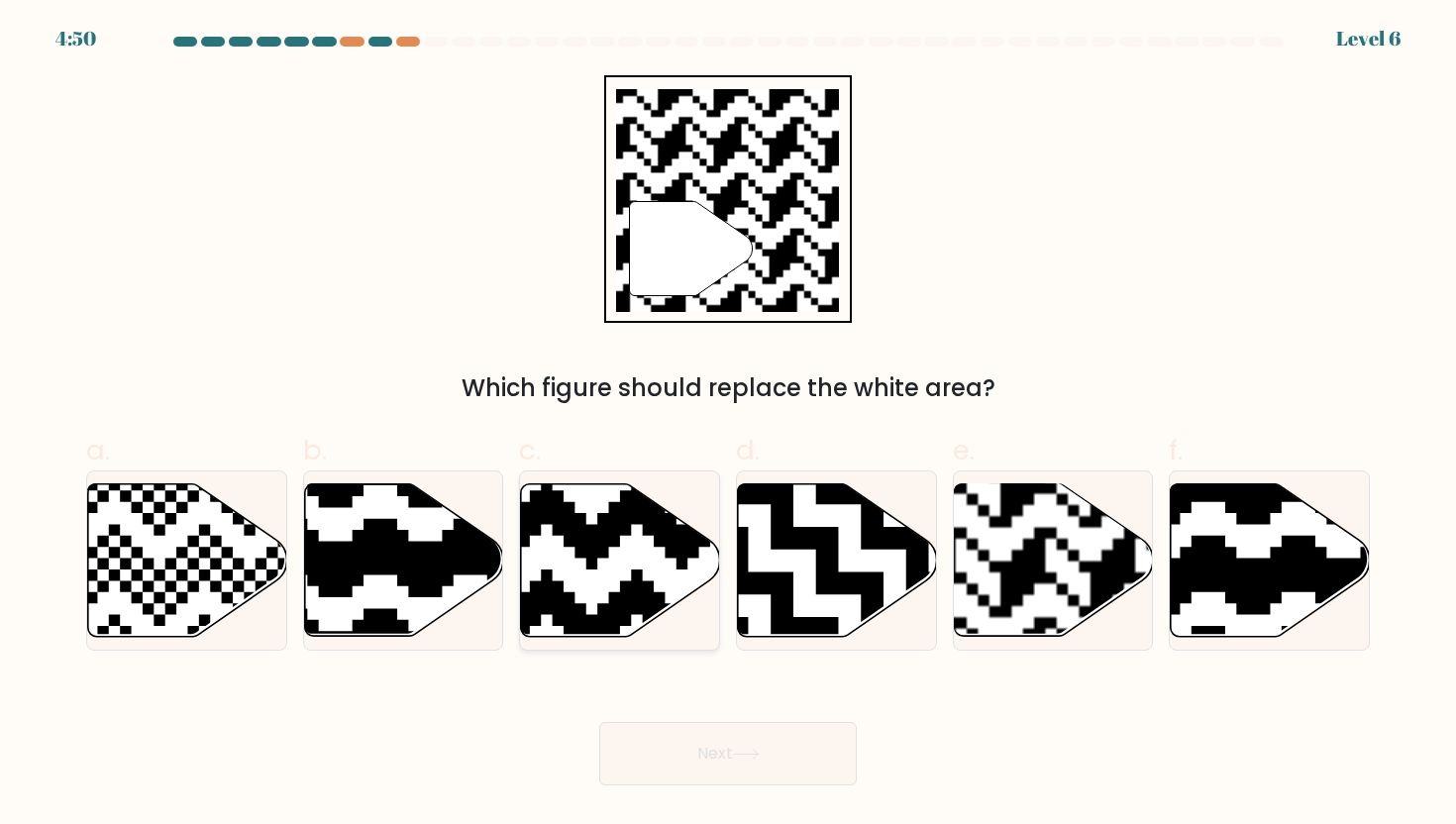 click 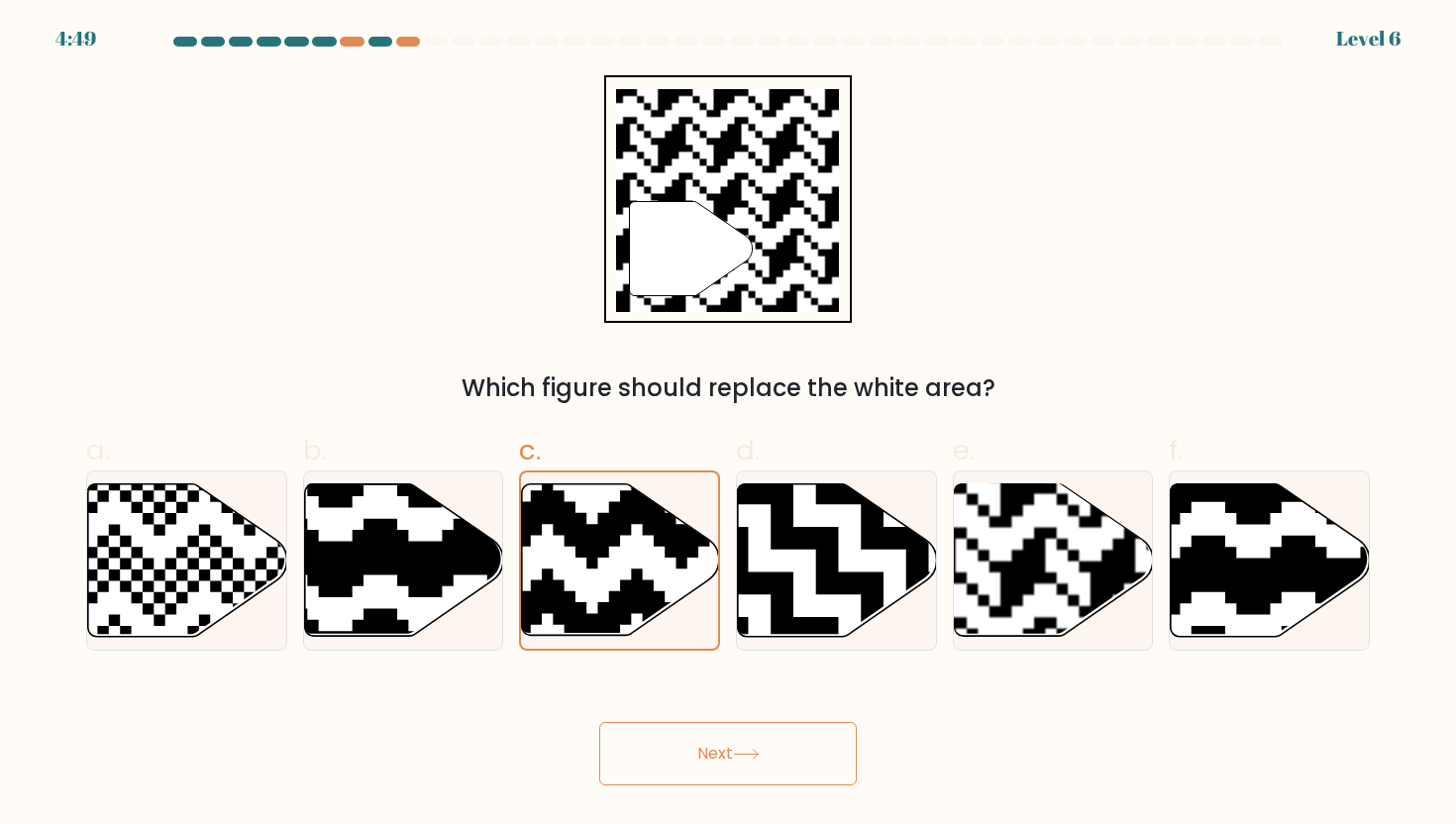 click on "Next" at bounding box center [728, 754] 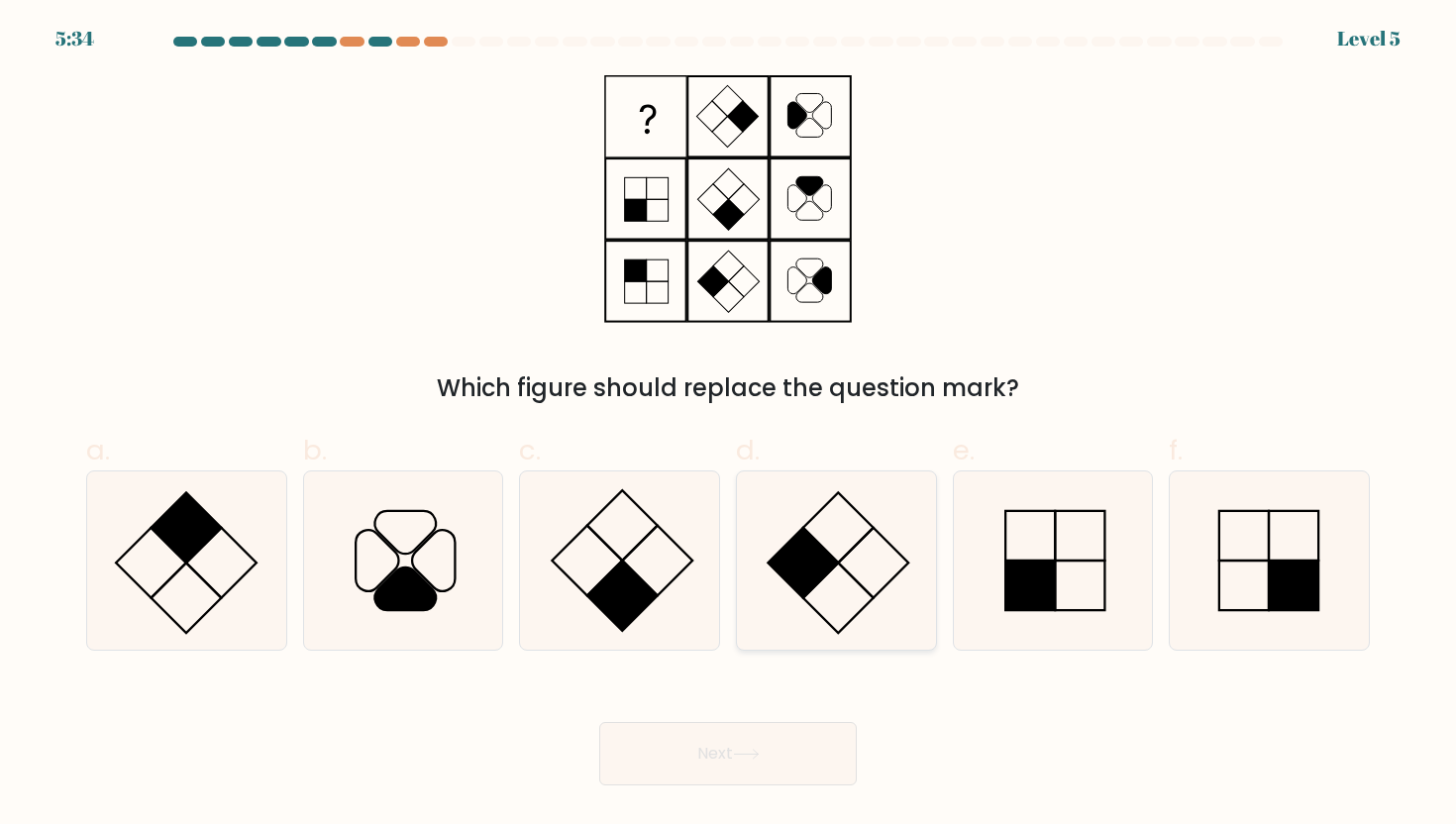 click 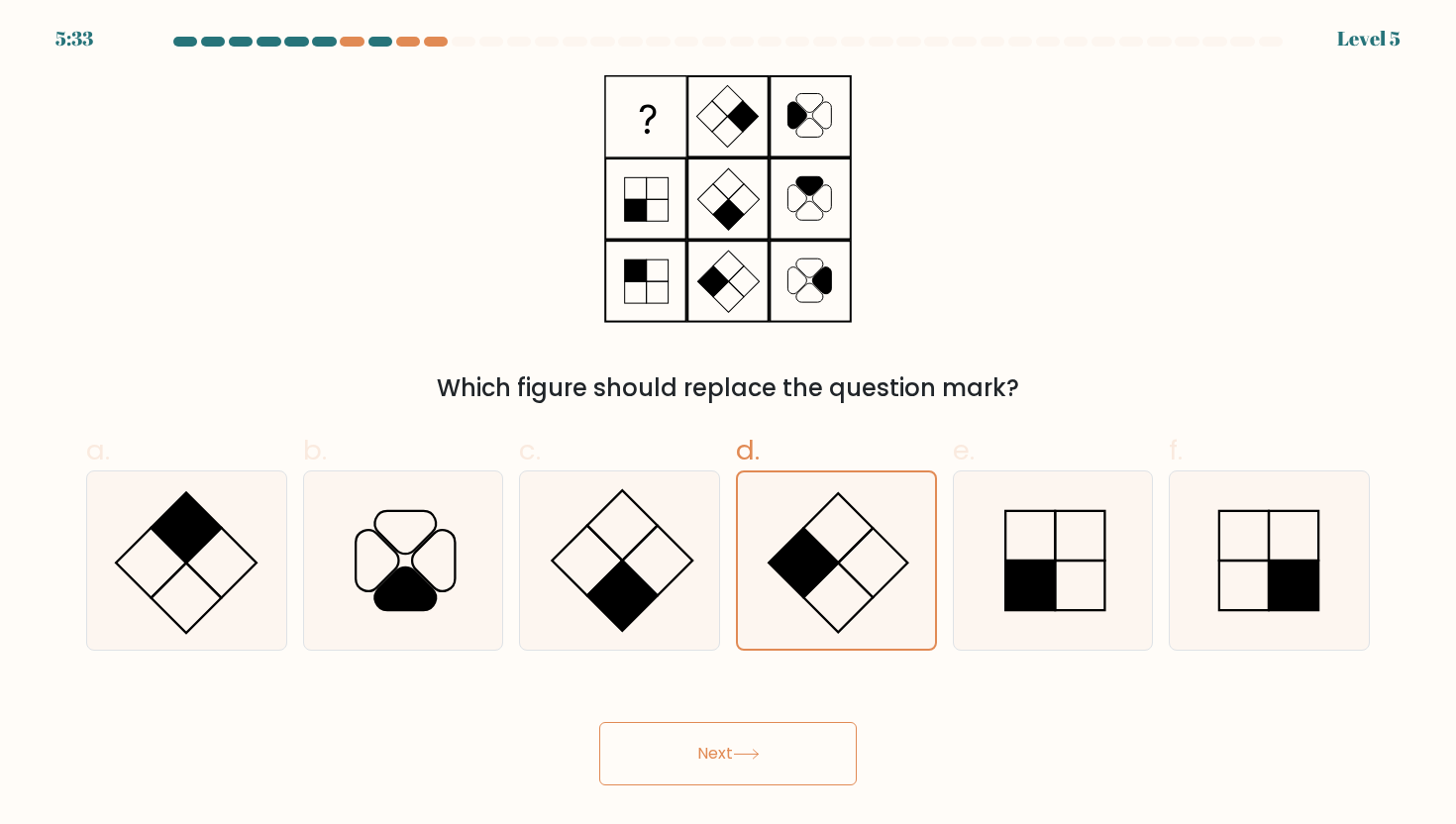 click on "Next" at bounding box center (728, 754) 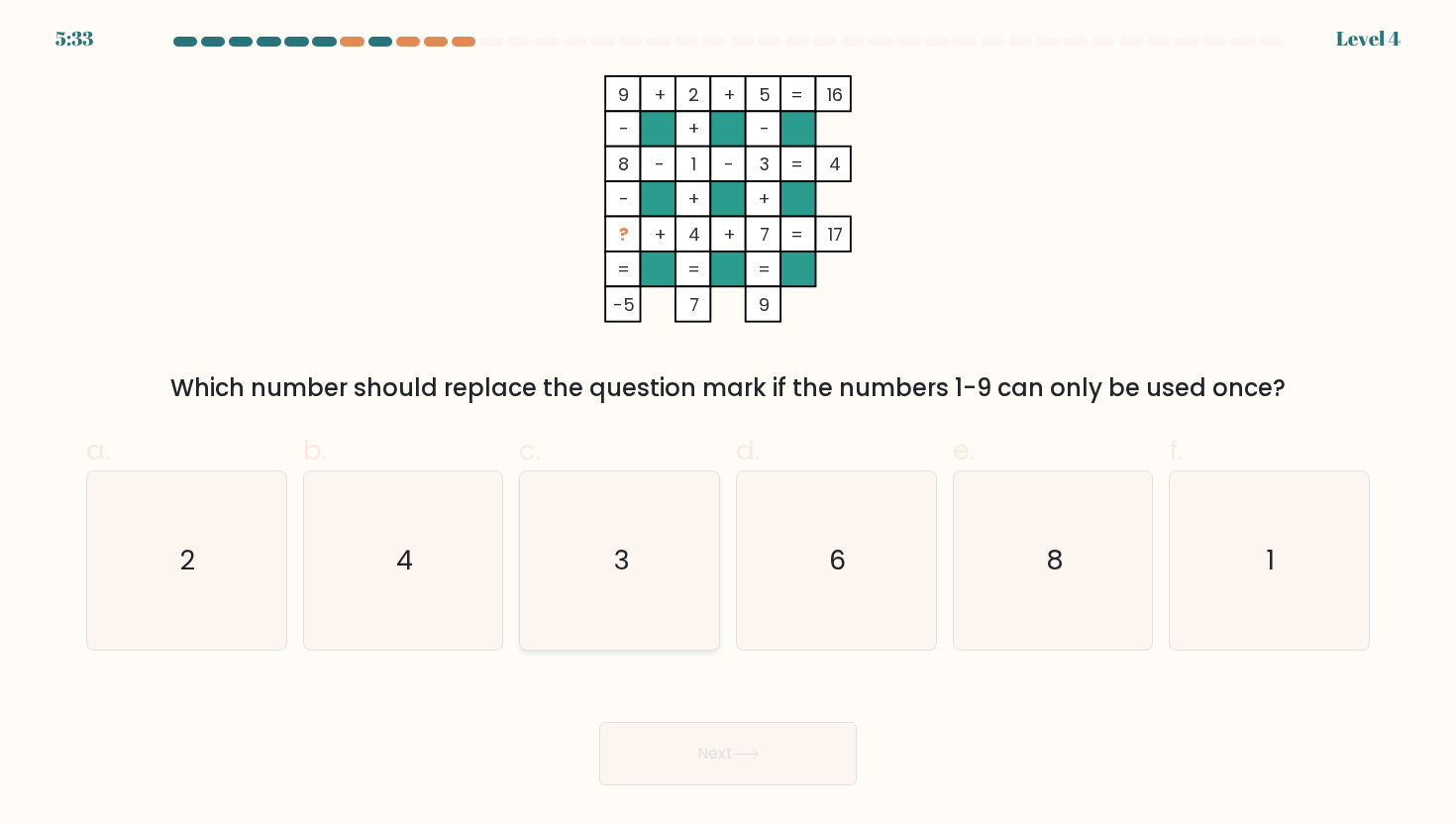 click on "3" 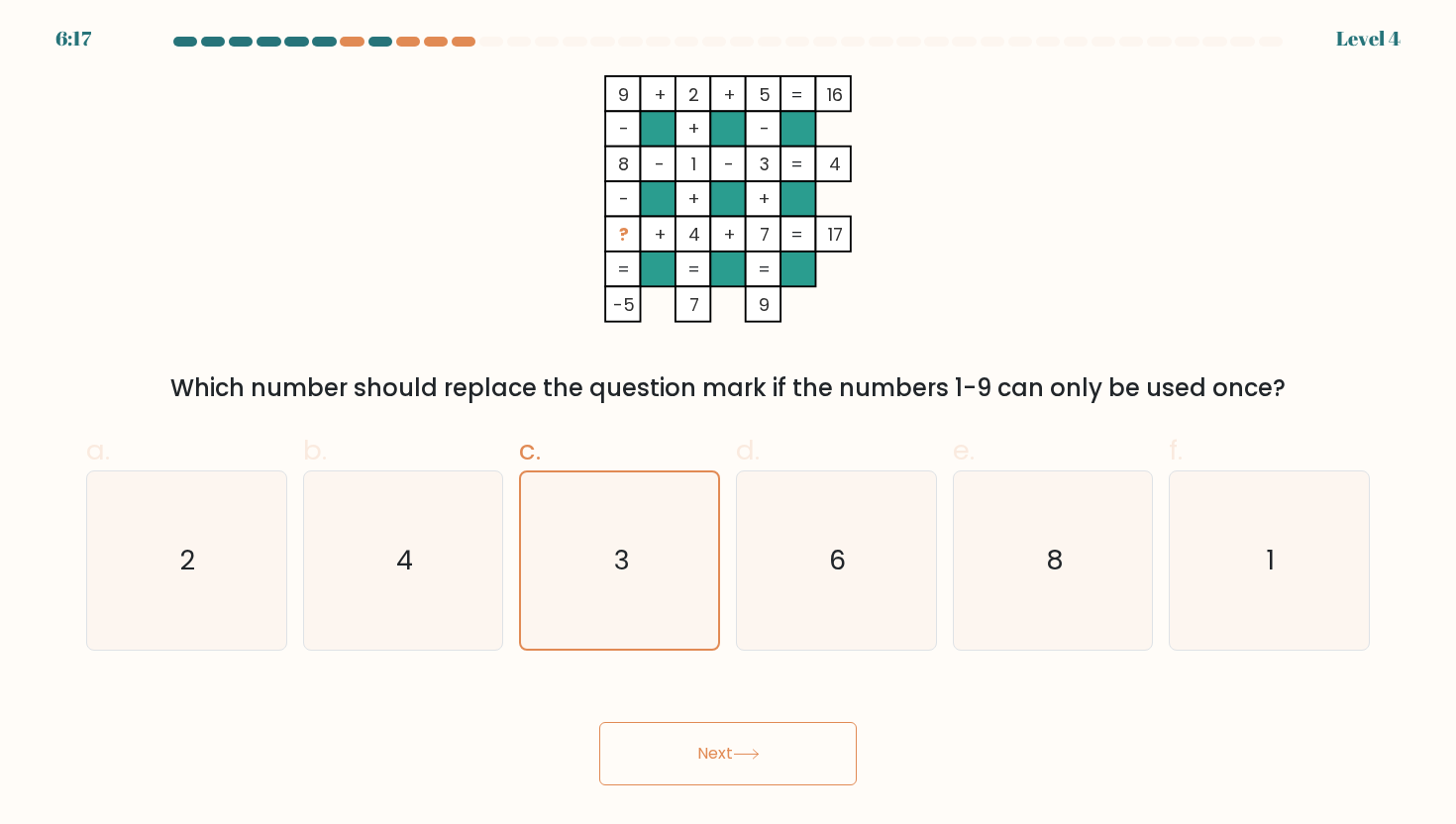 click on "Next" at bounding box center (728, 754) 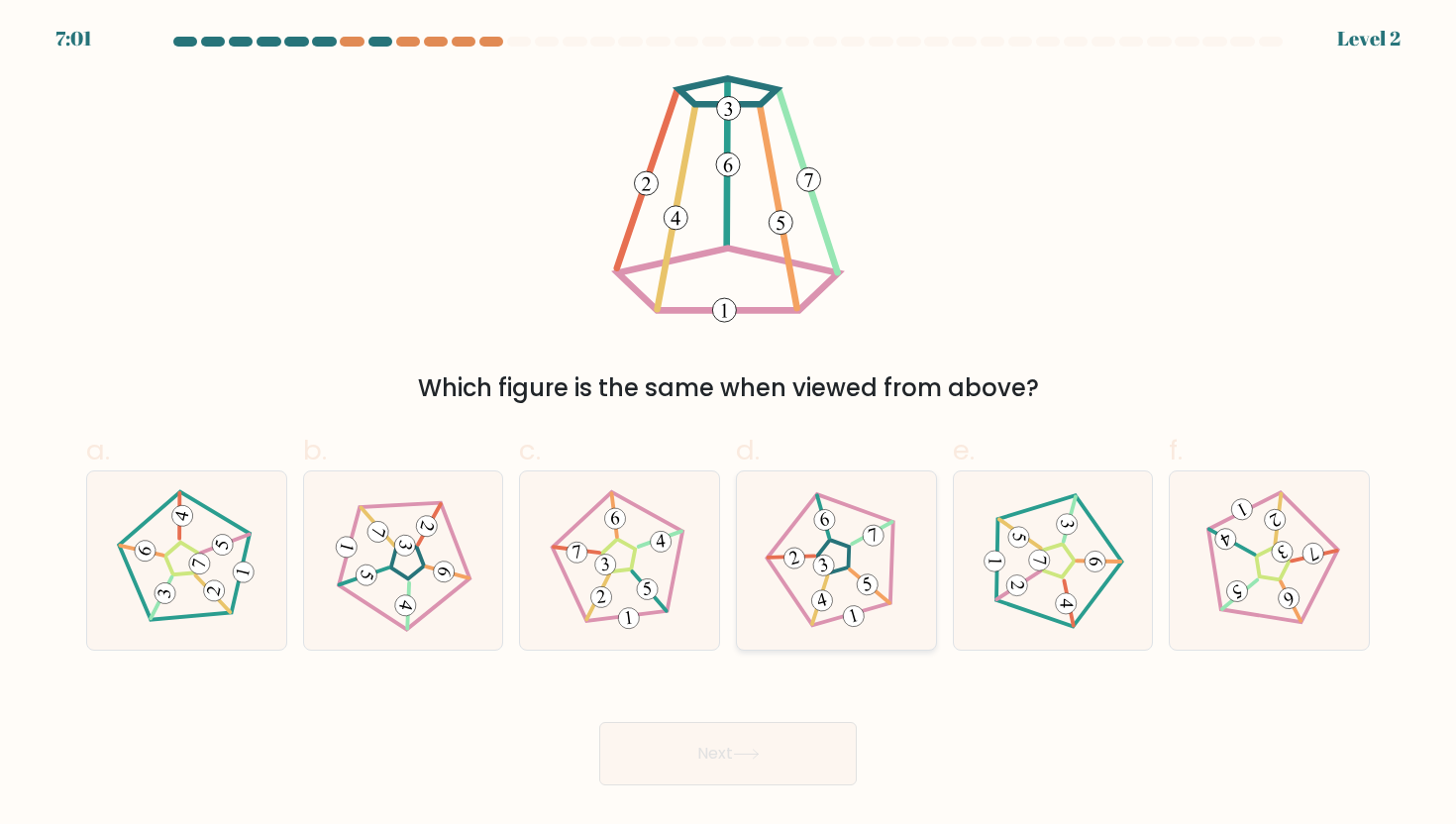 click 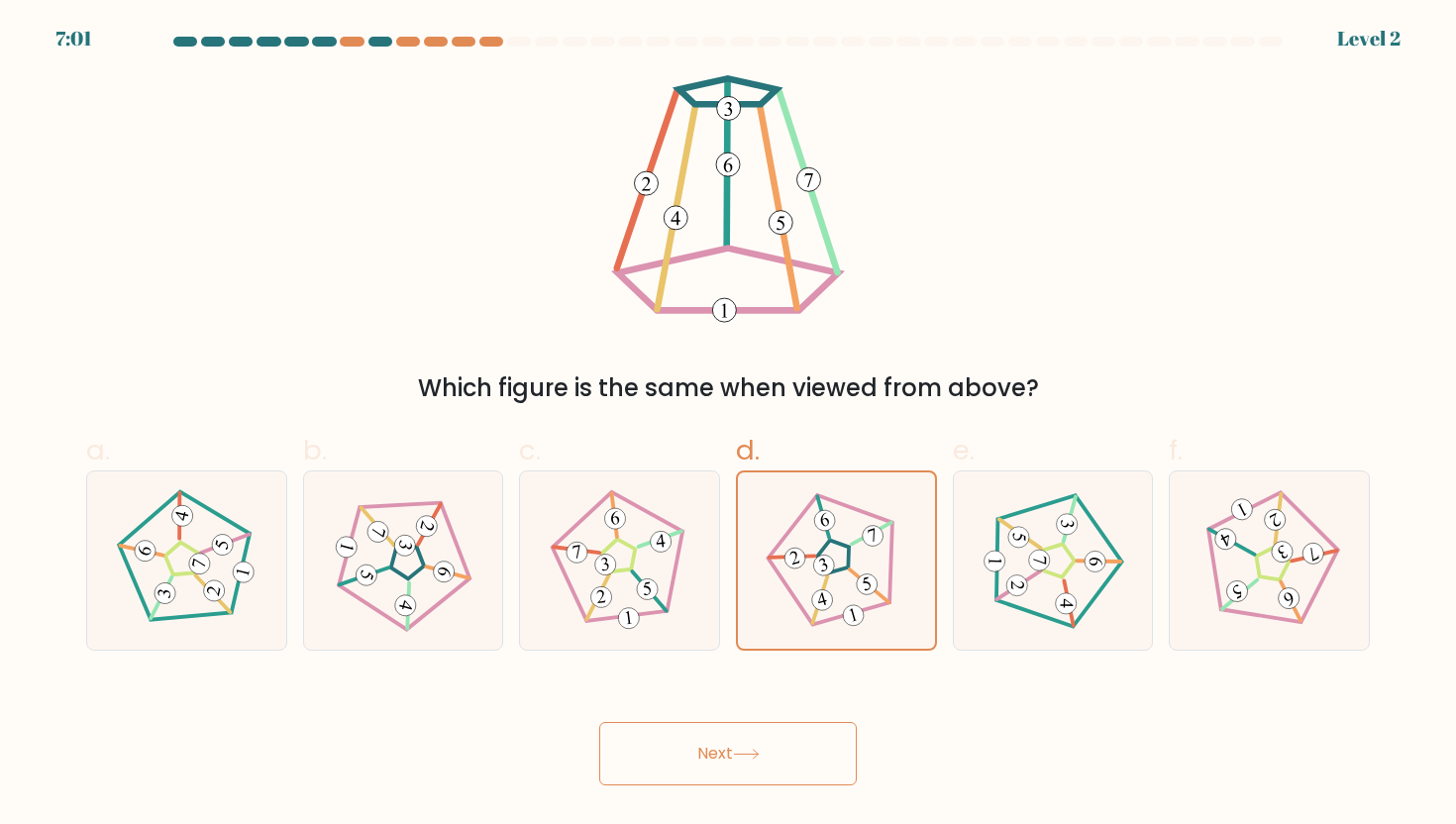 click on "Next" at bounding box center (728, 754) 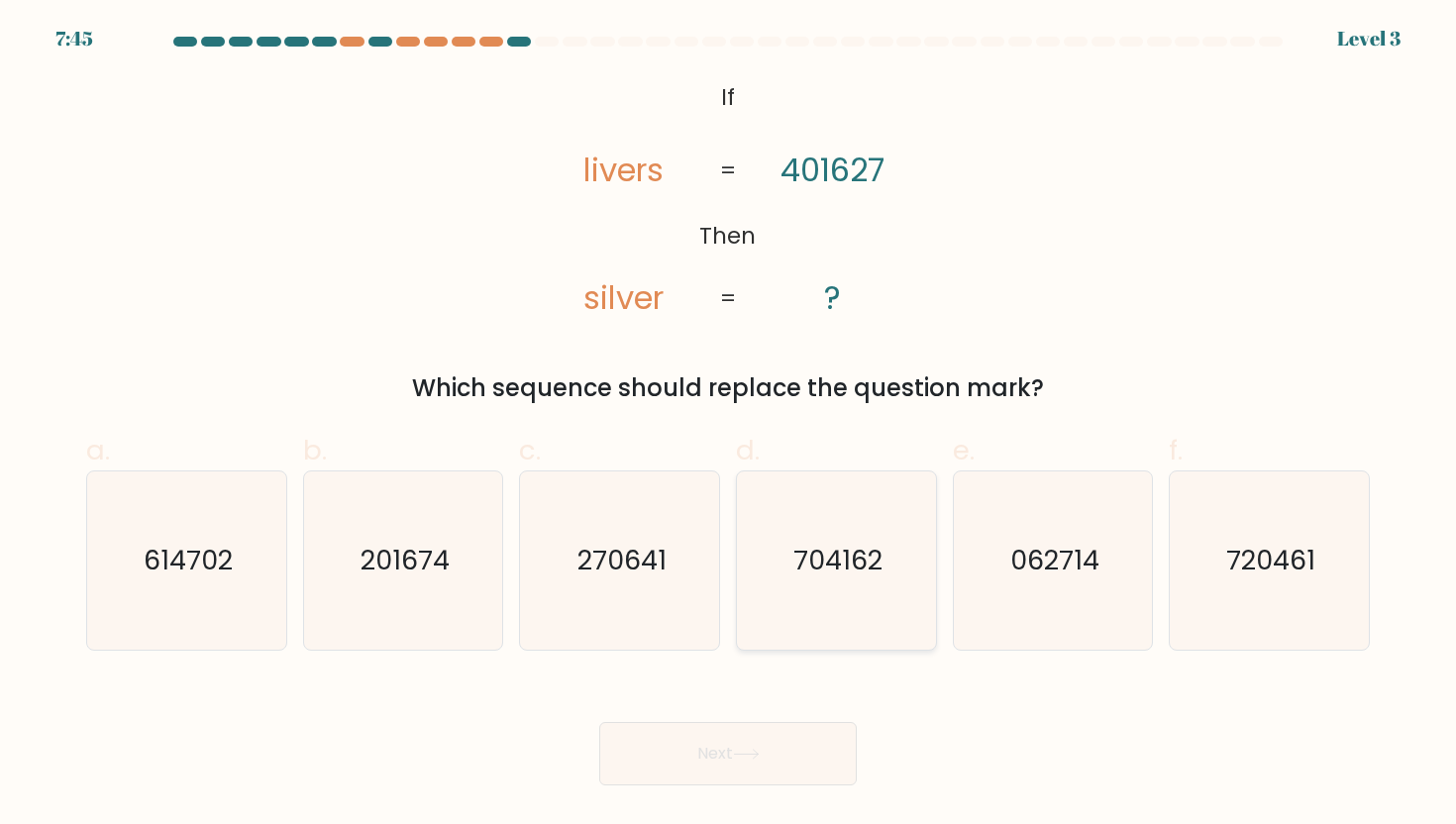 click on "704162" 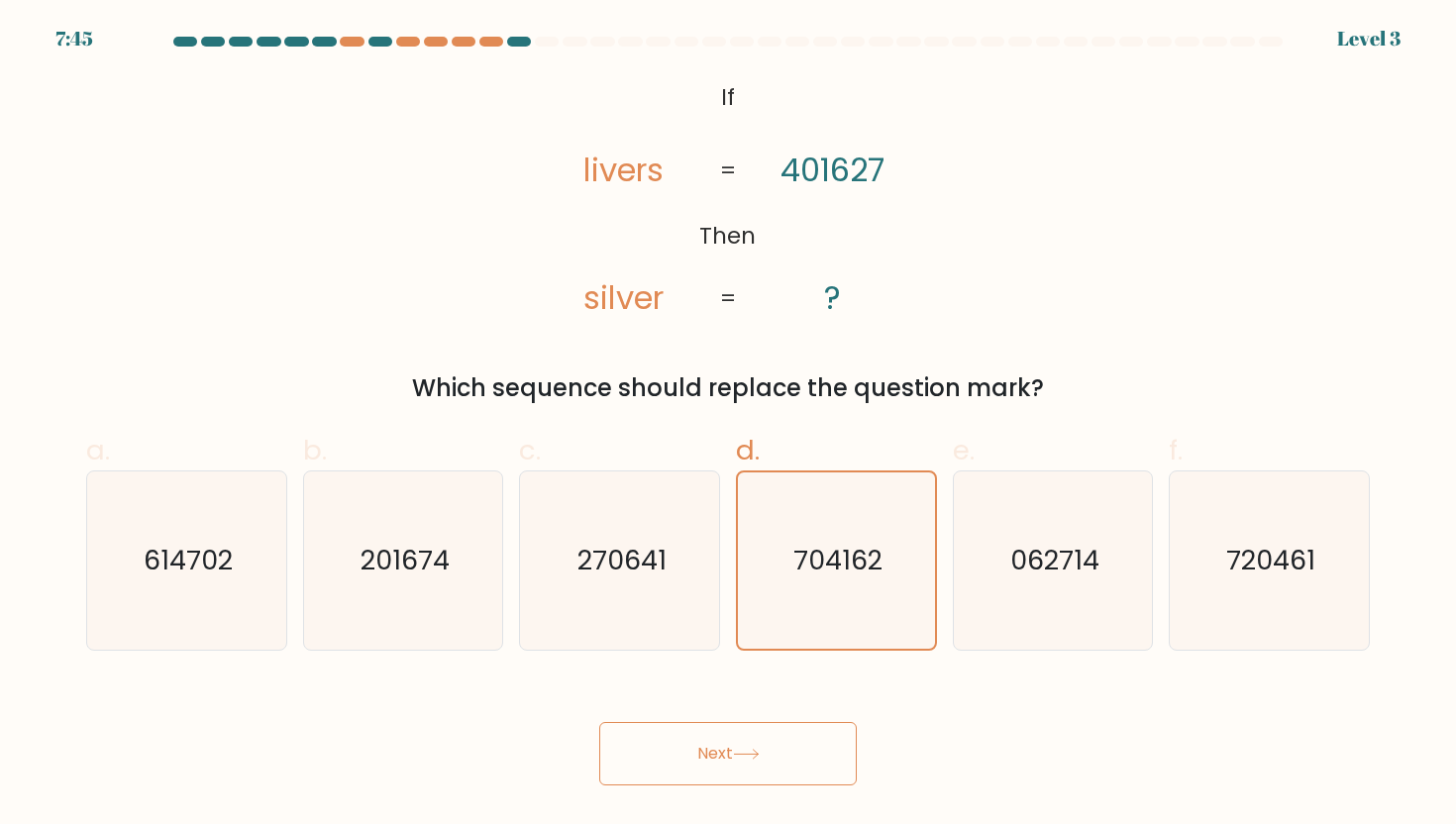 click on "Next" at bounding box center (728, 754) 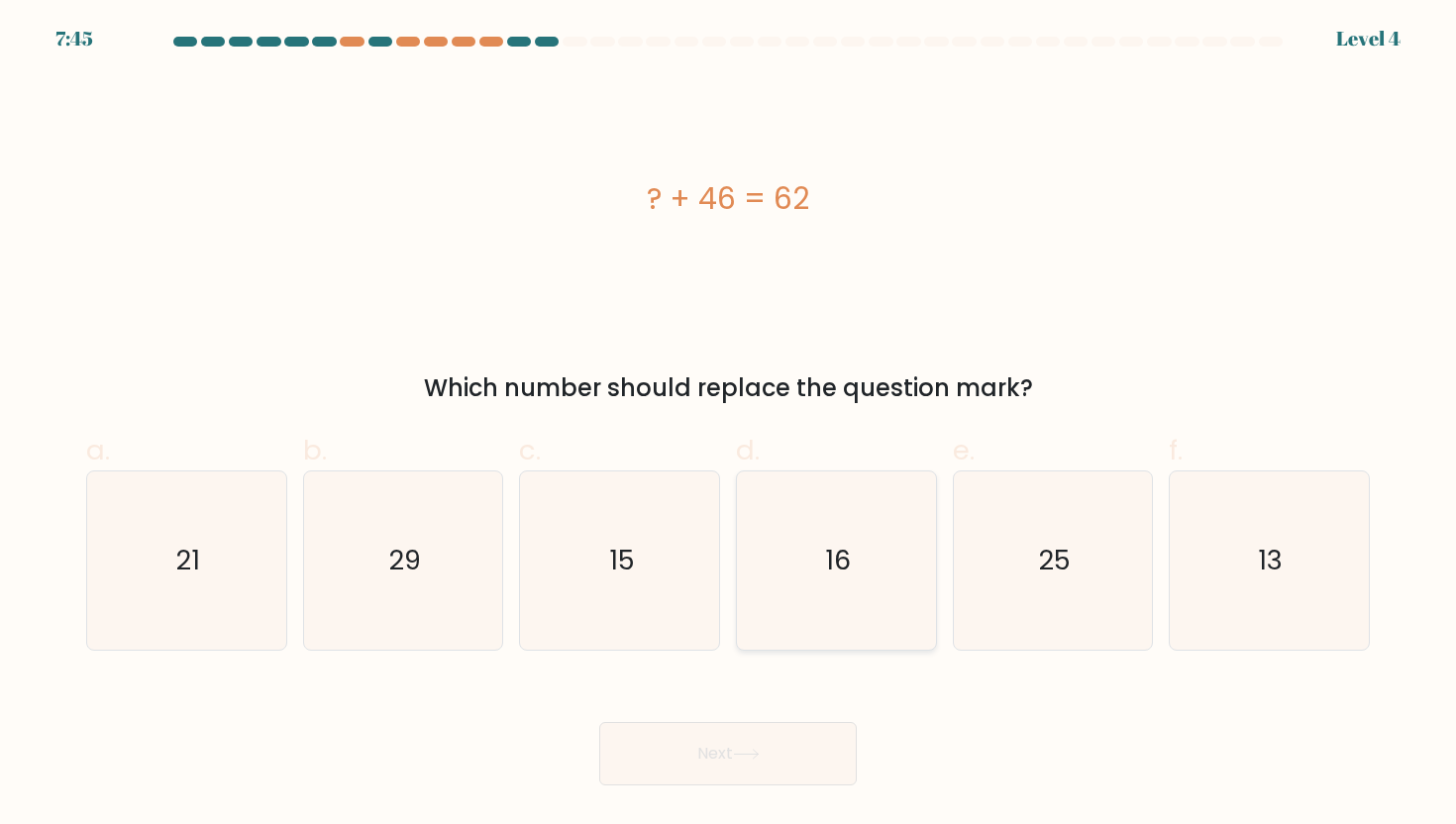 click on "16" 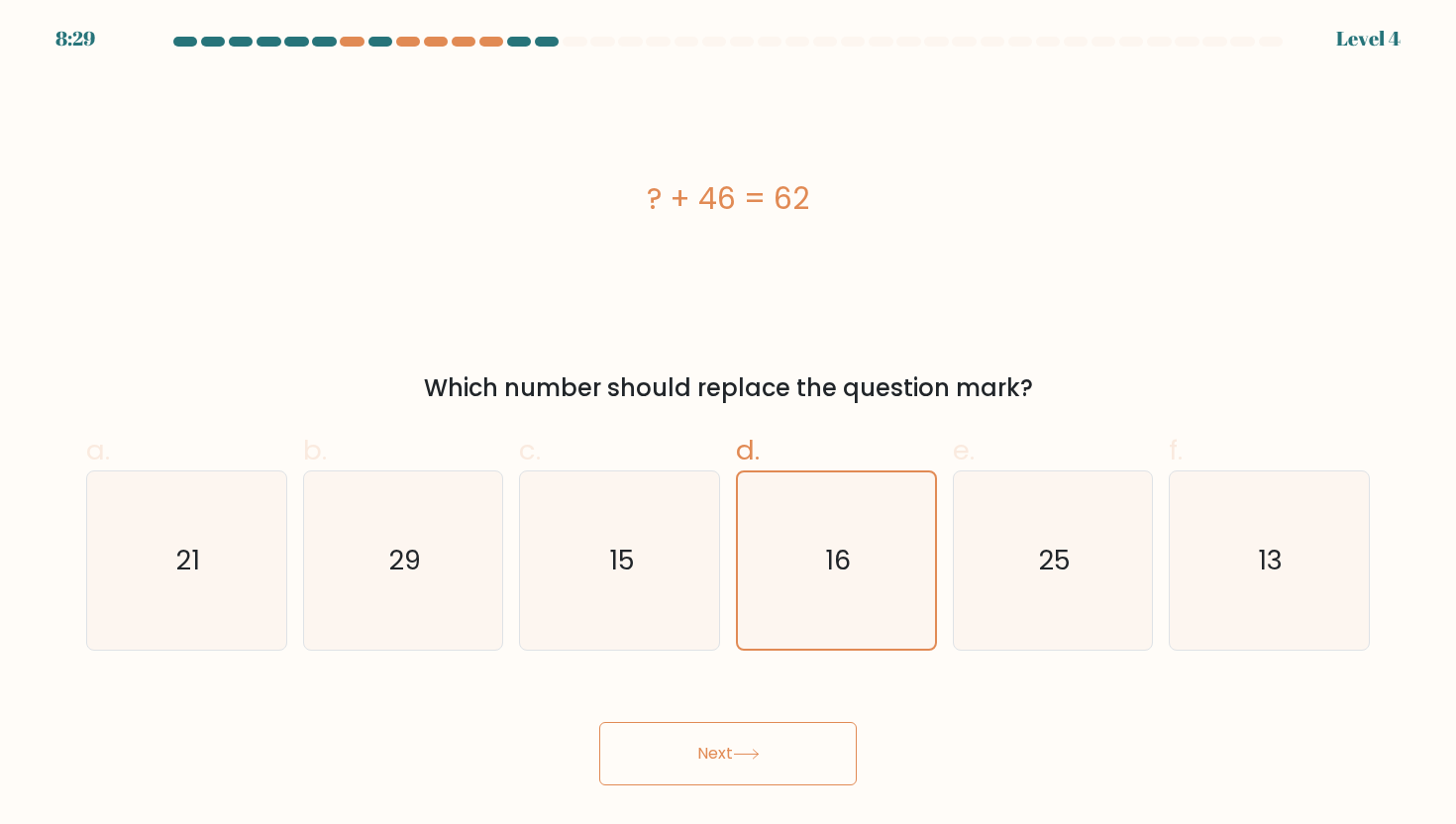 click on "Next" at bounding box center [728, 730] 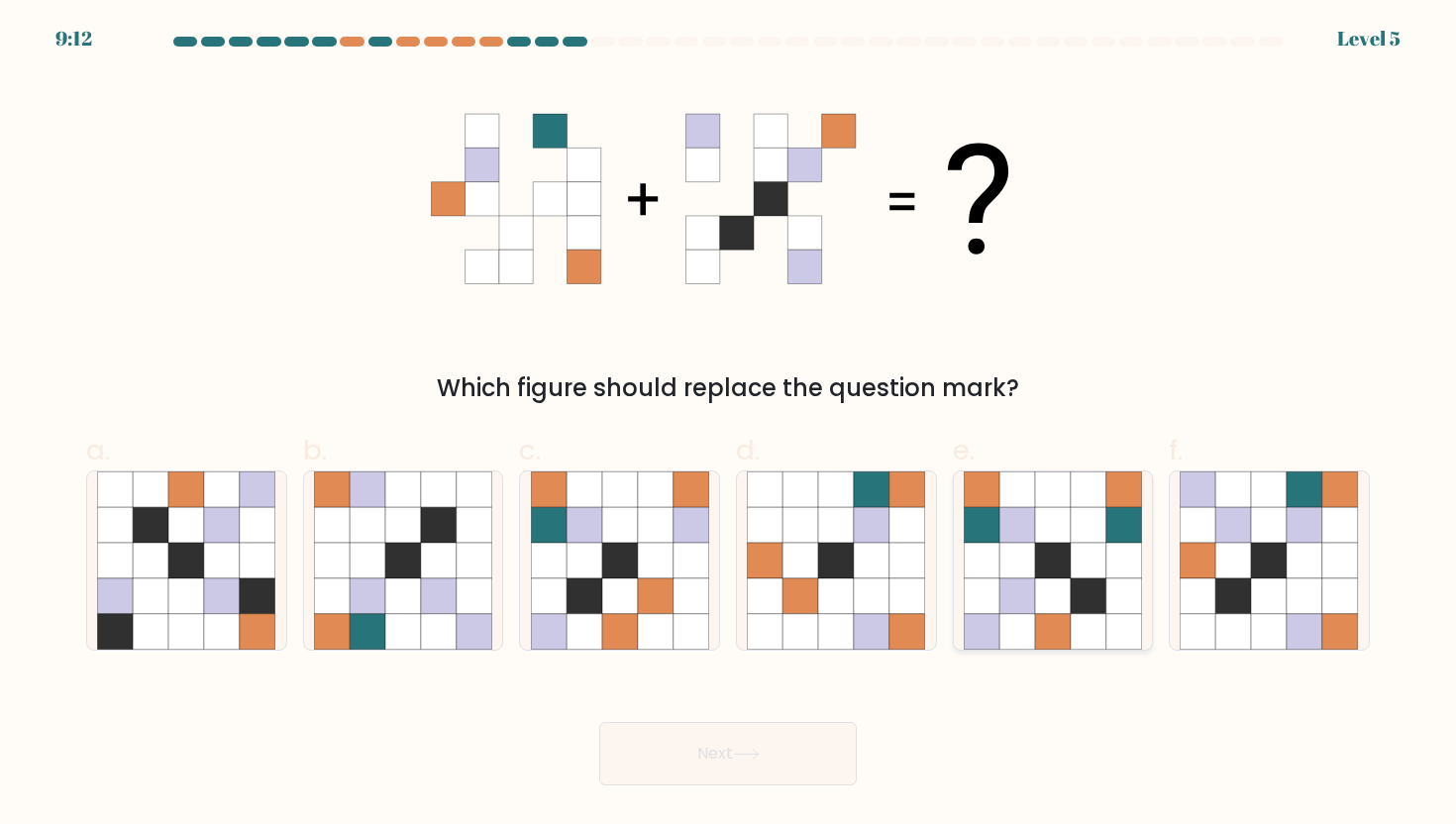 click 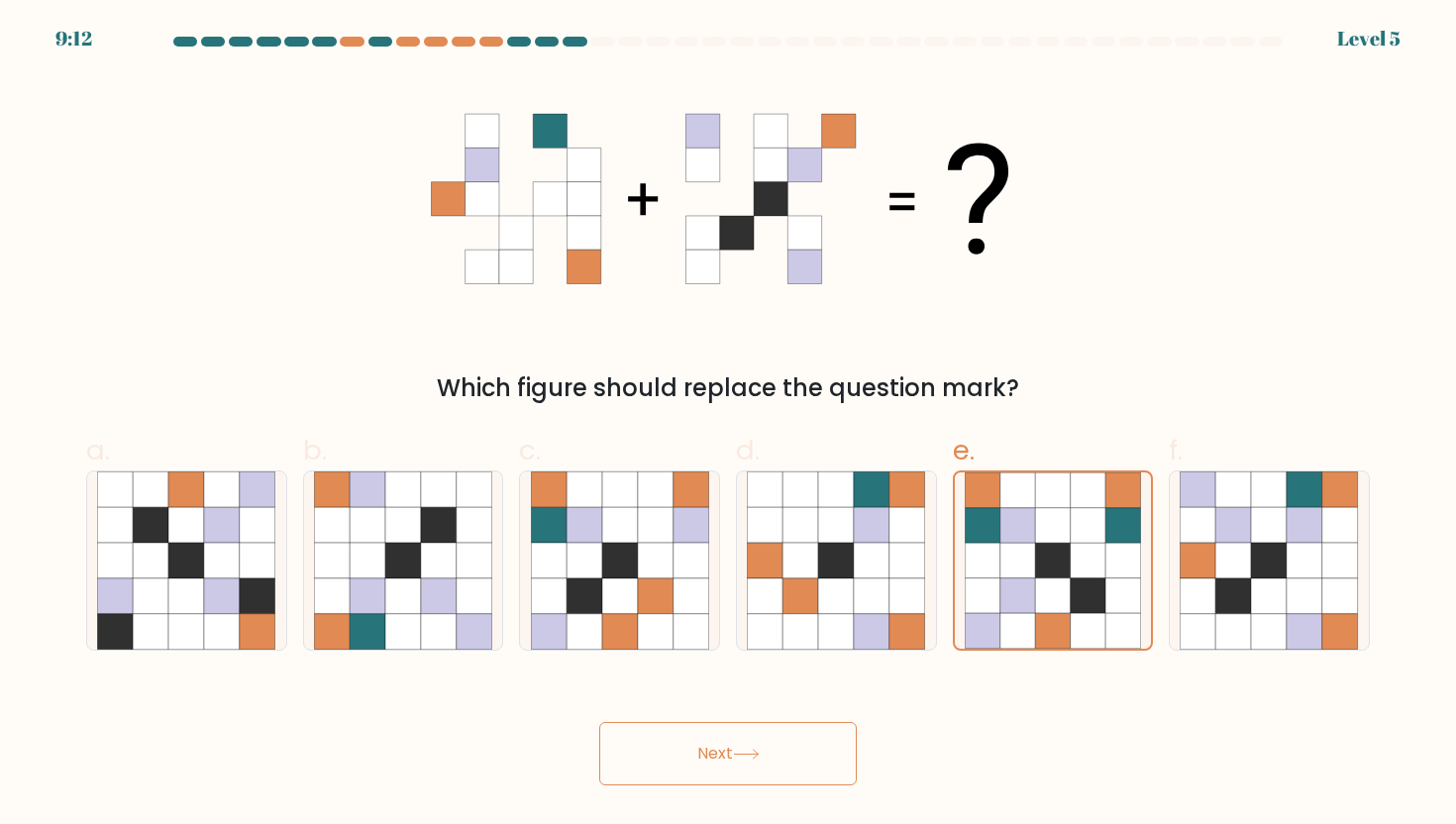 click on "Next" at bounding box center [728, 754] 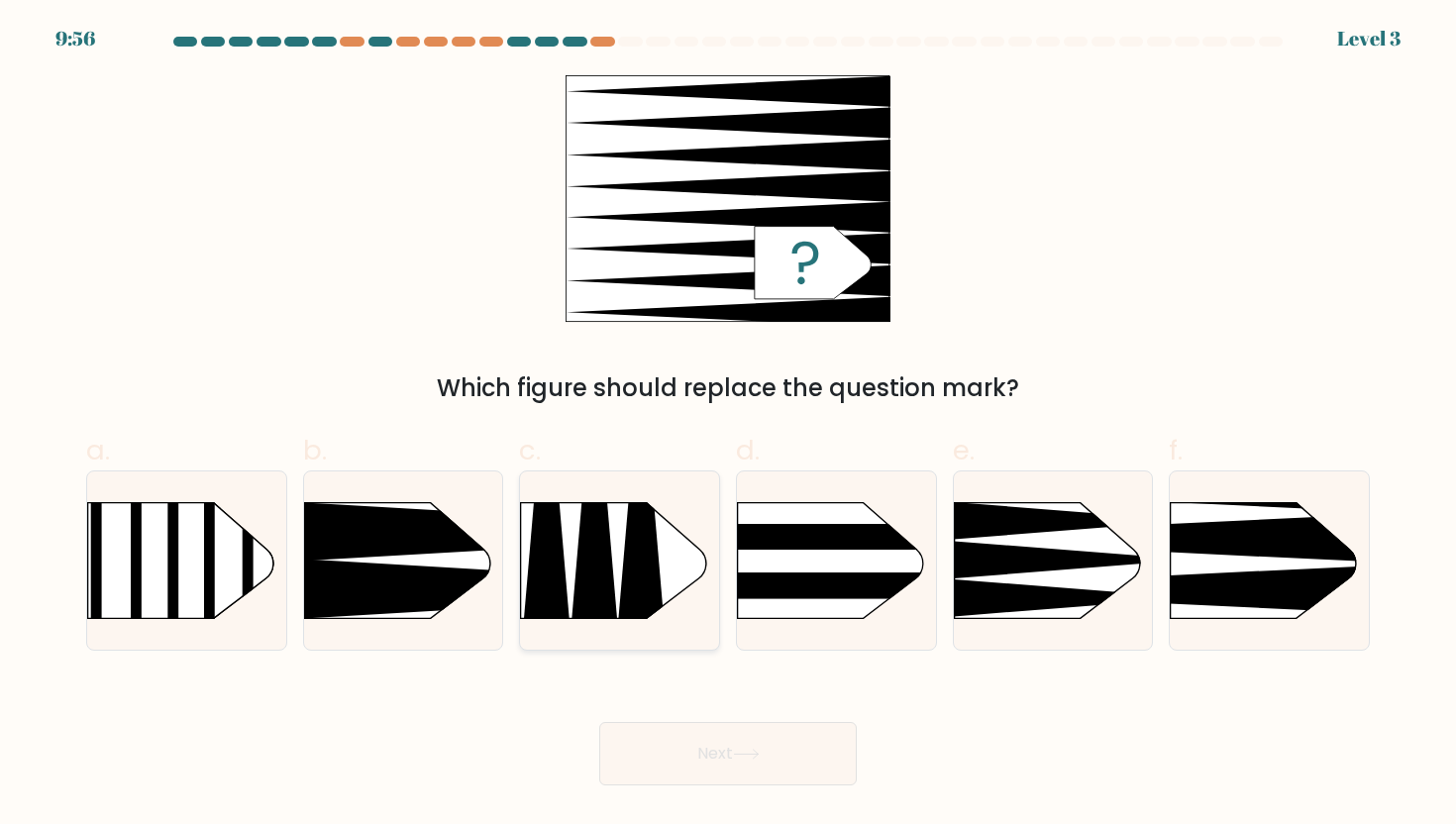 click 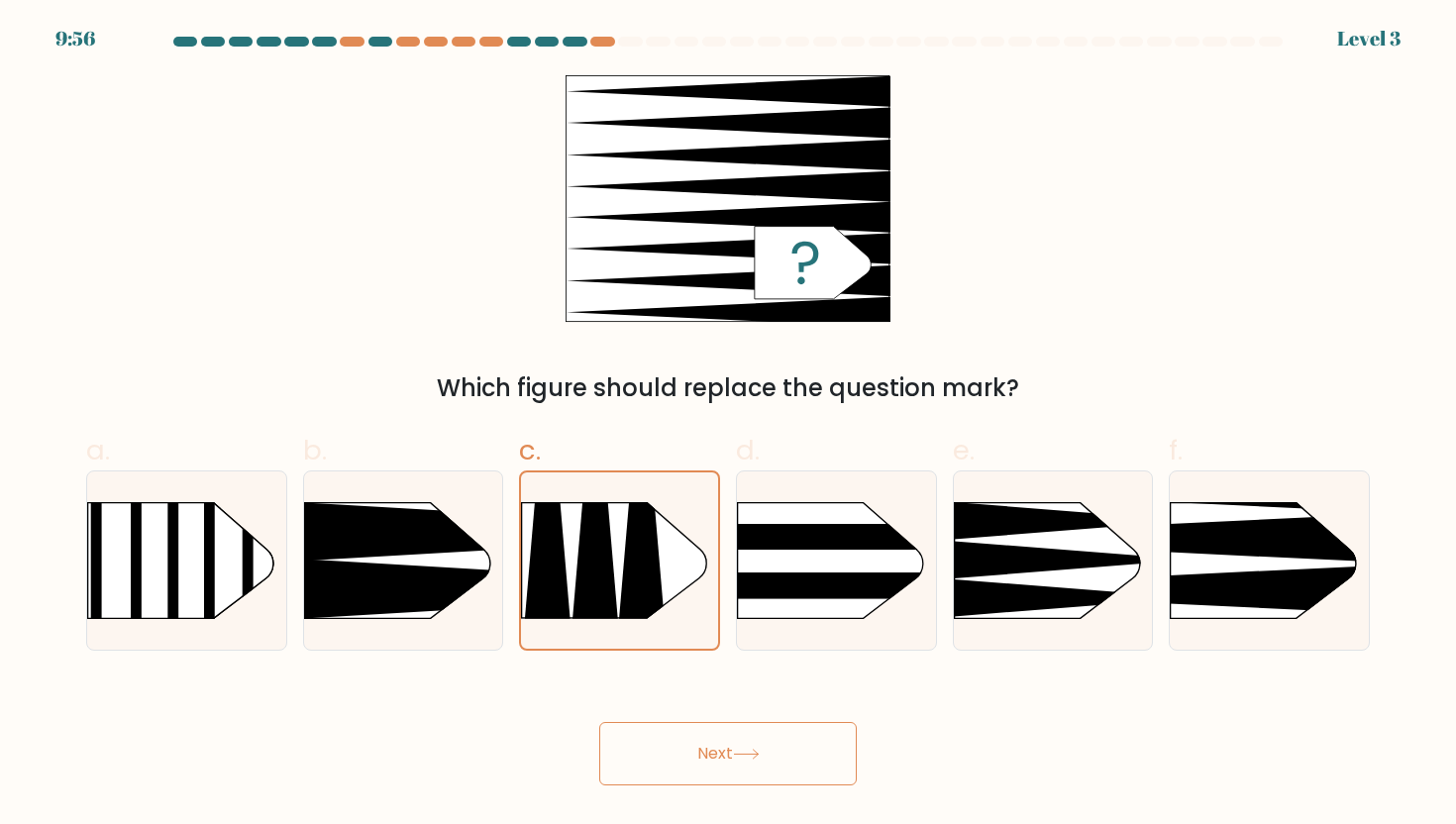 click on "Next" at bounding box center [728, 754] 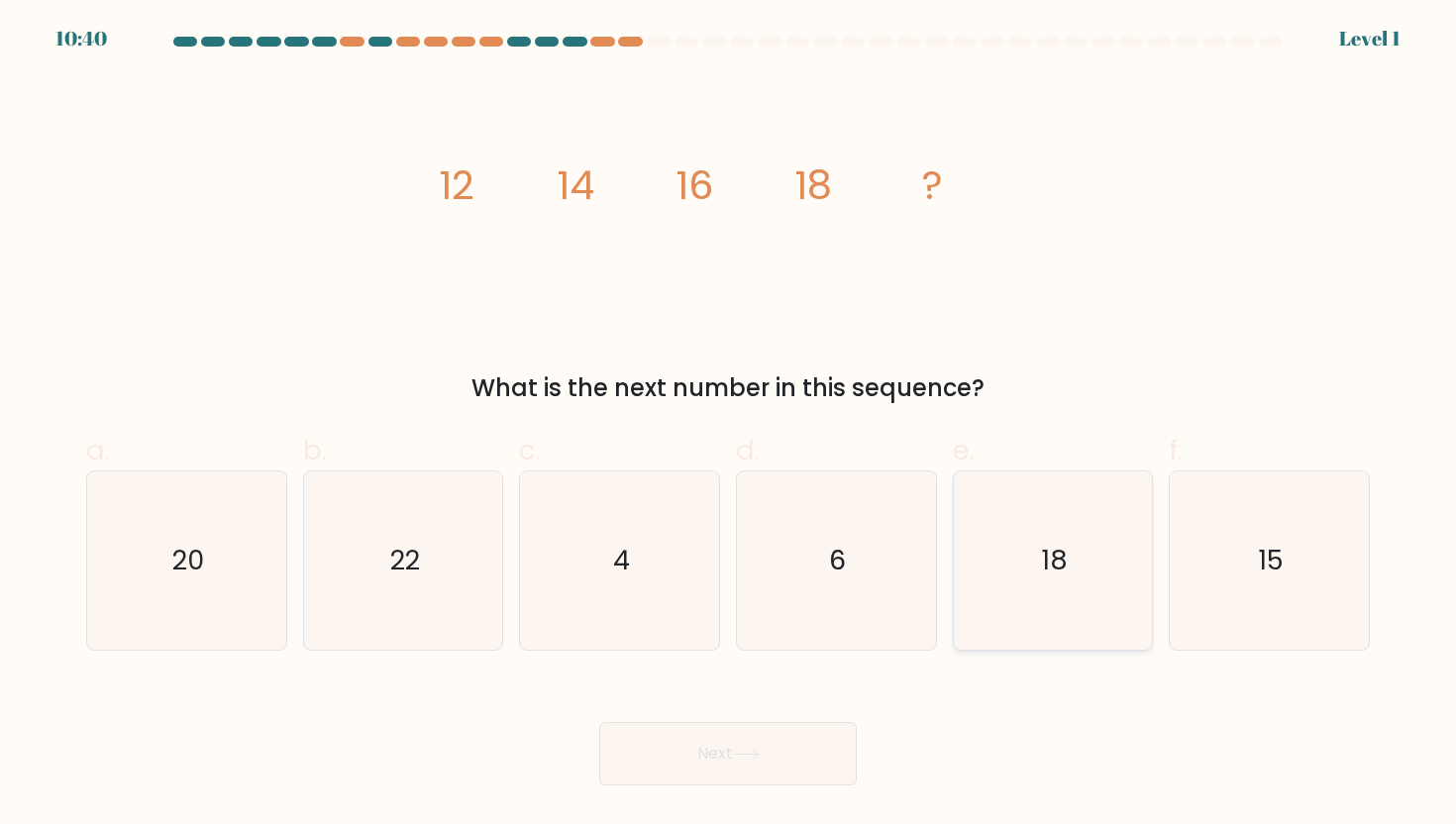 click on "18" 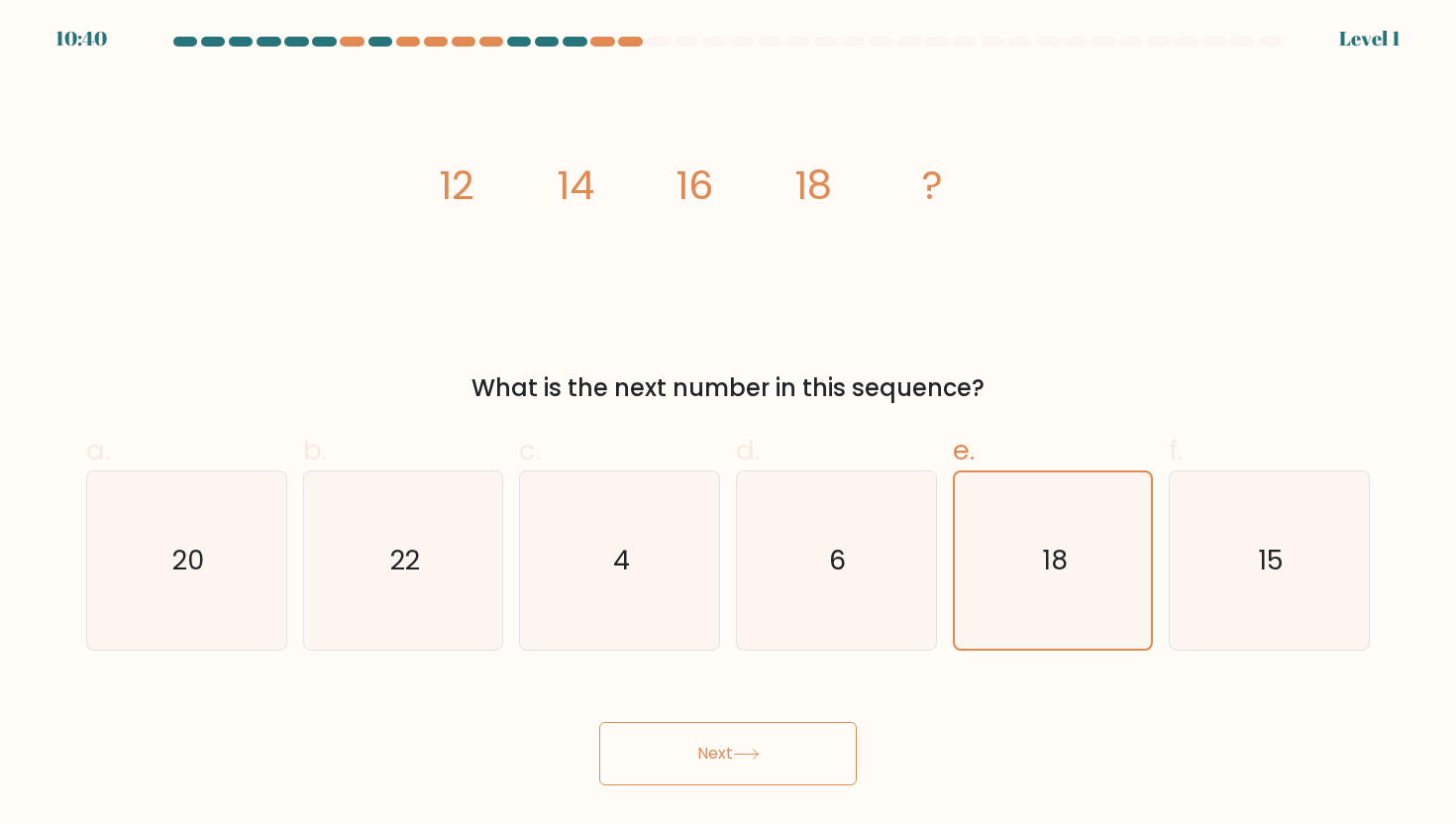 click on "Next" at bounding box center [728, 754] 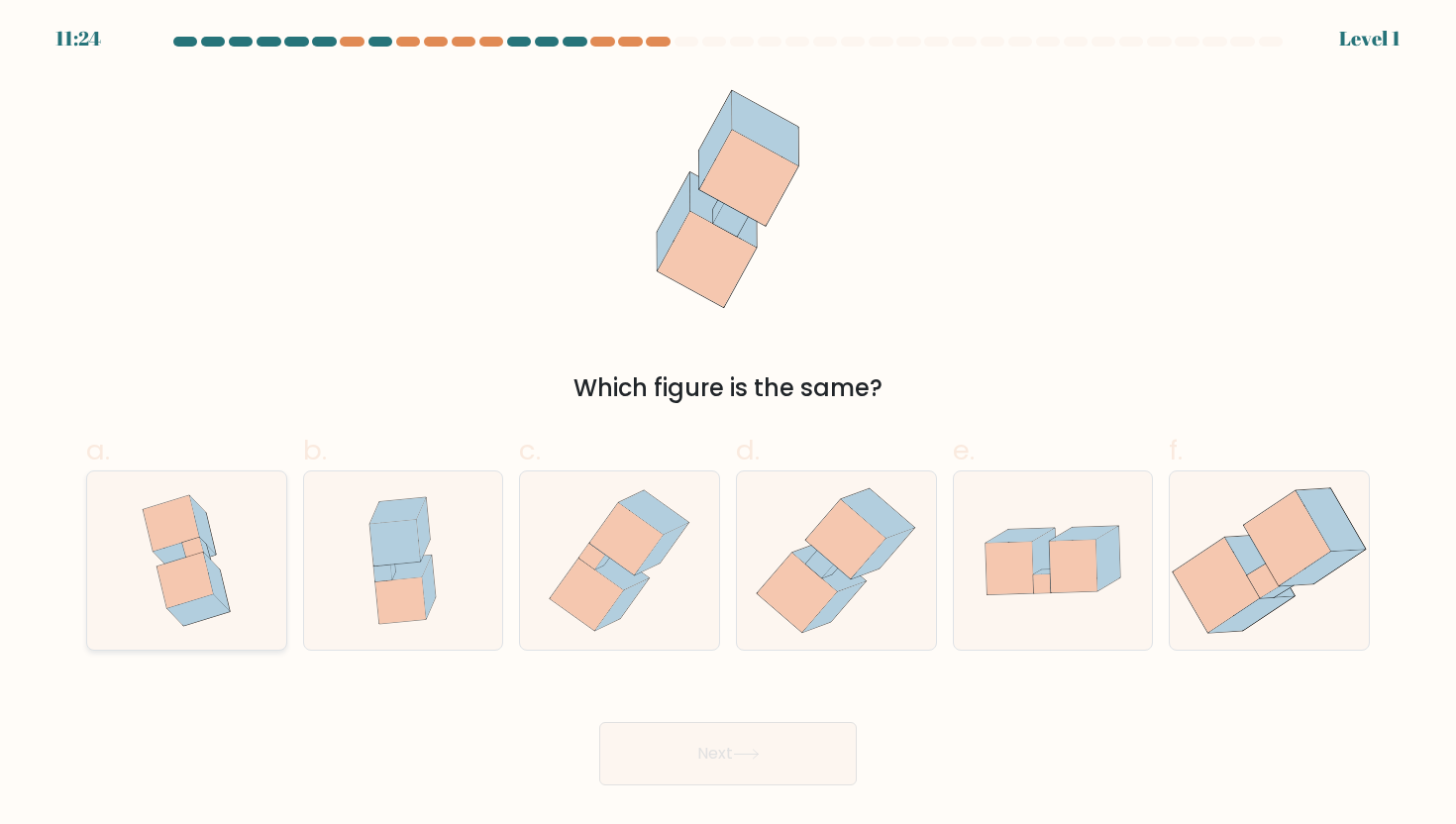 click 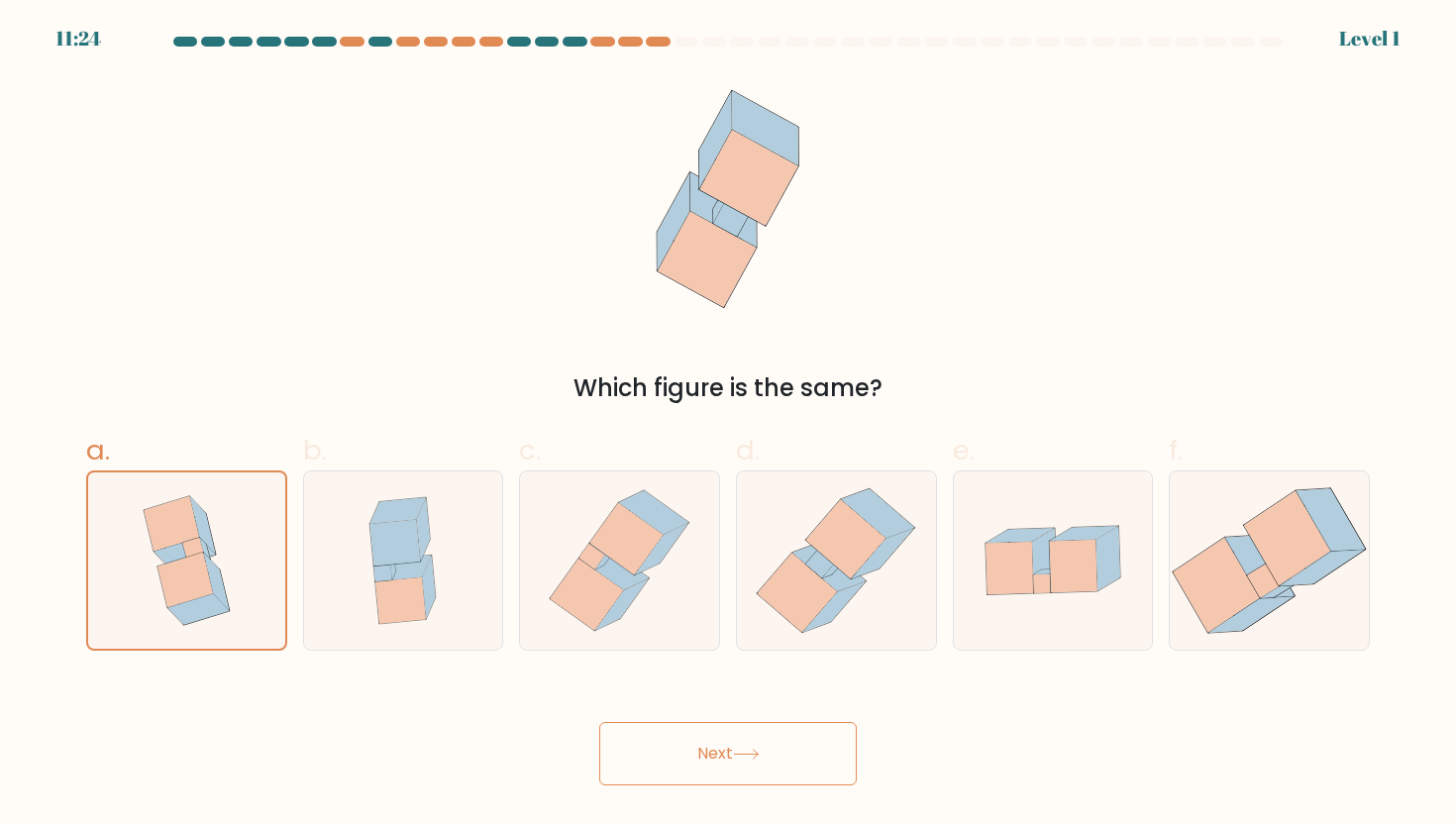 click on "11:24
Level 1" at bounding box center [728, 412] 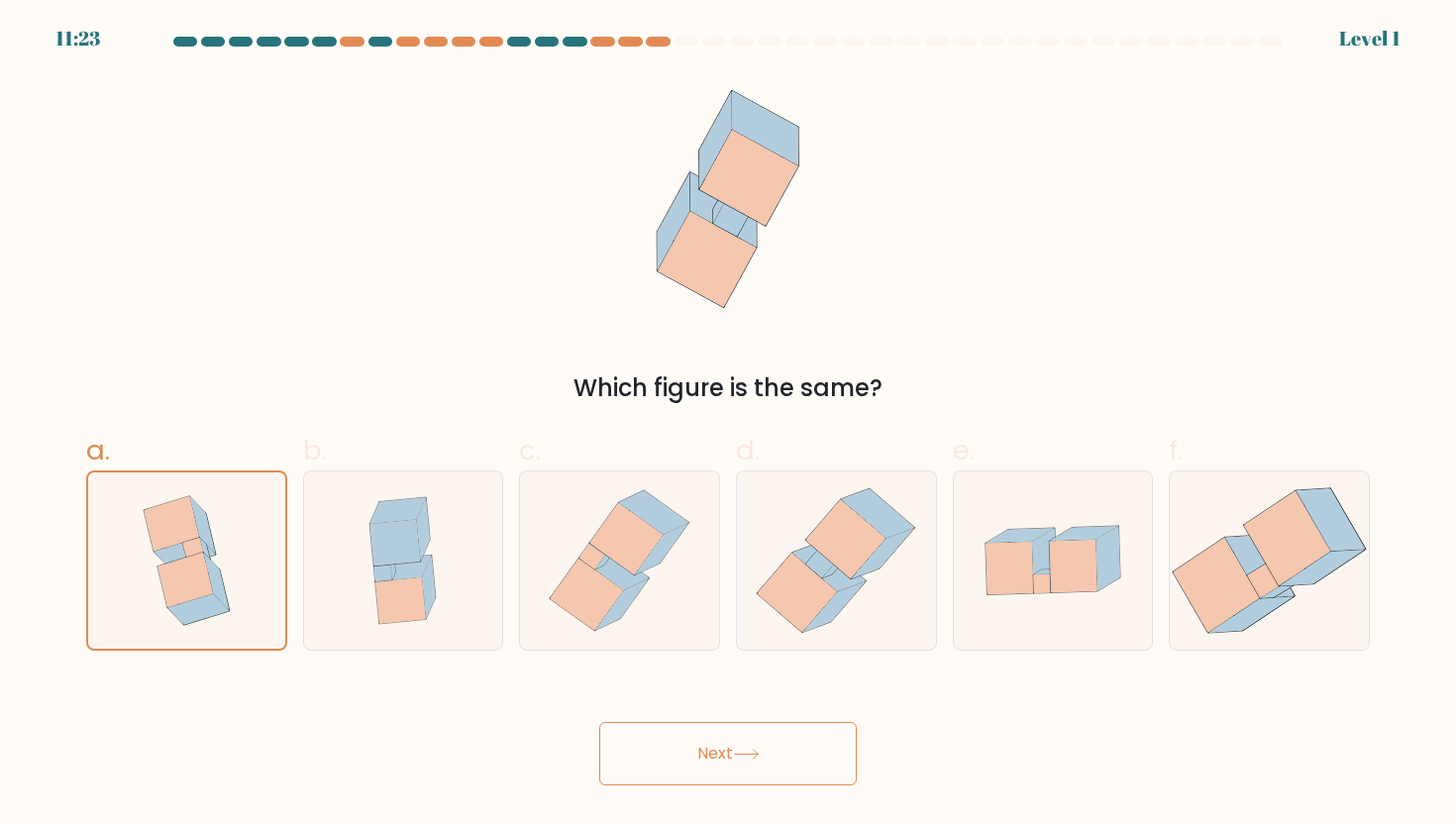 click on "Next" at bounding box center [728, 754] 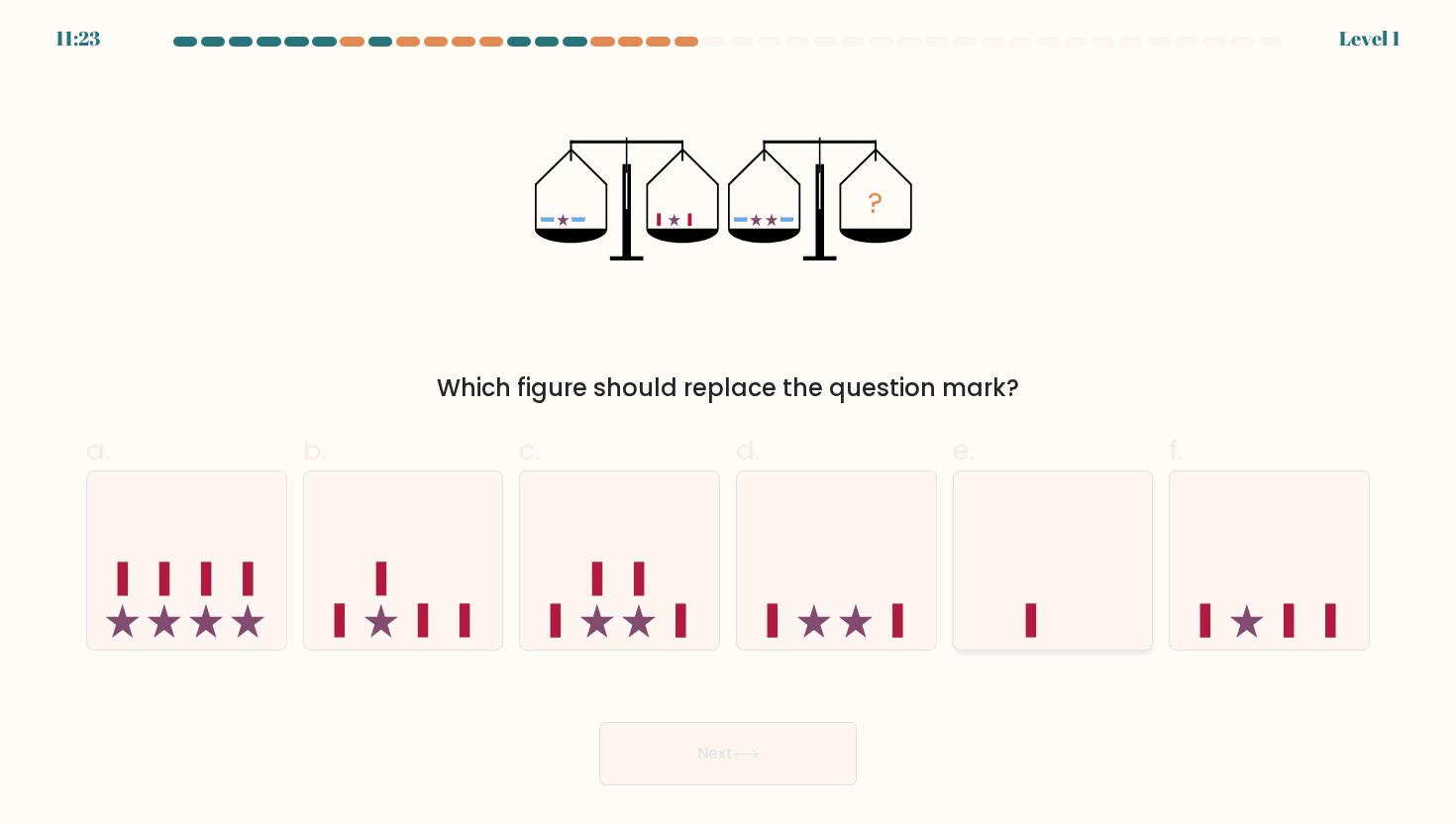 click 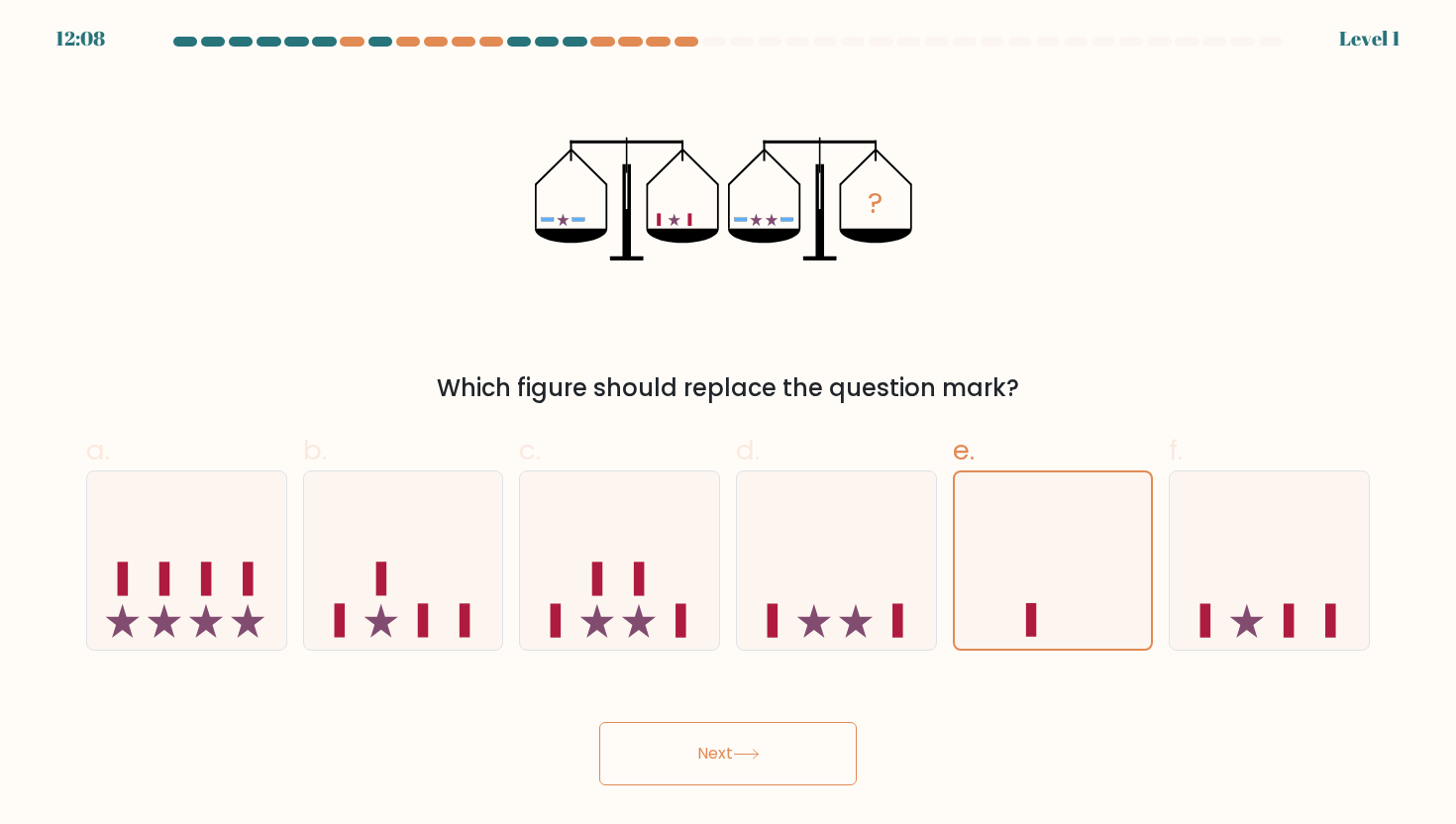 click on "Next" at bounding box center (728, 754) 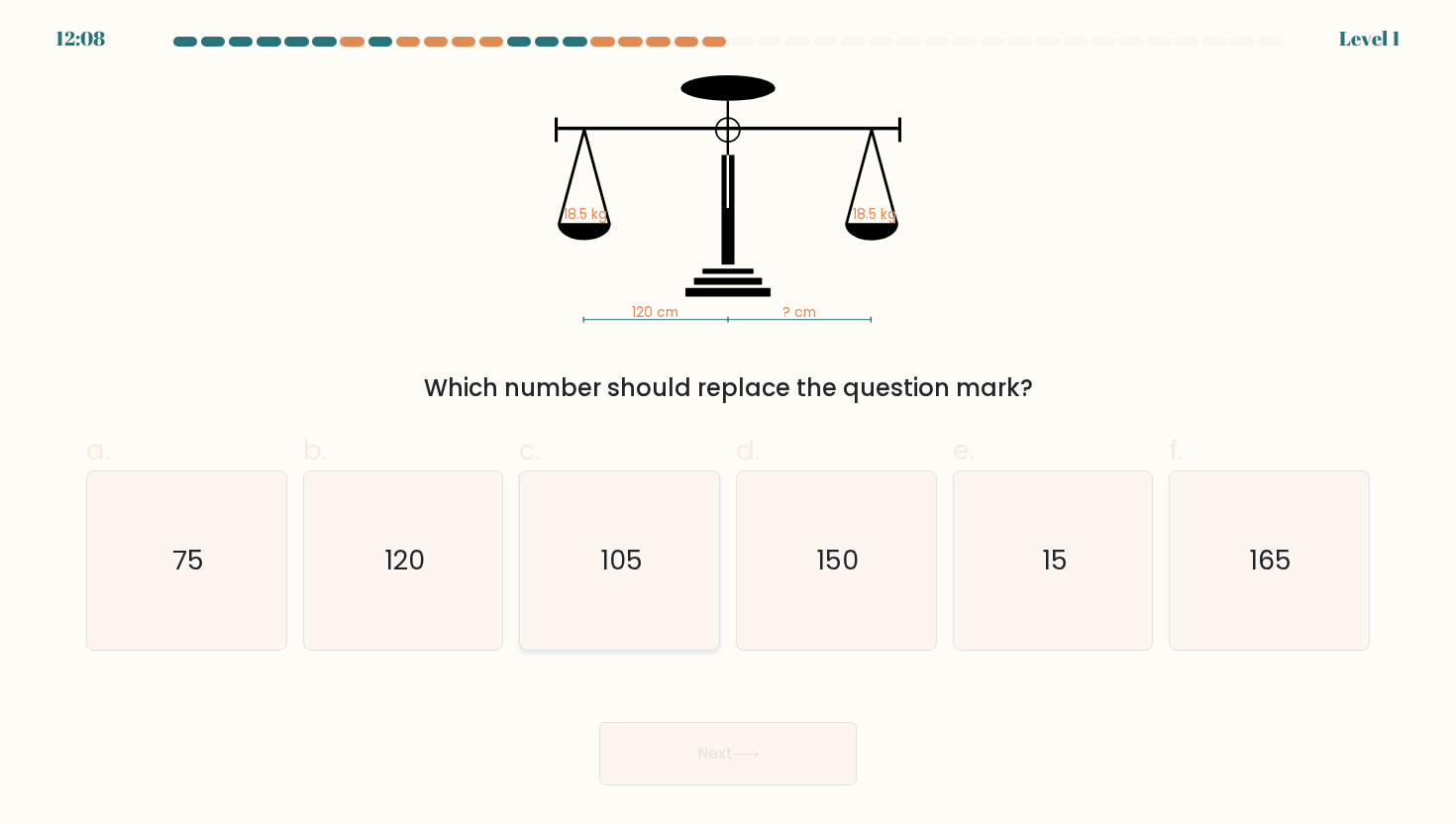 click on "105" 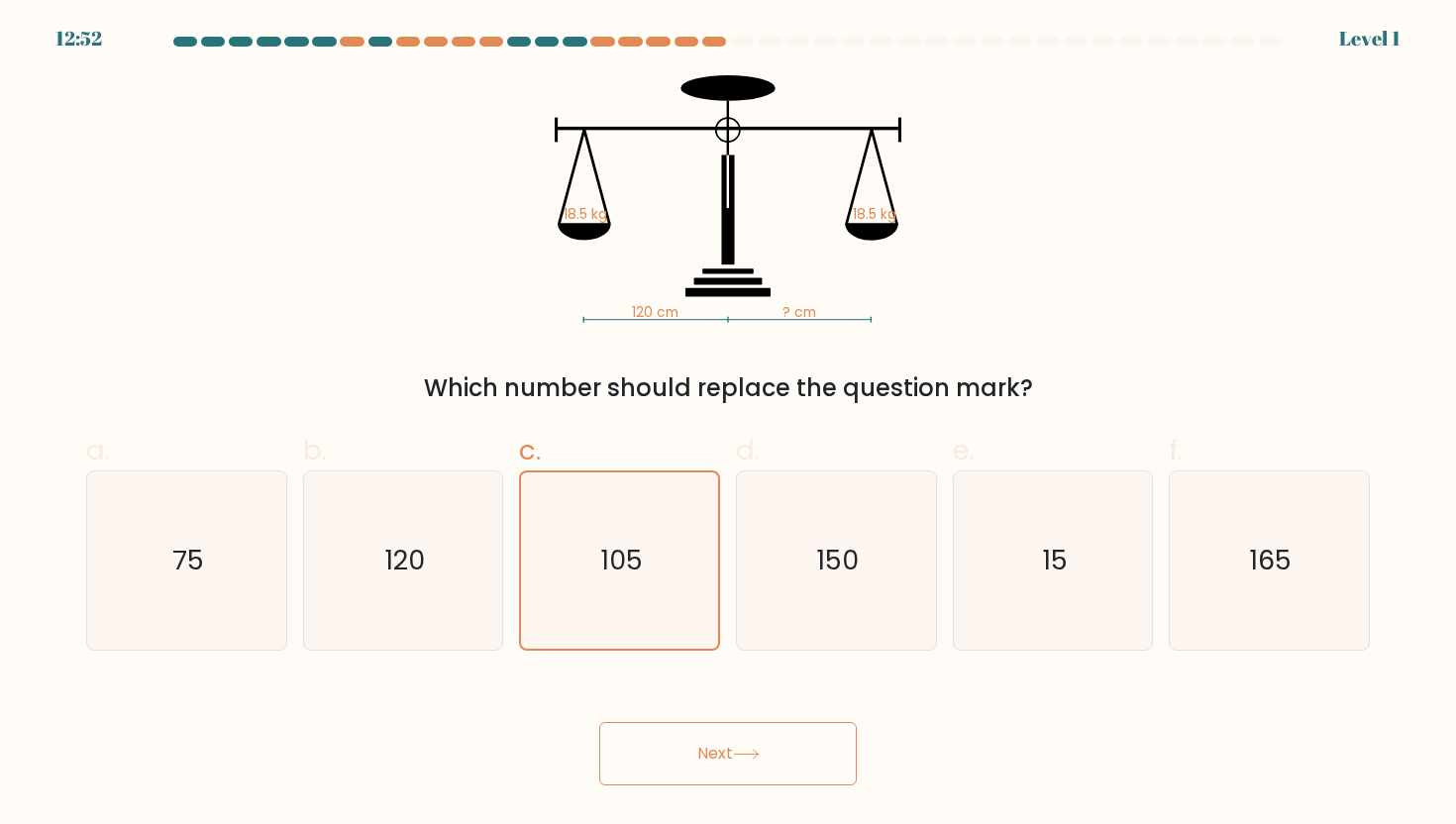 click on "Next" at bounding box center [728, 754] 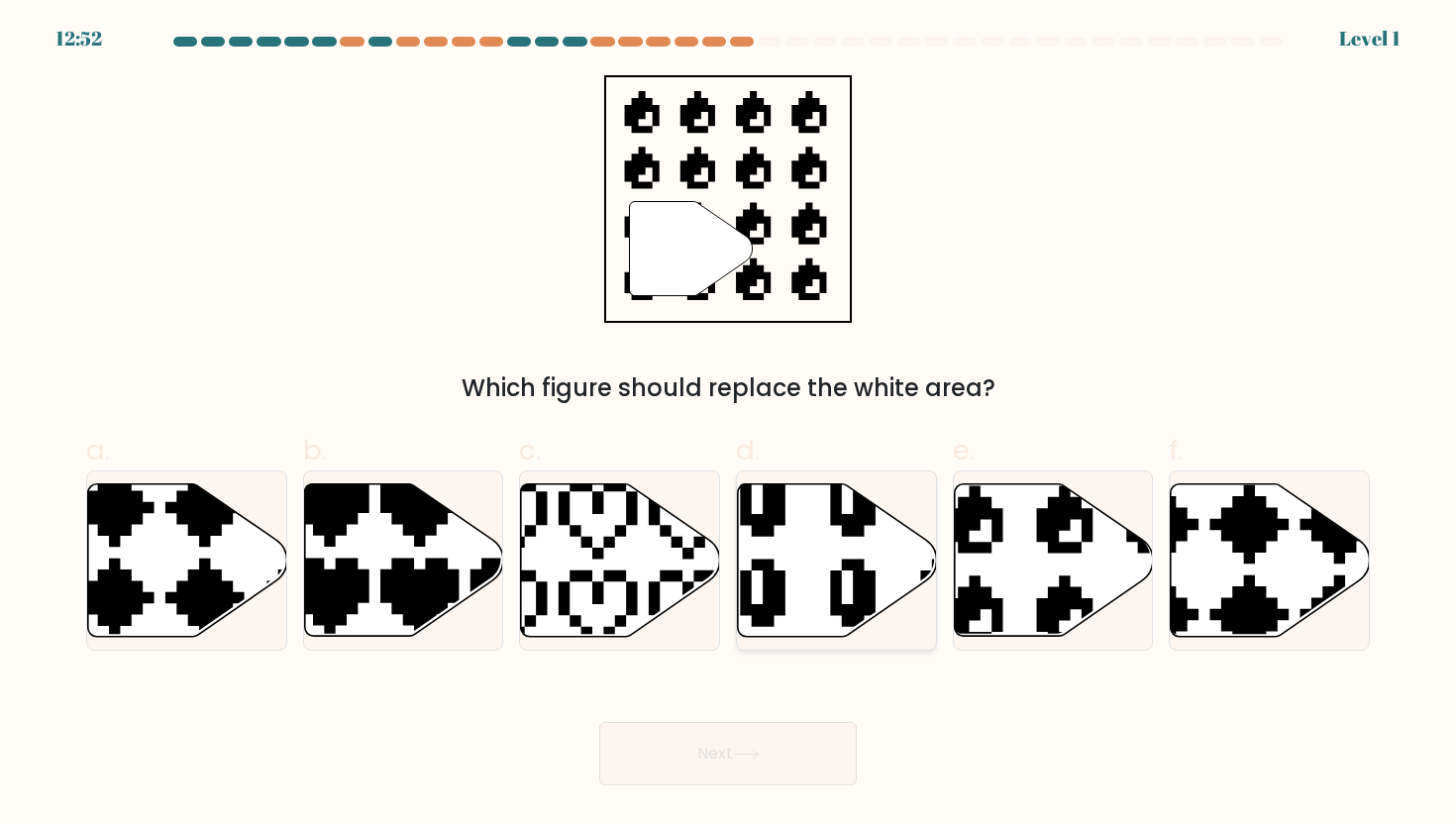 click 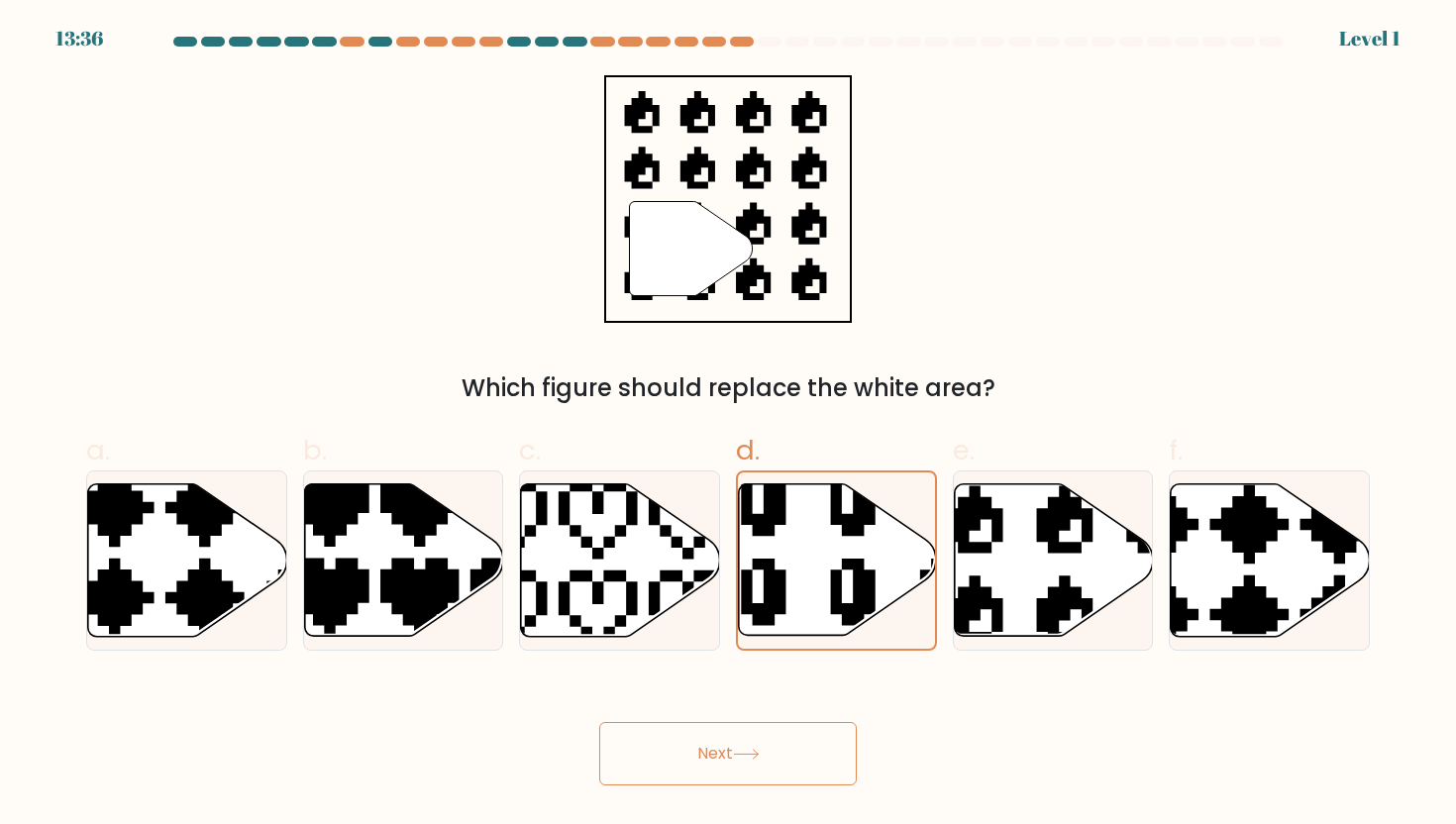 click 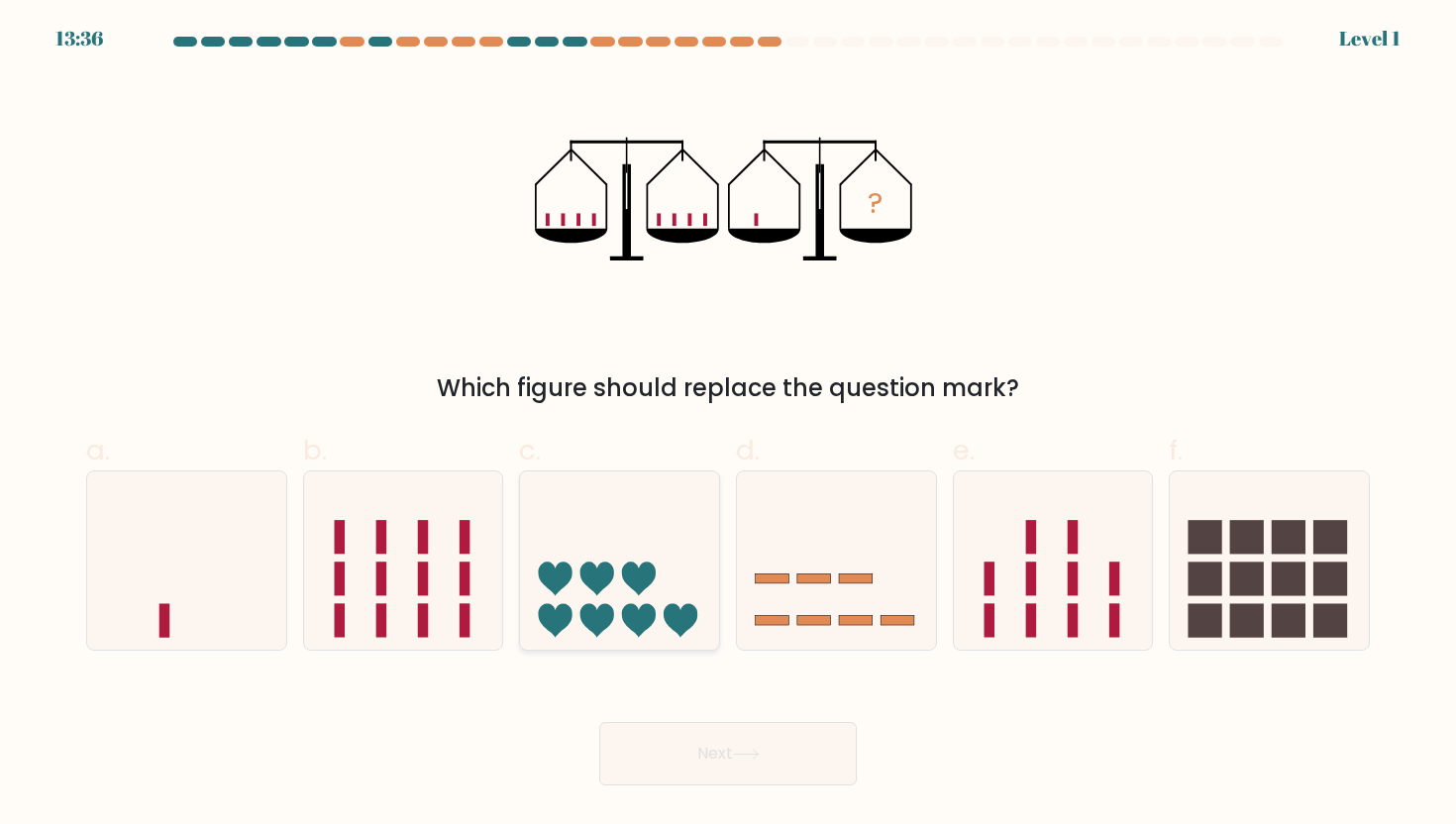 click 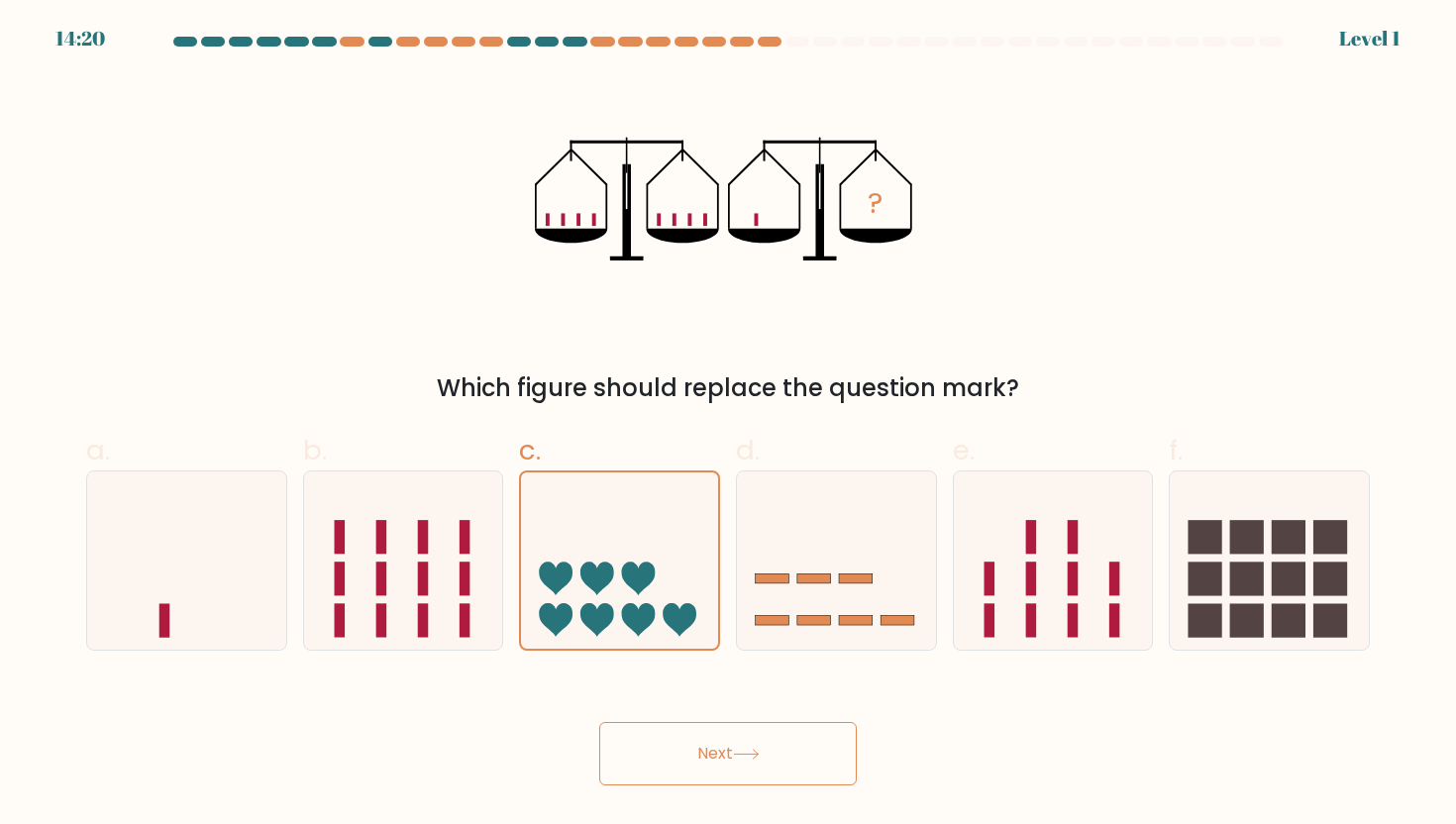 click on "Next" at bounding box center [728, 754] 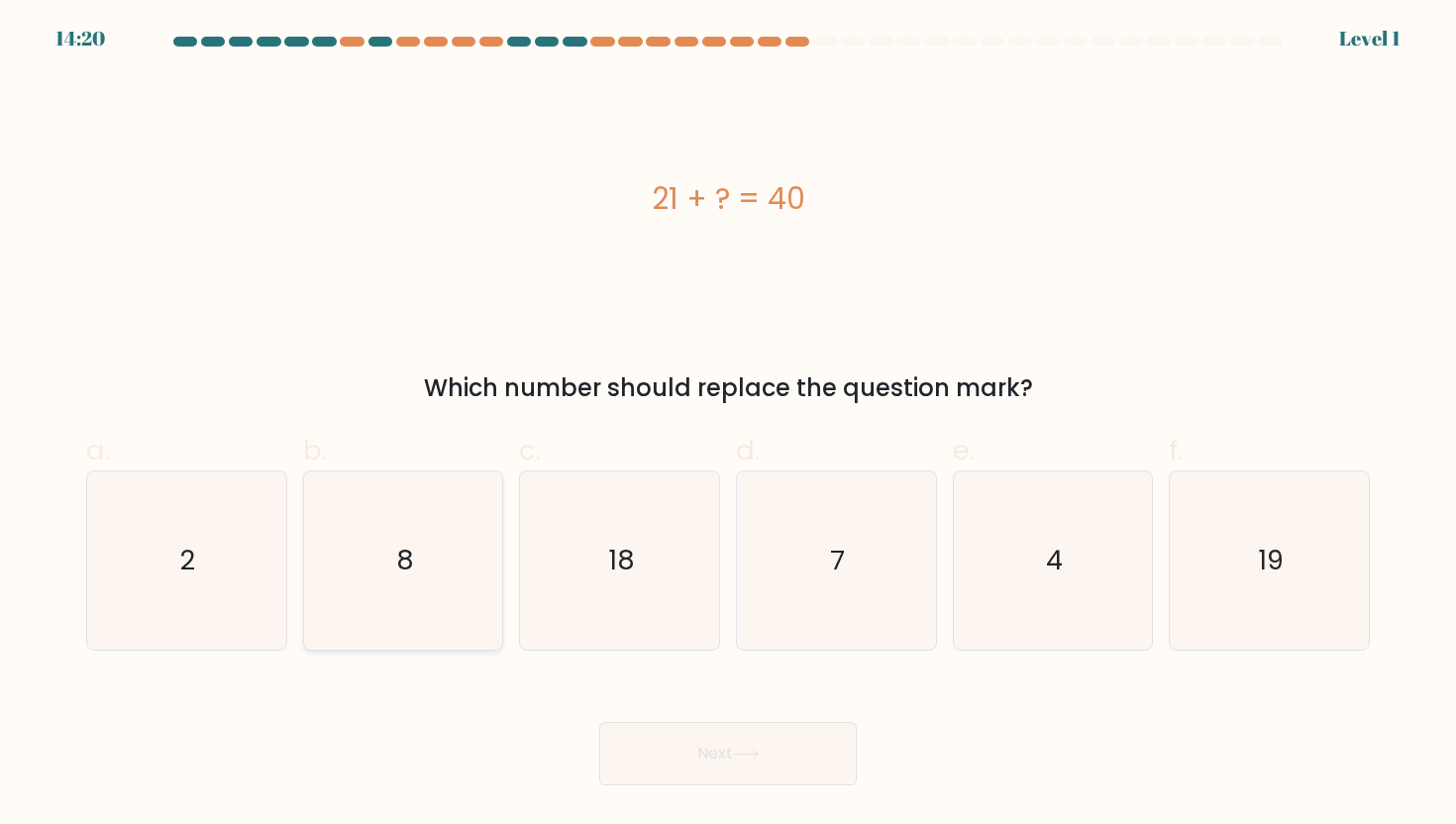 click on "8" 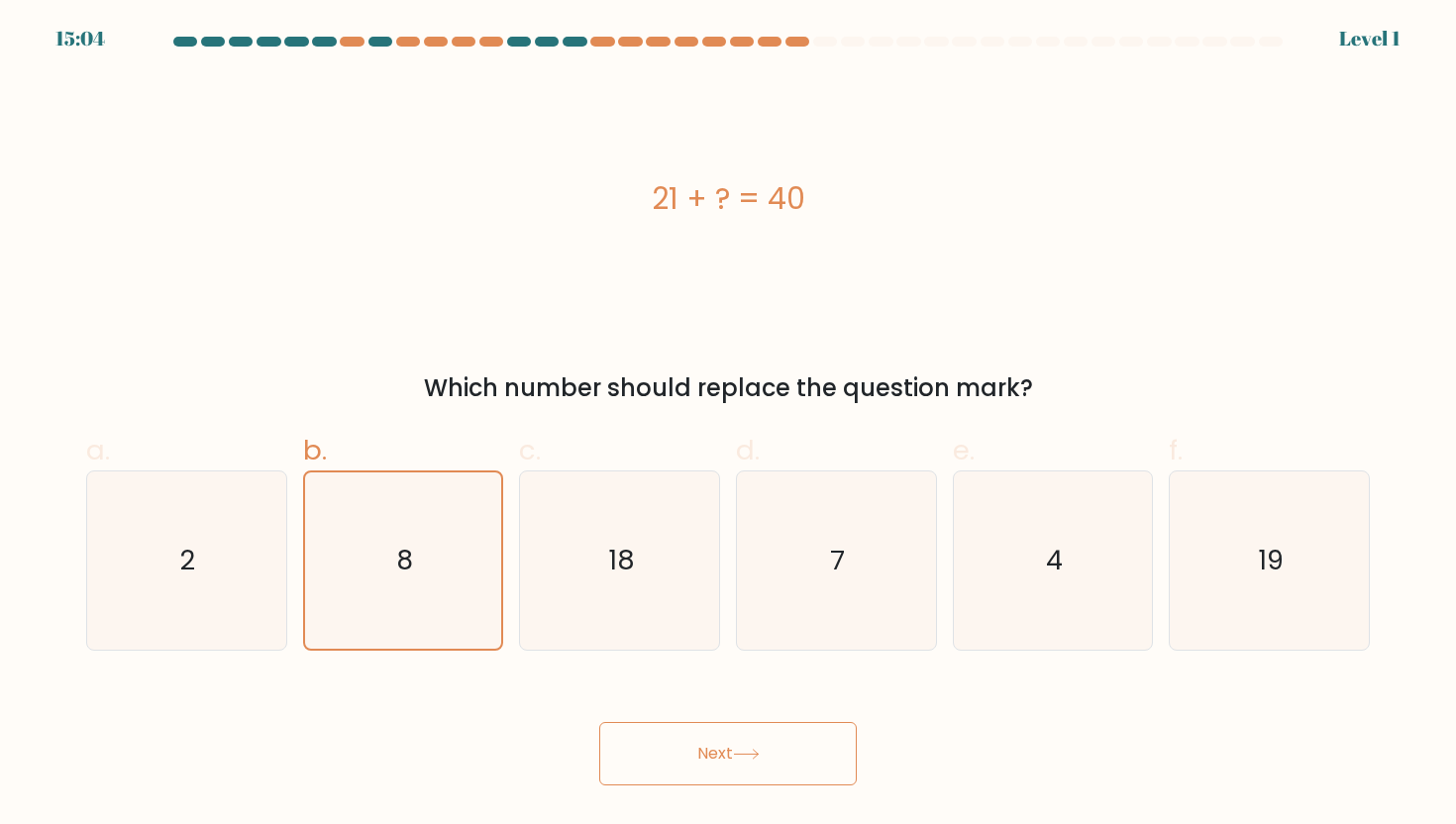 click on "15:04
Level 1
2" at bounding box center (728, 412) 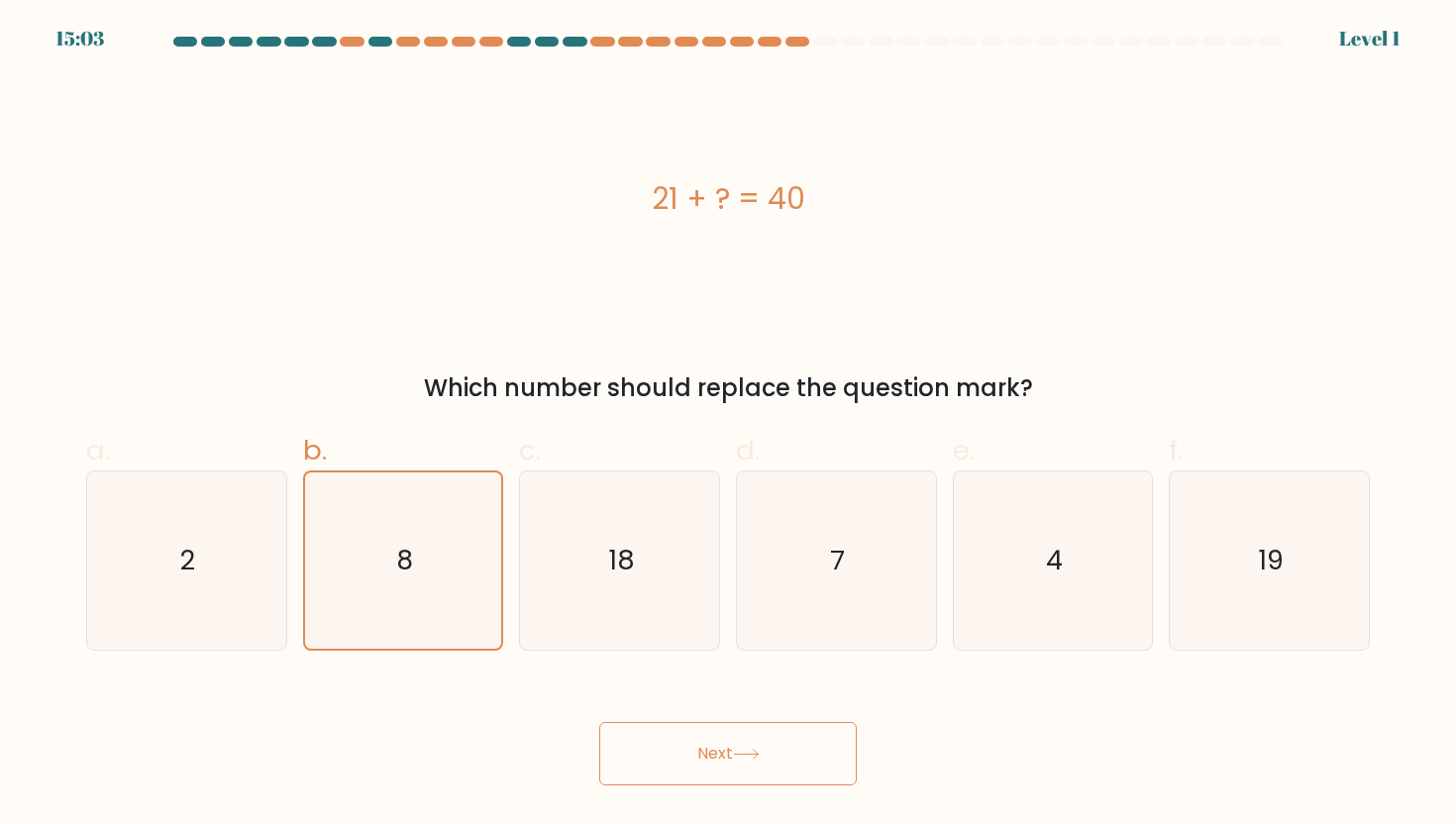 click on "Next" at bounding box center [728, 754] 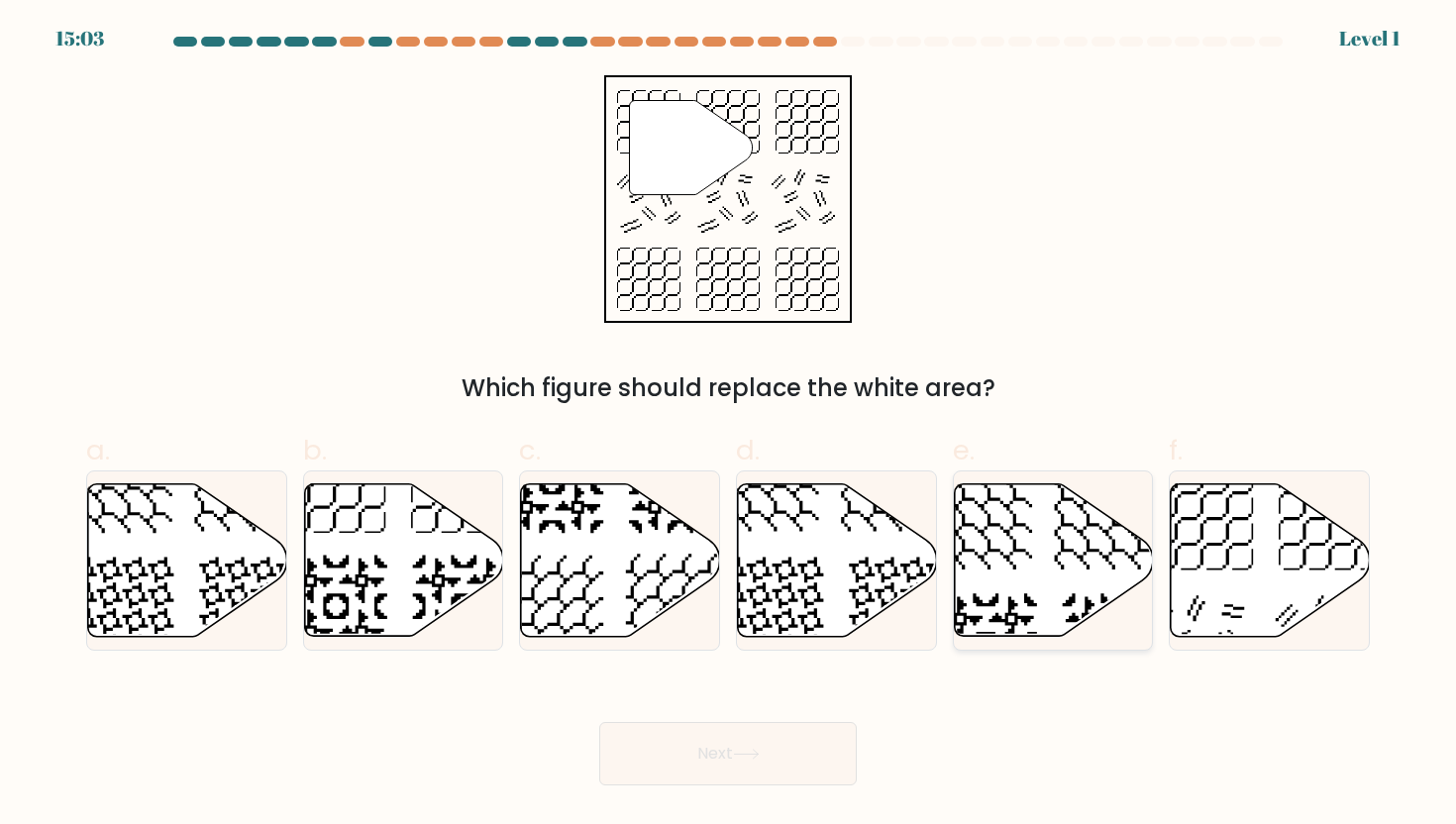 click 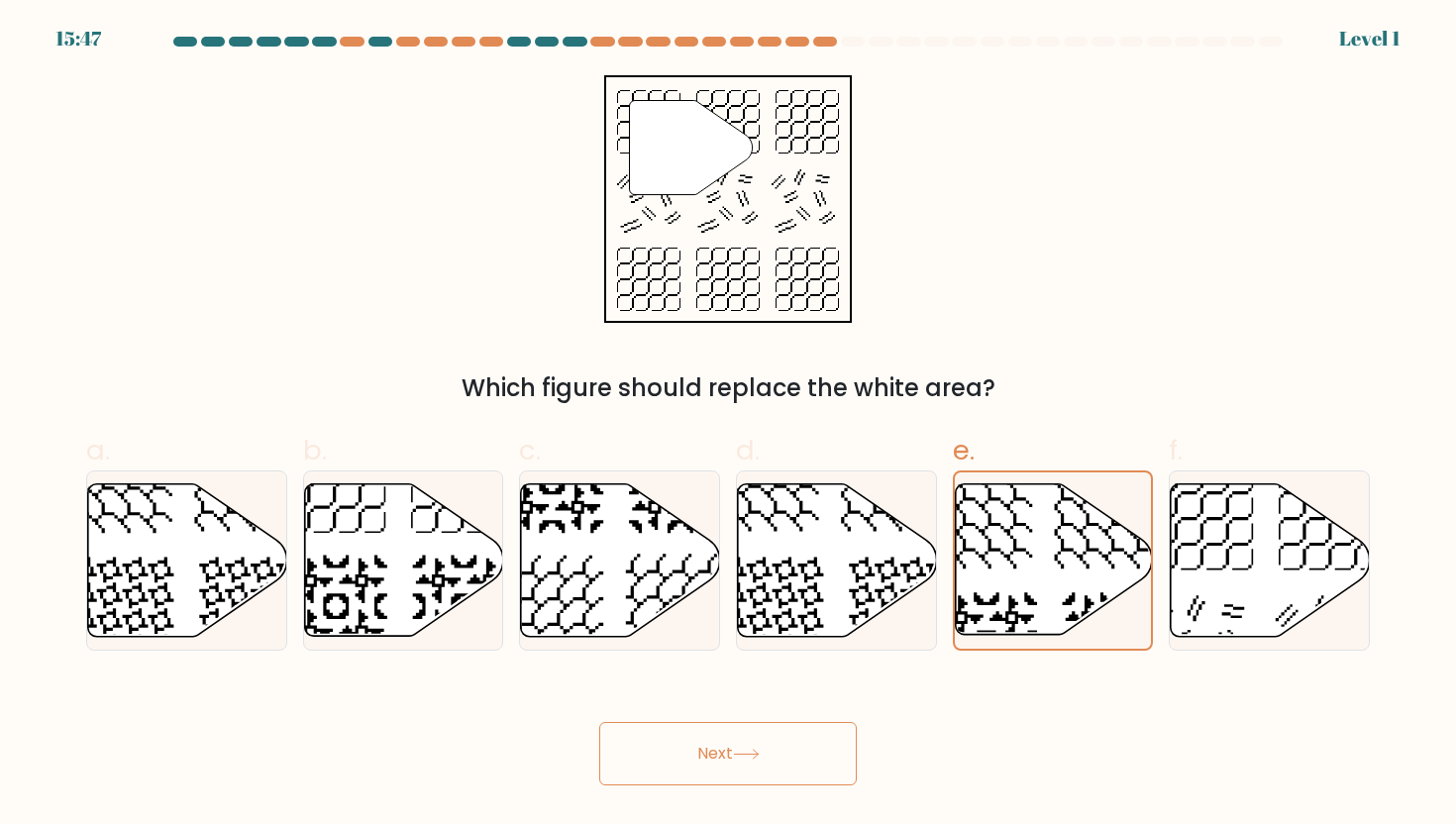 click on "Next" at bounding box center (728, 754) 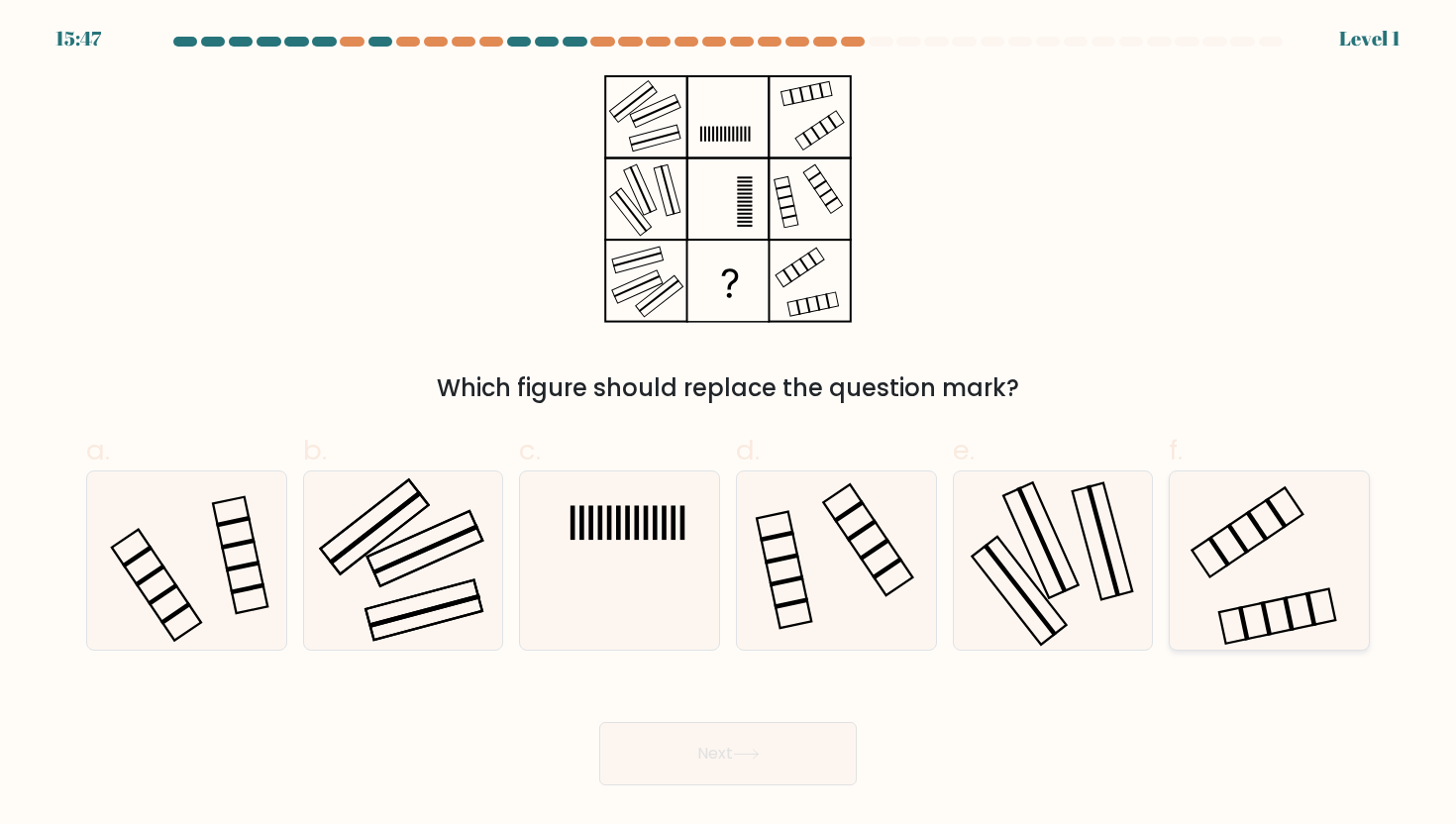 click 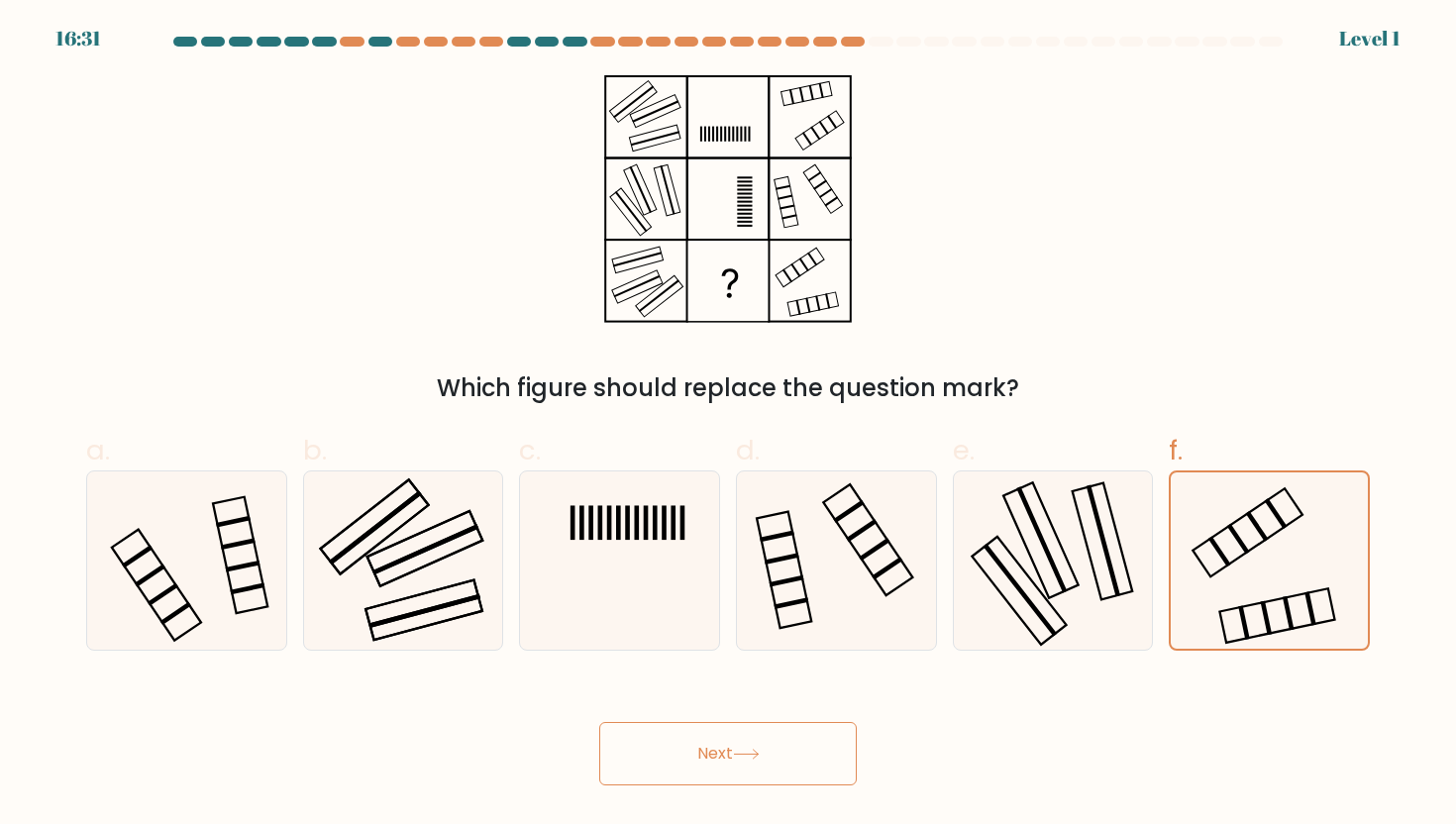 click on "Next" at bounding box center [728, 754] 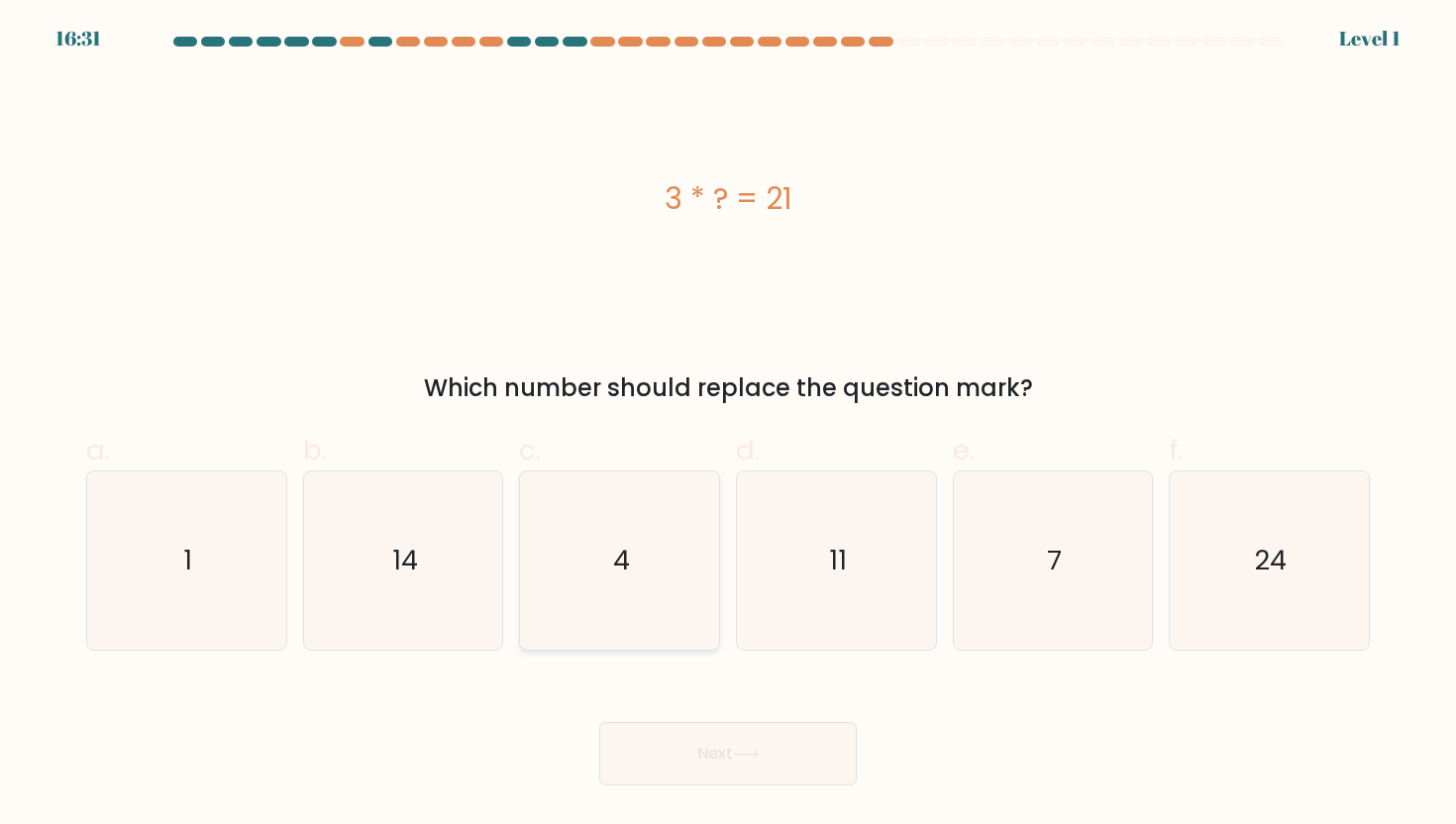 click on "4" 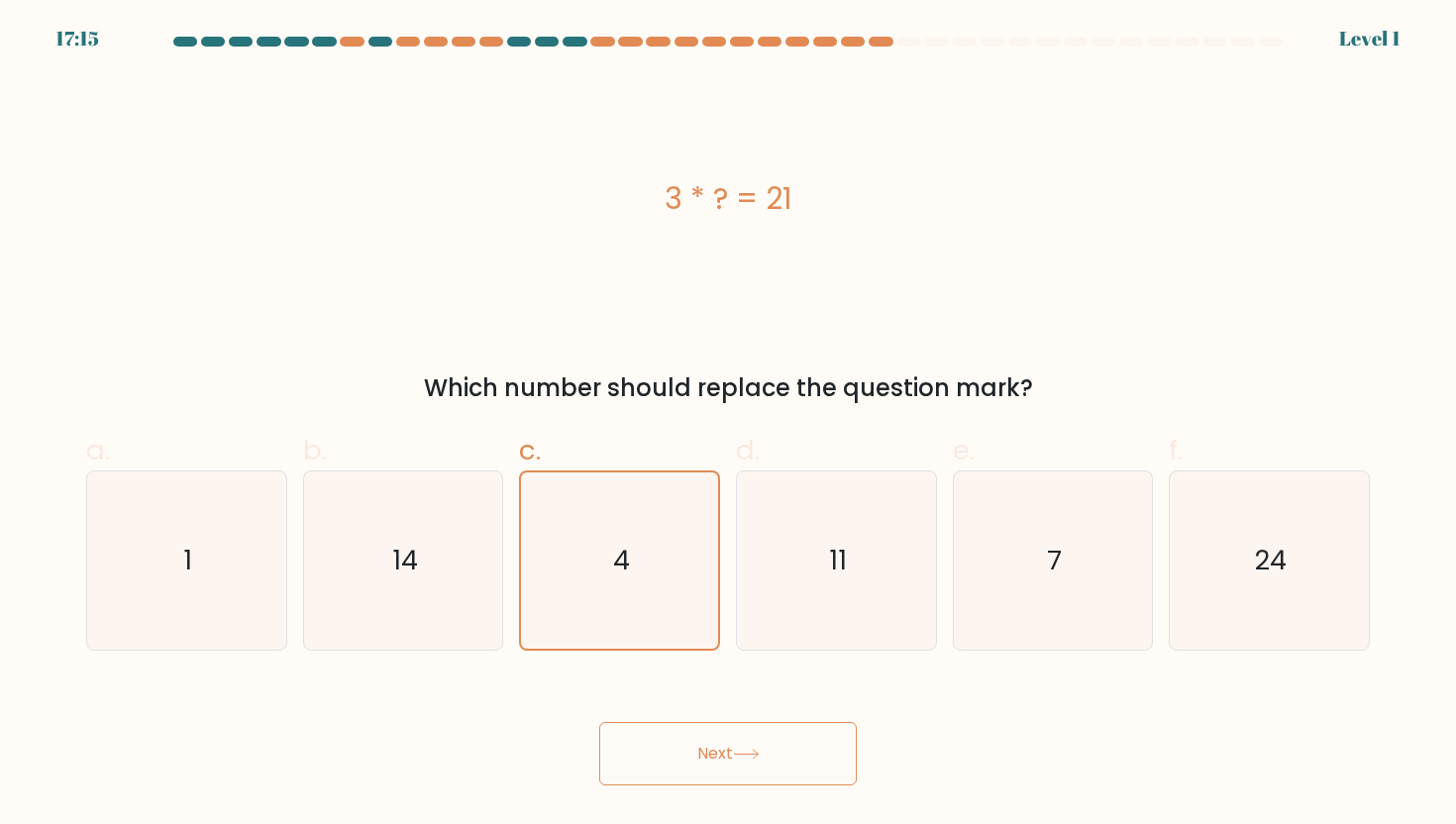 click 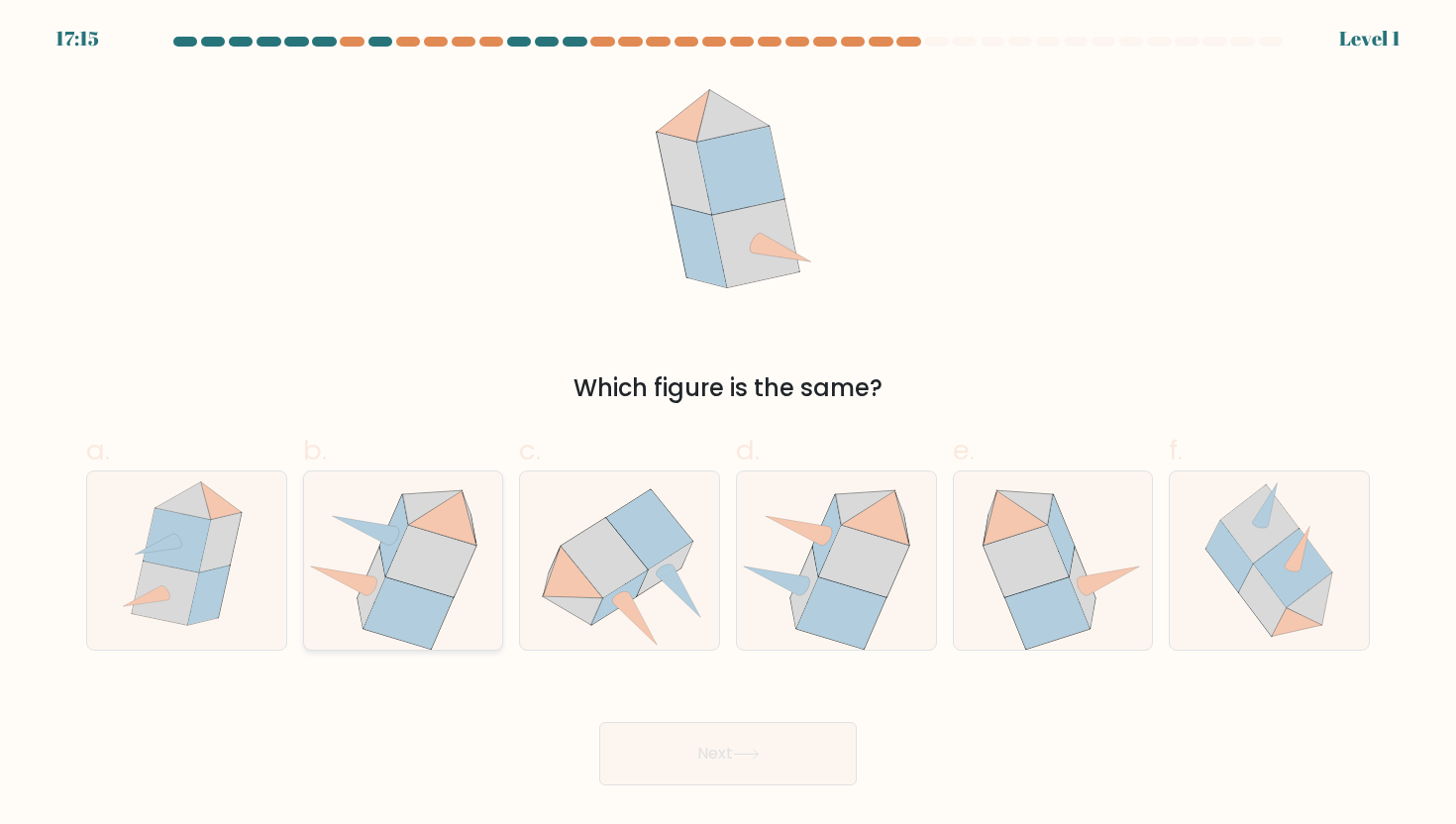 click 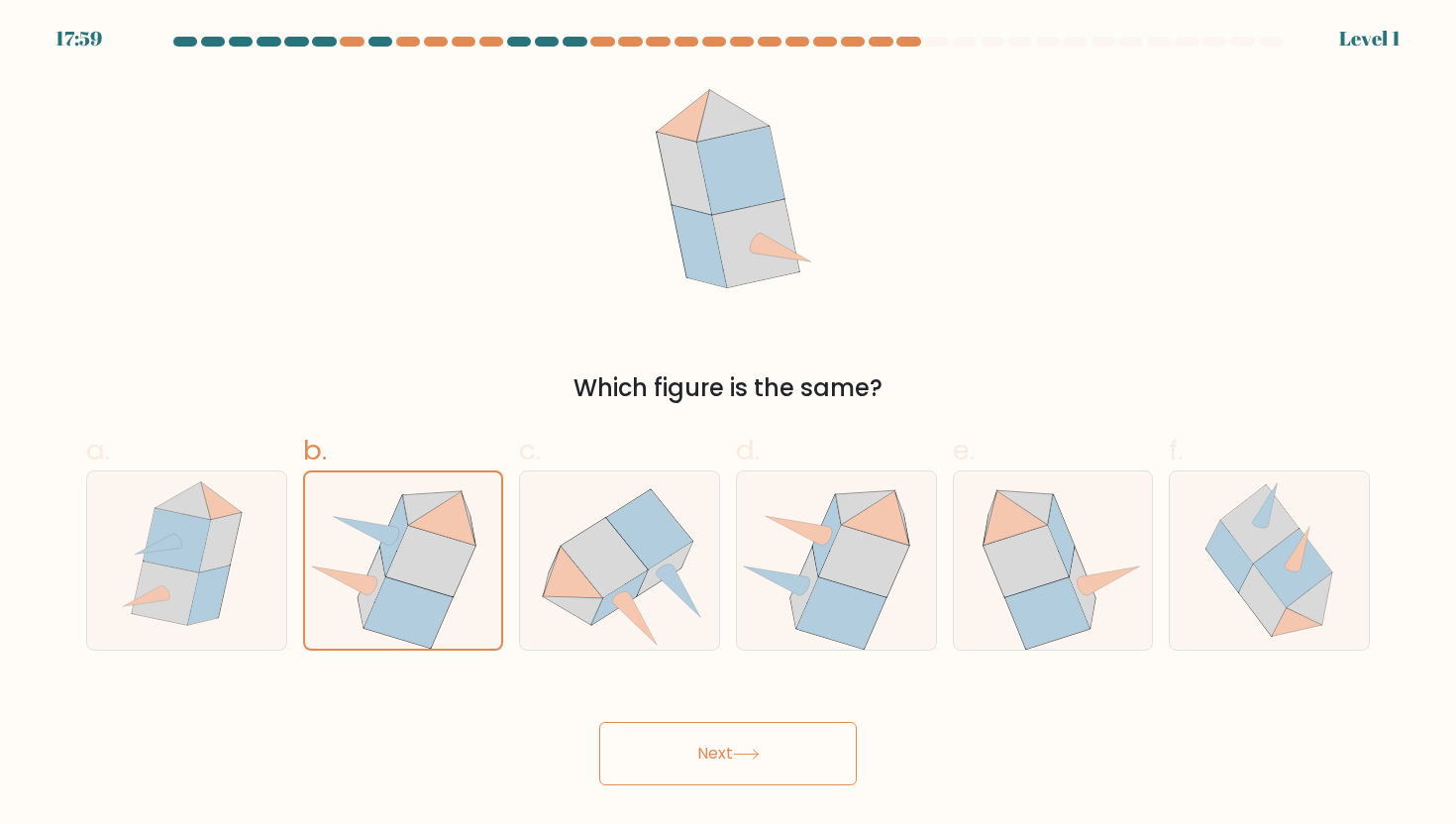 click on "Next" at bounding box center [728, 754] 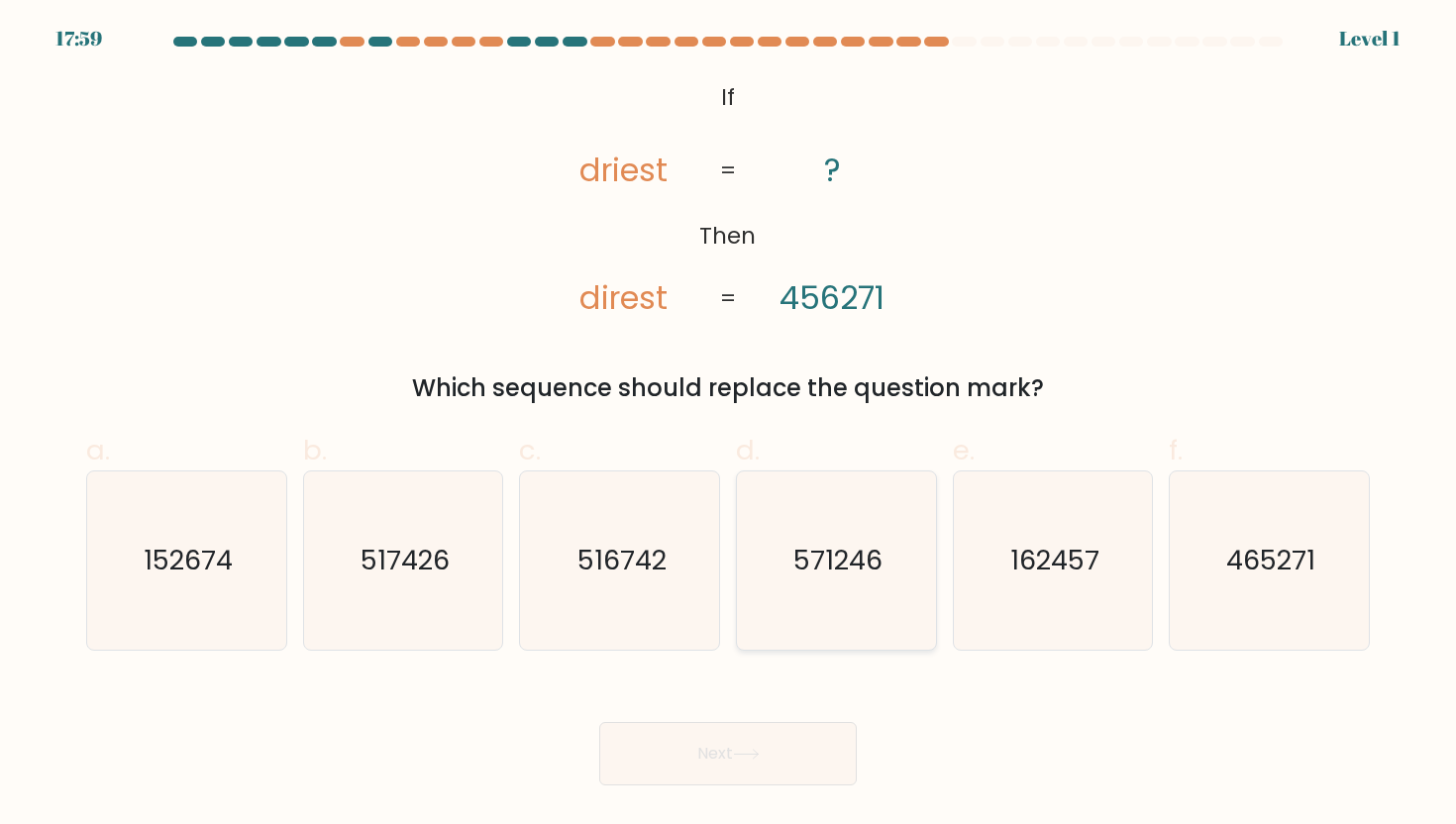 click on "571246" 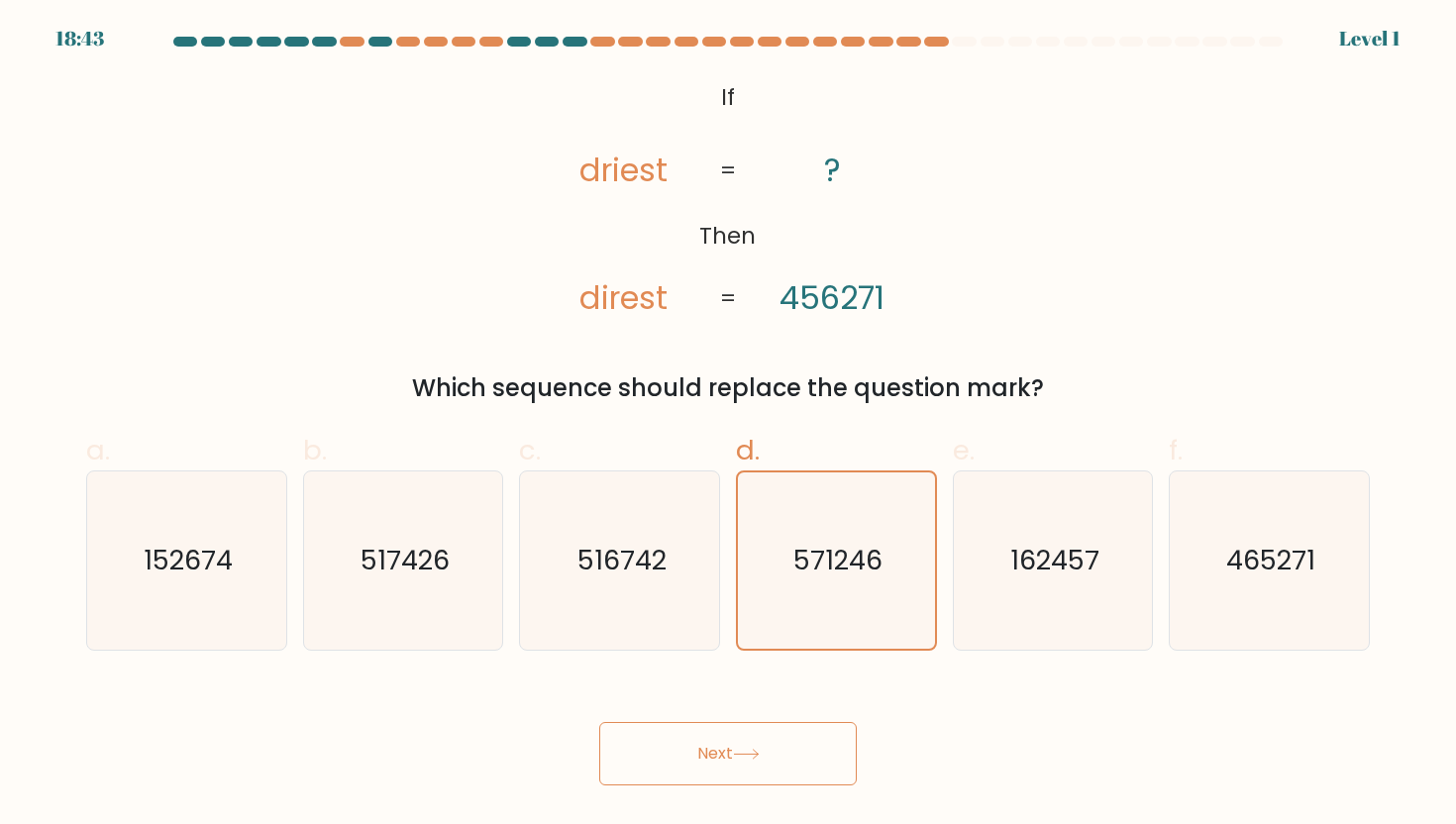 click on "Next" at bounding box center (728, 754) 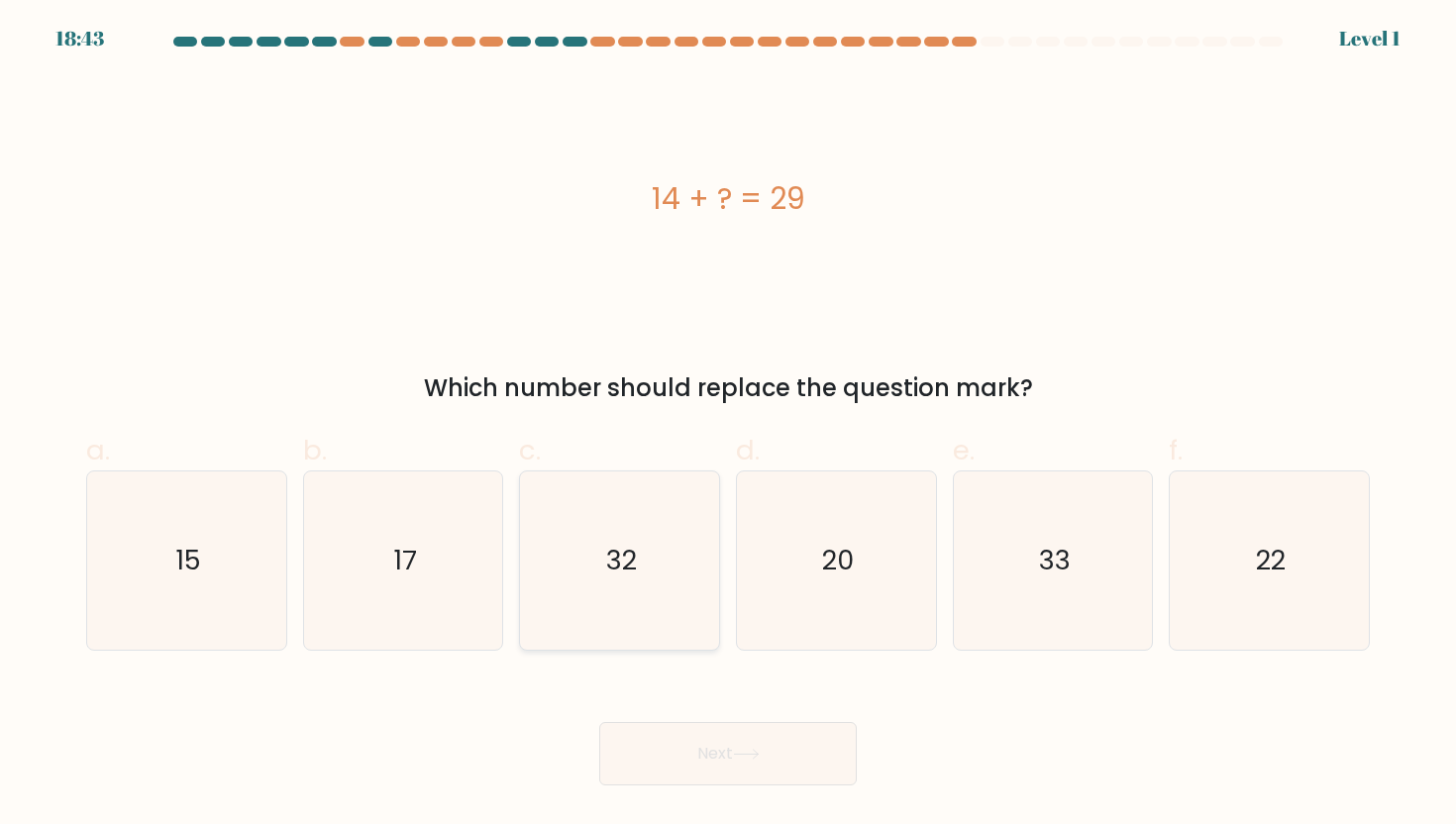 click on "32" 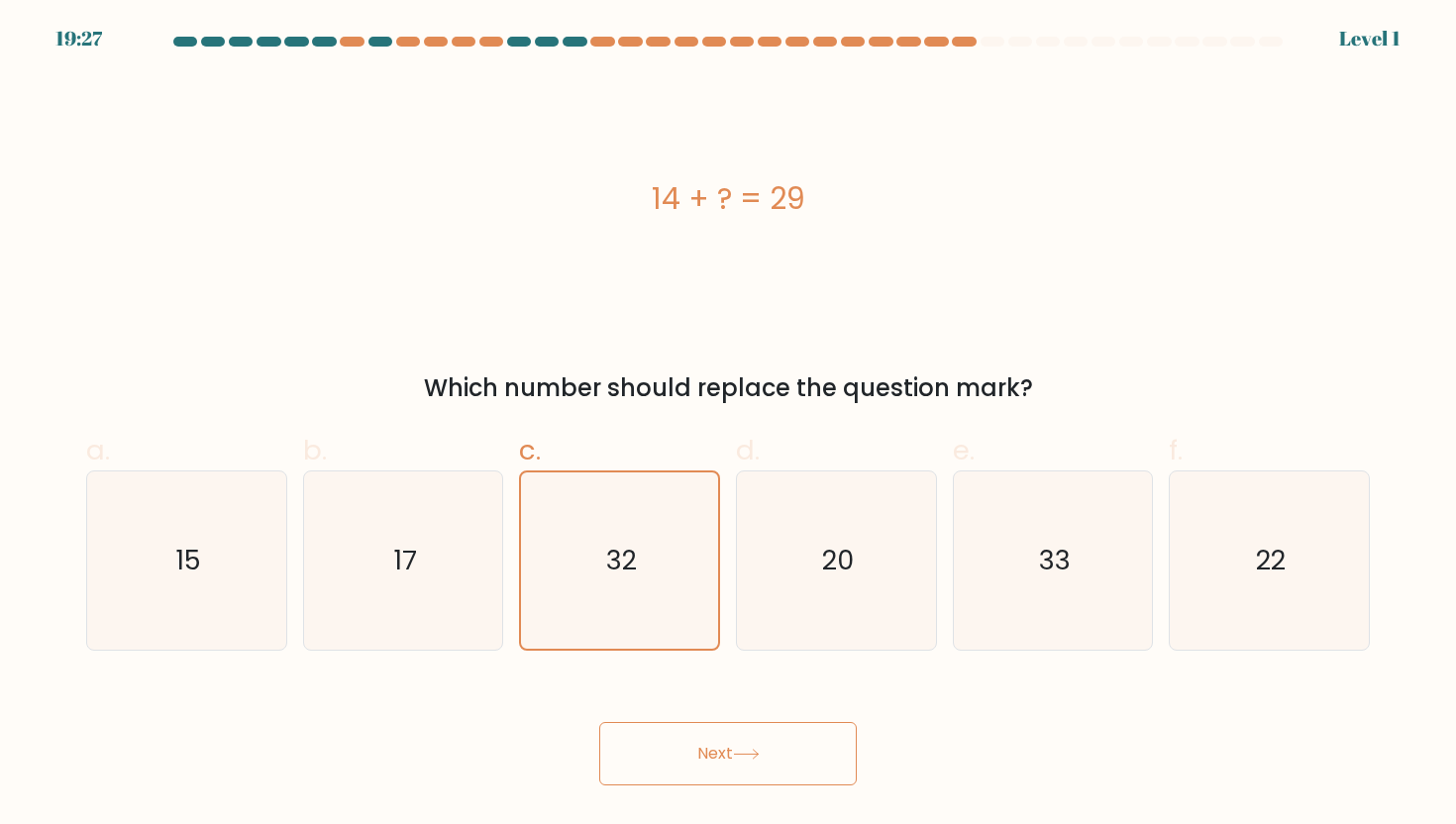click on "Next" at bounding box center (728, 730) 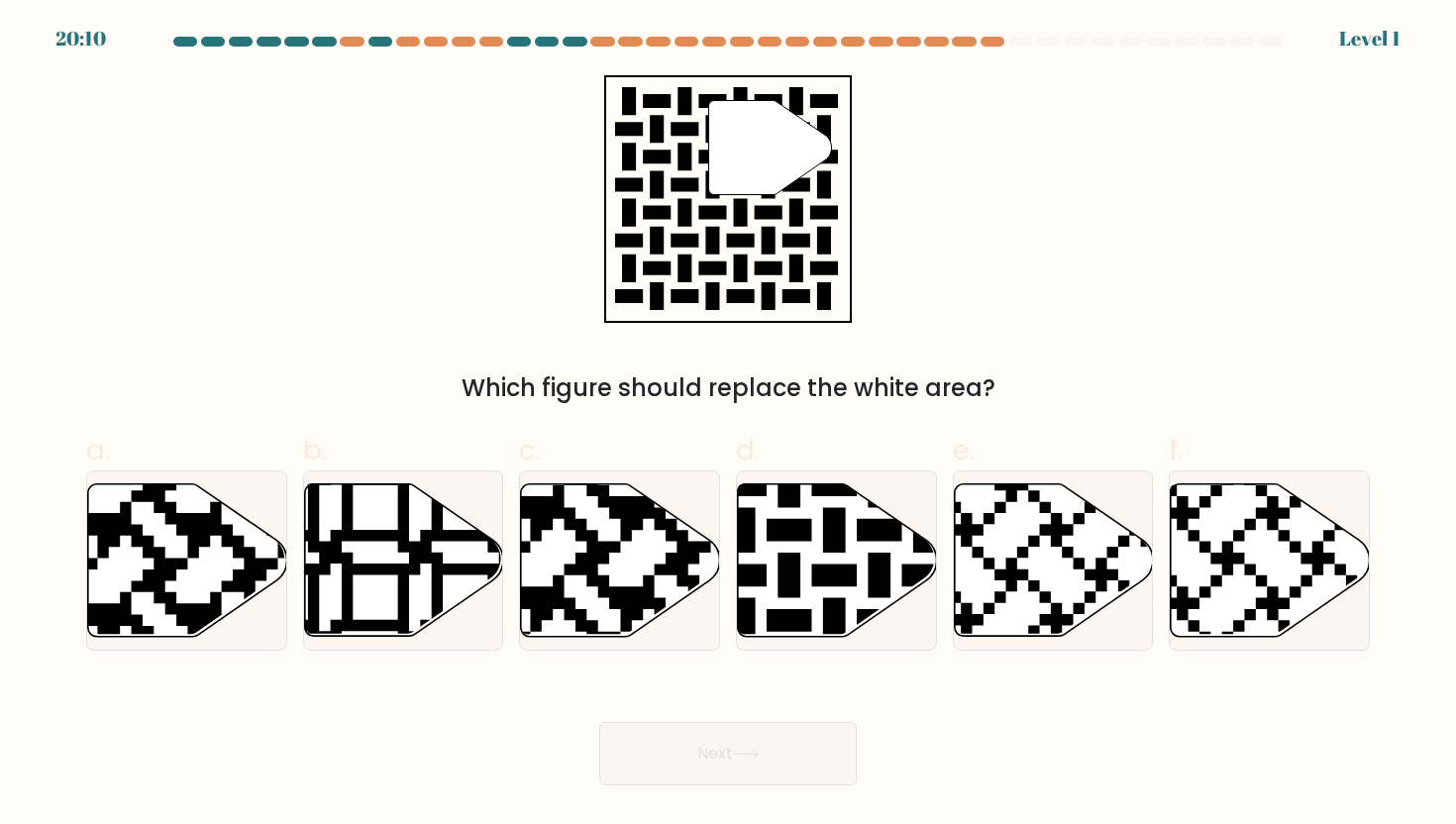 click on "a." at bounding box center [186, 541] 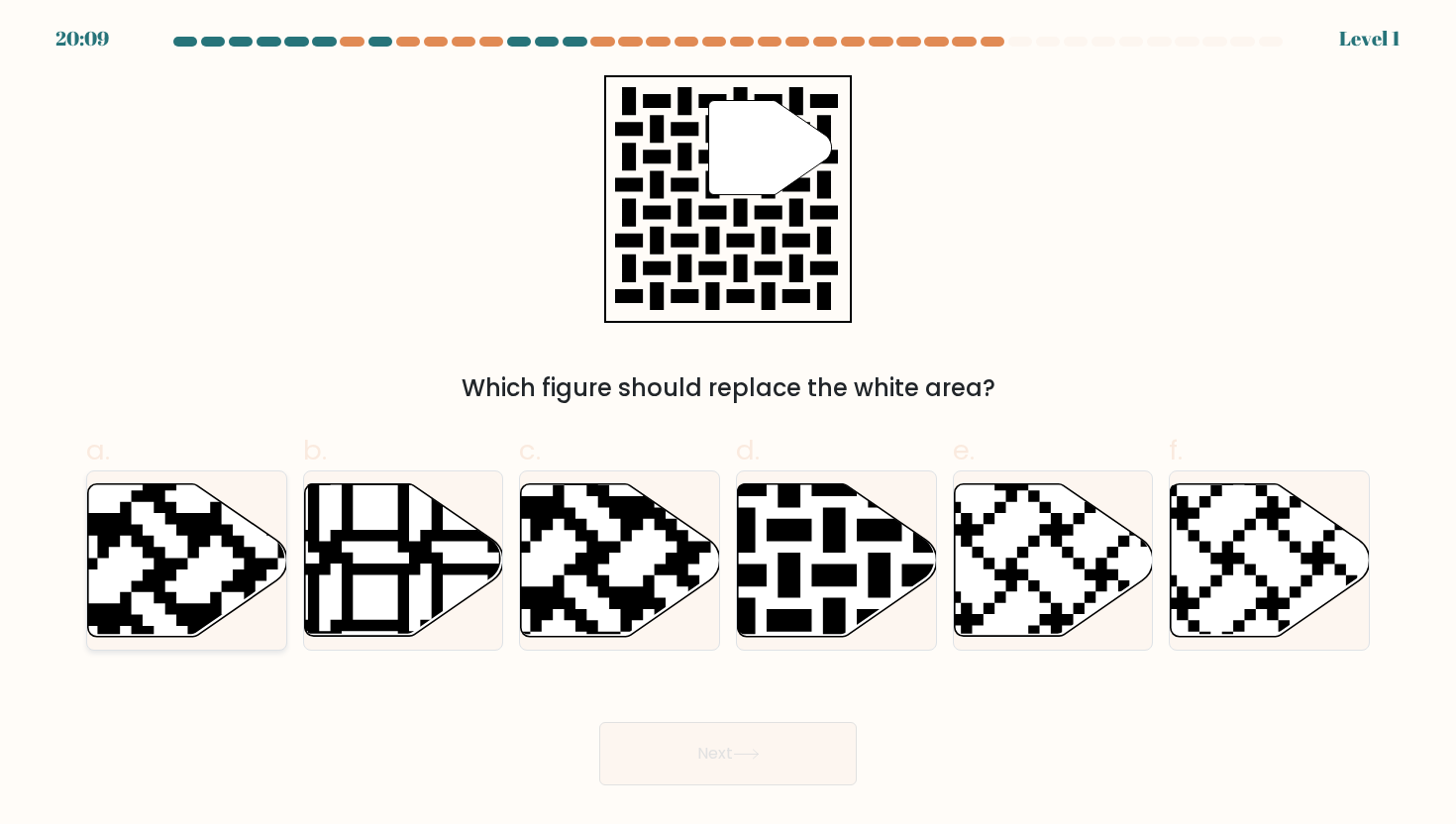 click 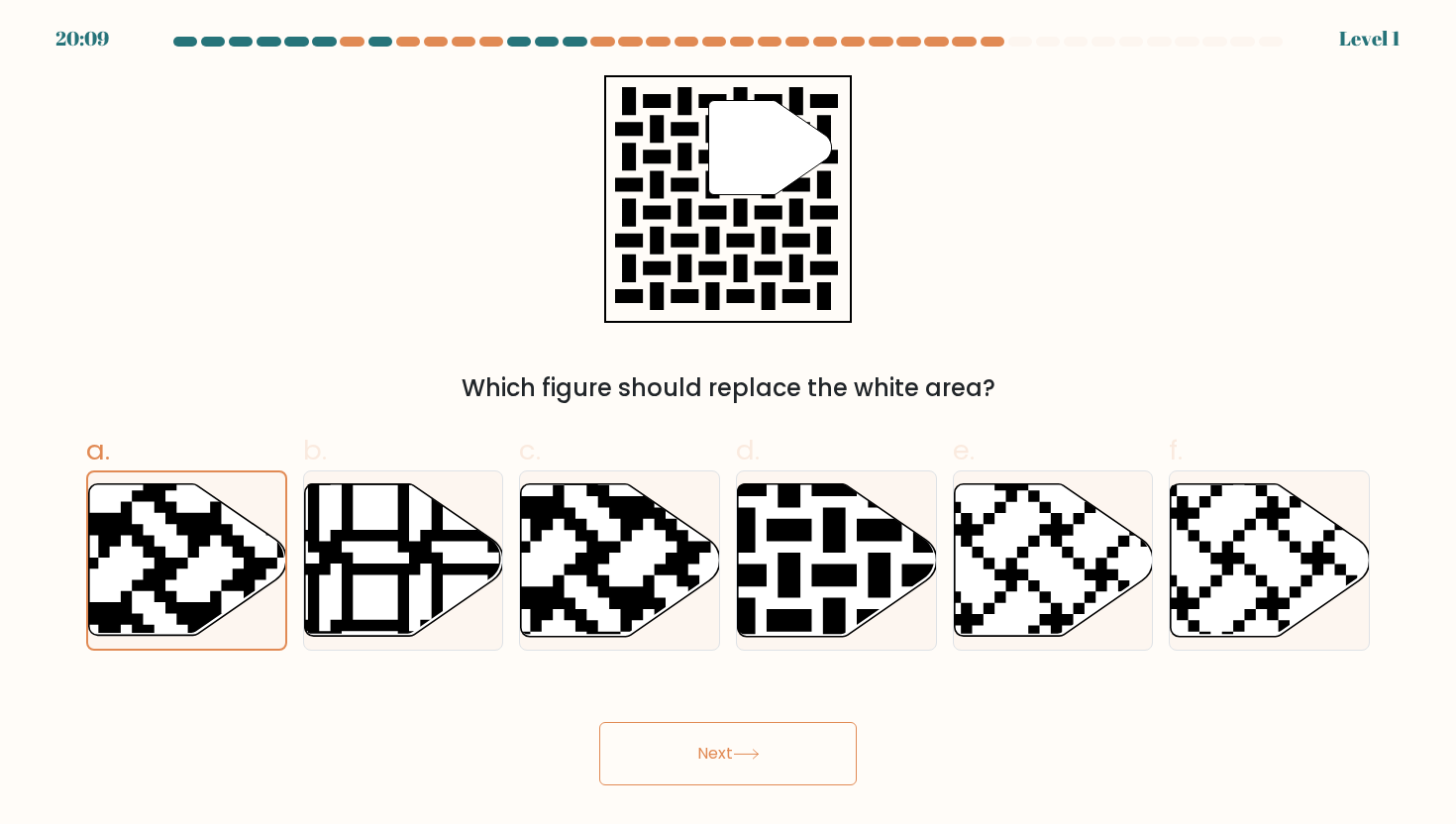 click on "Next" at bounding box center [728, 754] 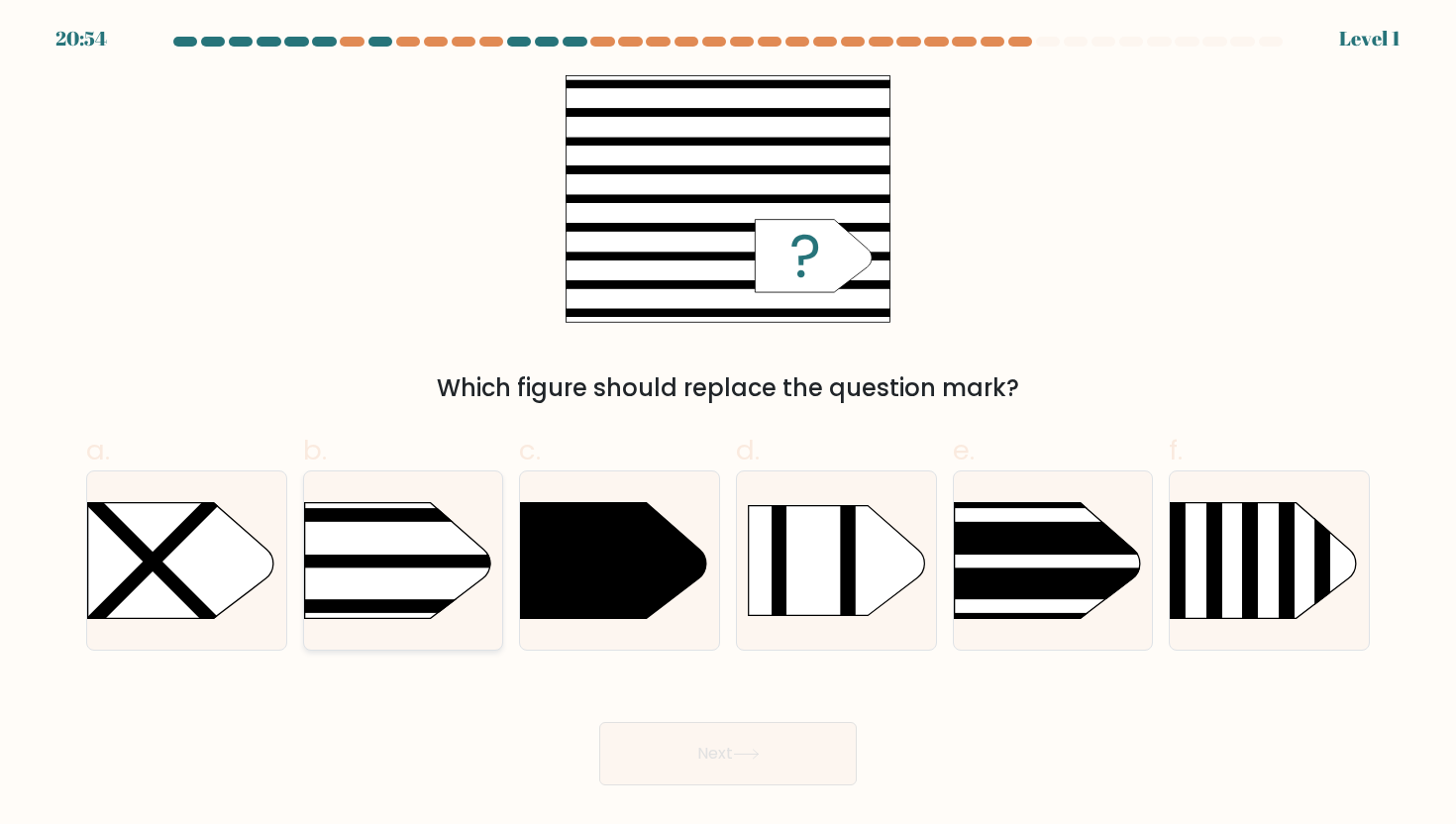 click 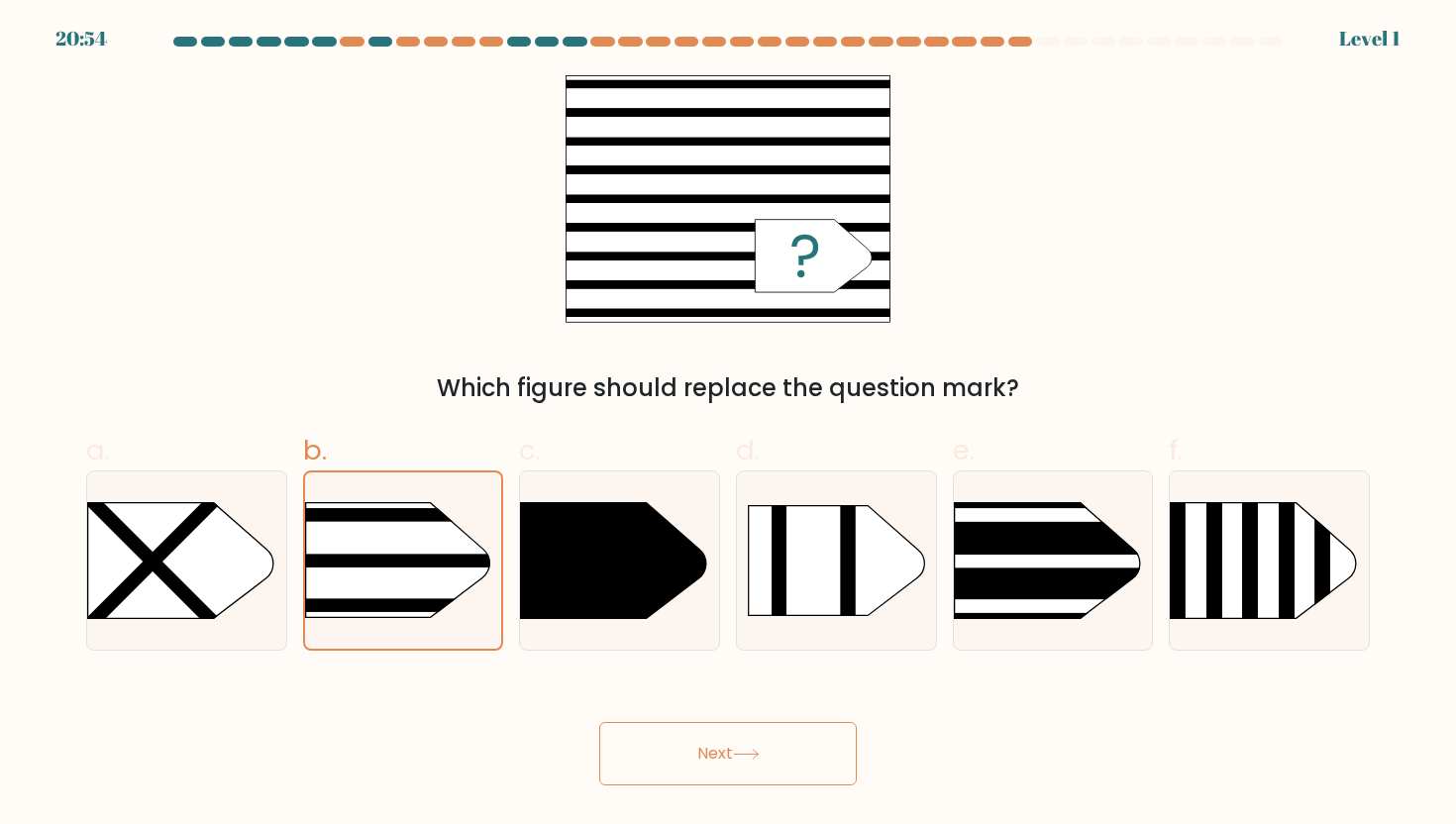 click on "Next" at bounding box center [728, 754] 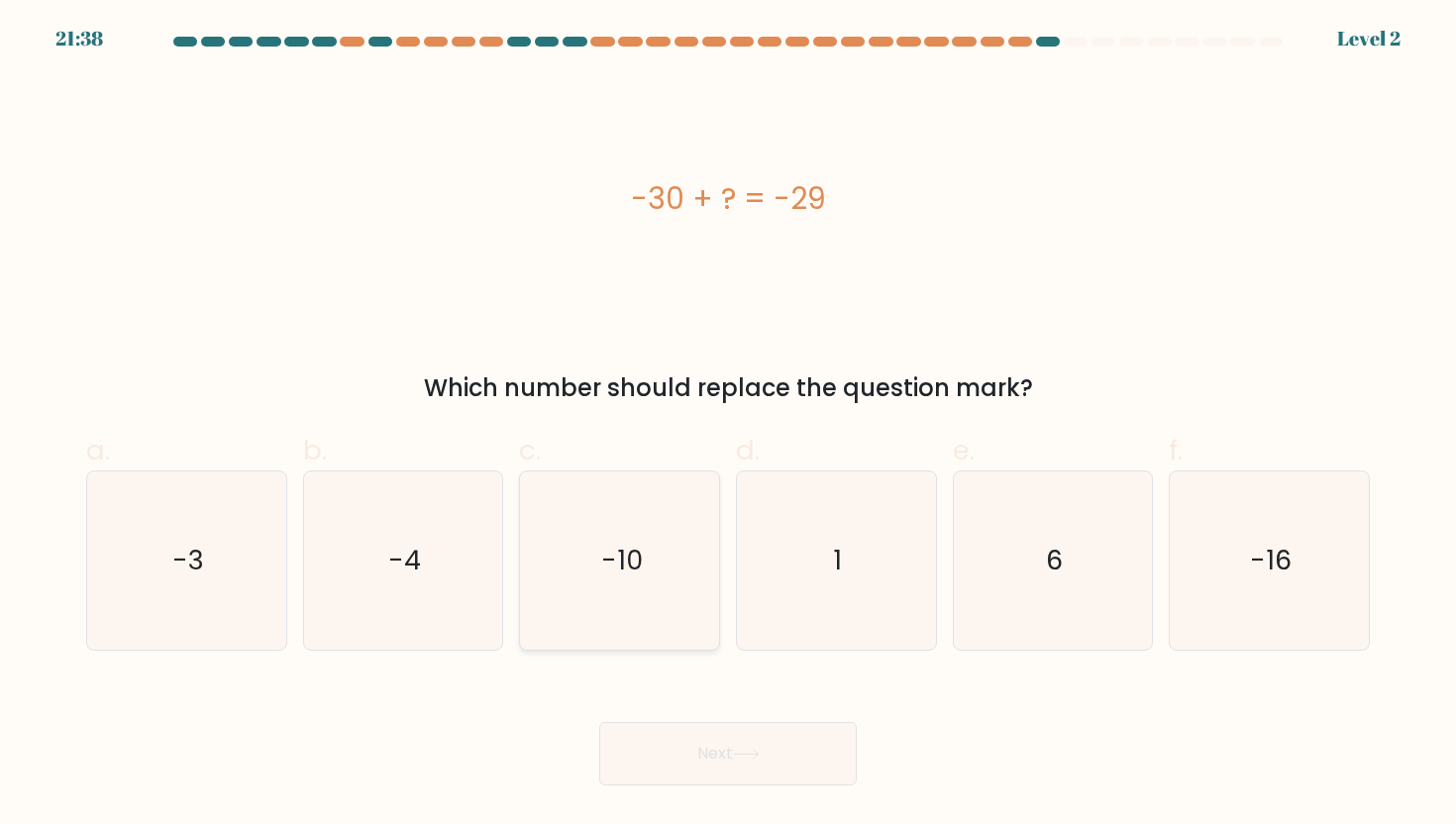 click on "-10" 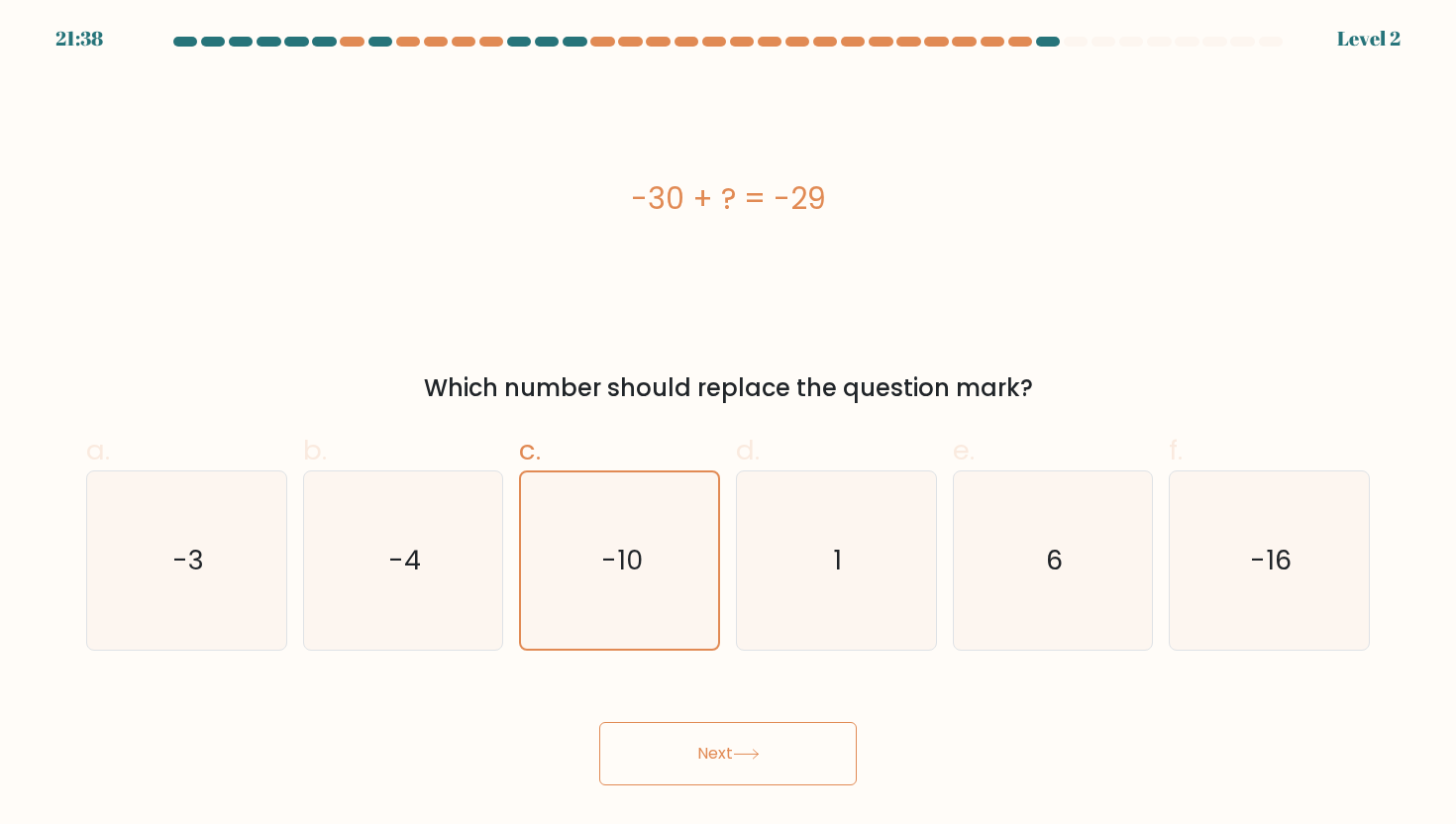 click on "Next" at bounding box center [728, 754] 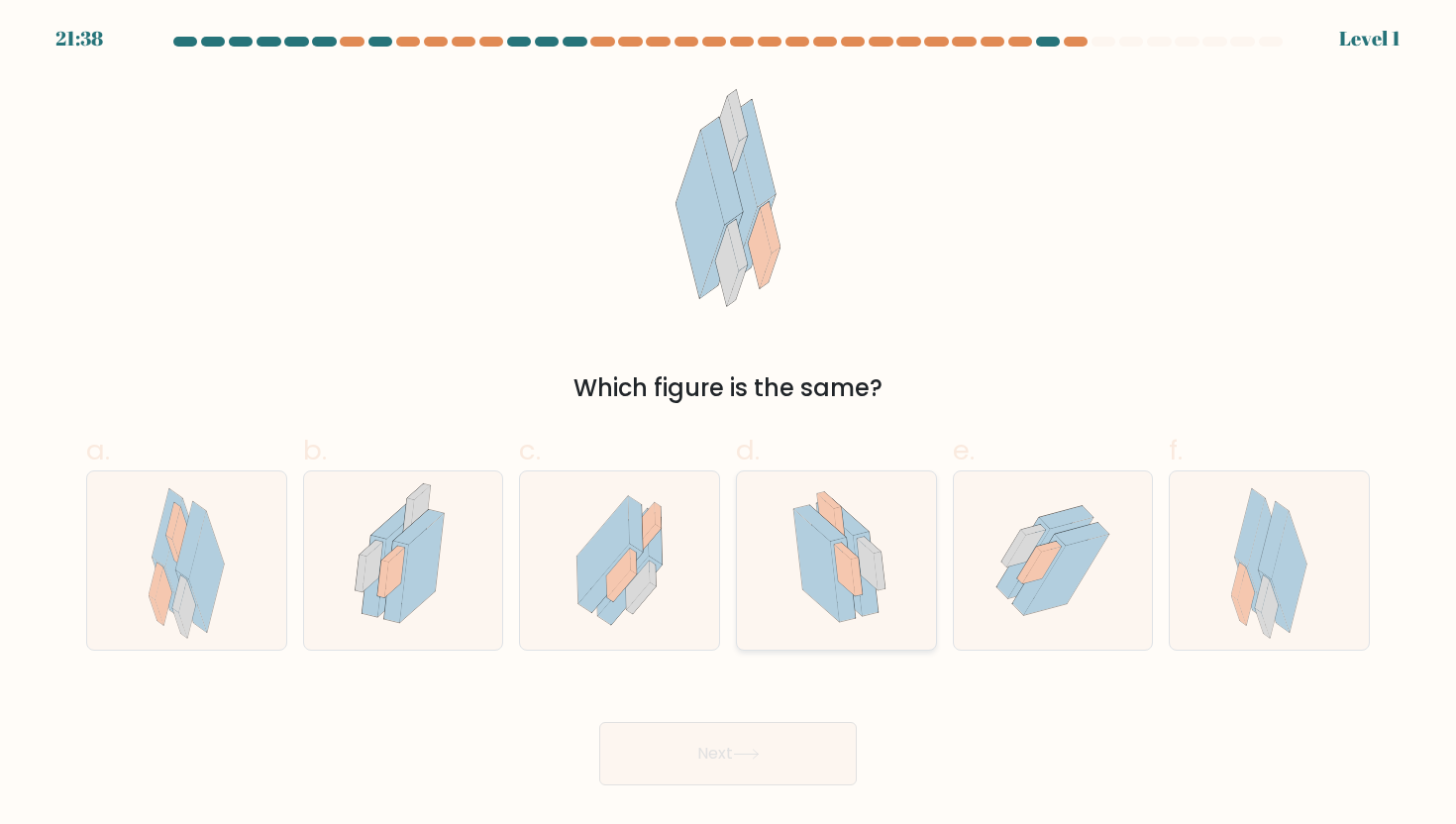 click 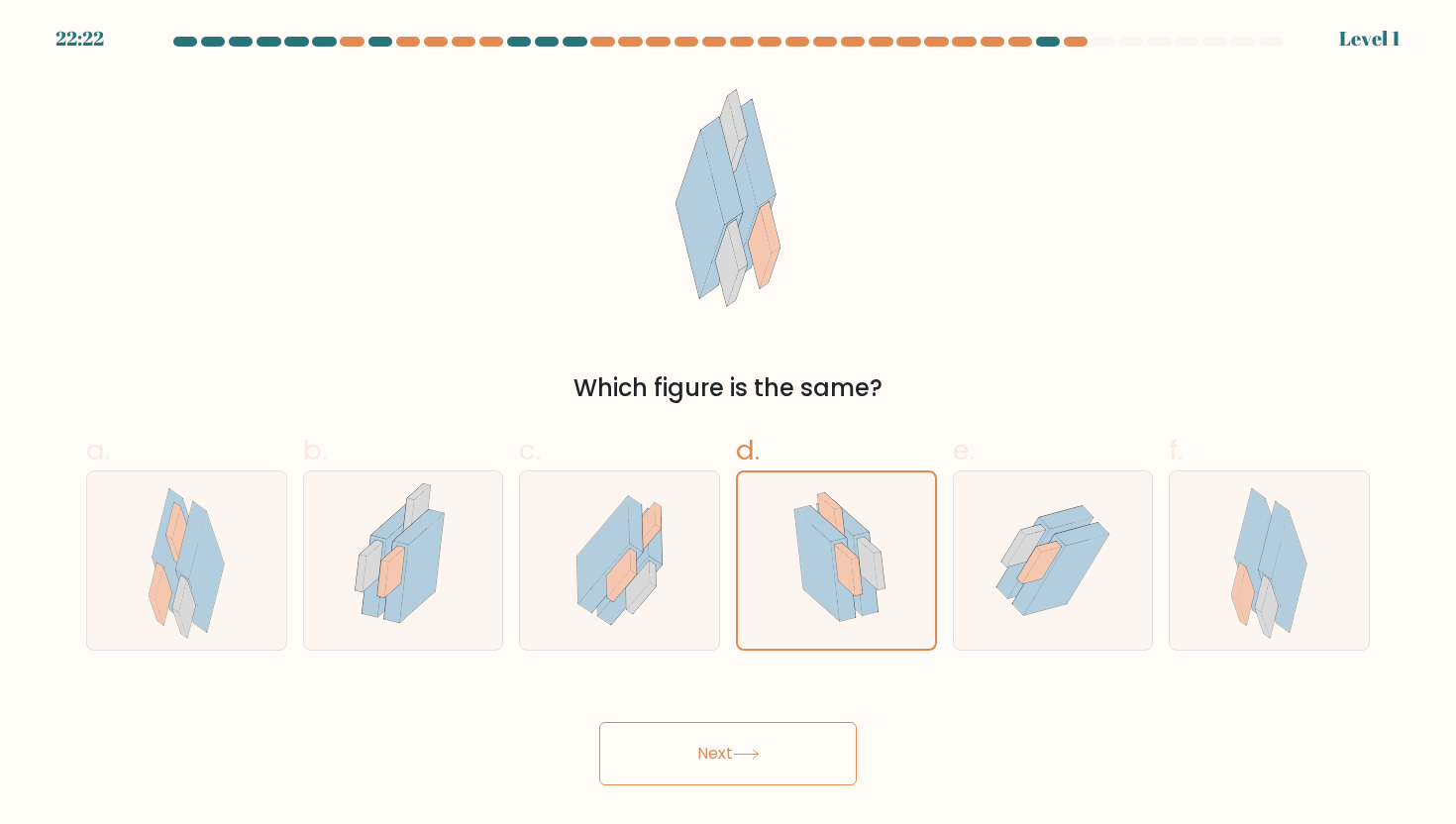 click 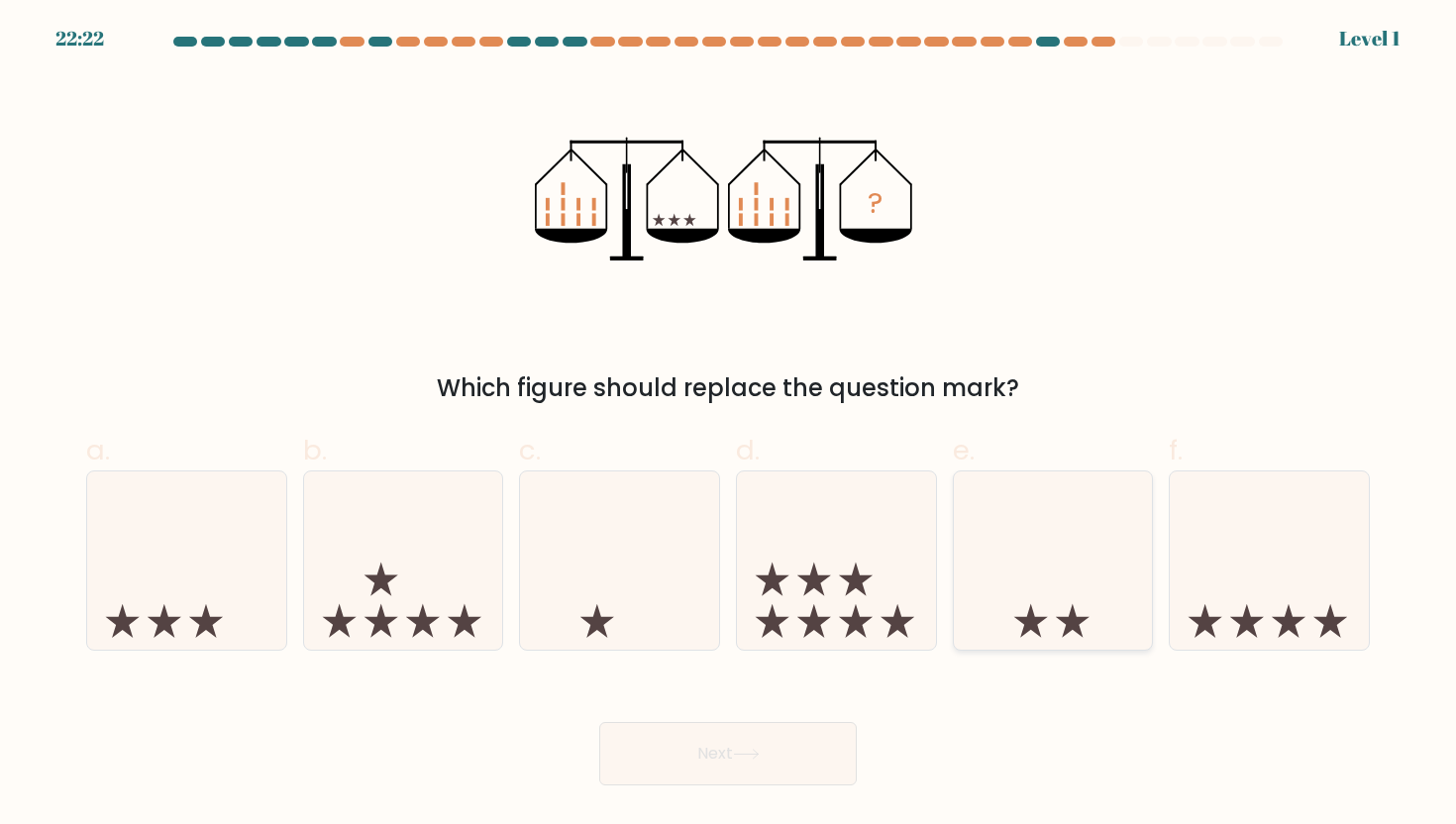 click 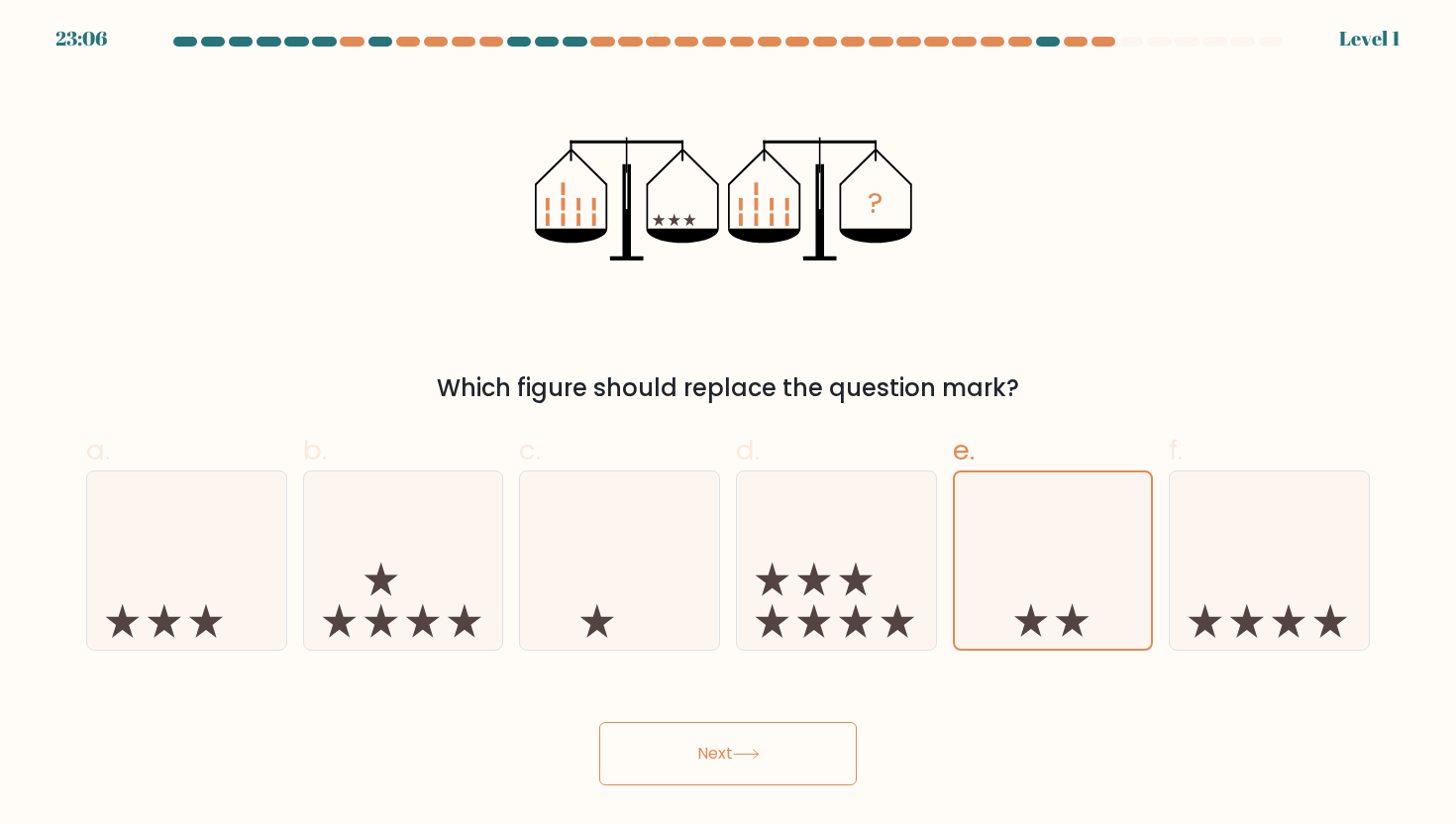 click on "Next" at bounding box center [728, 754] 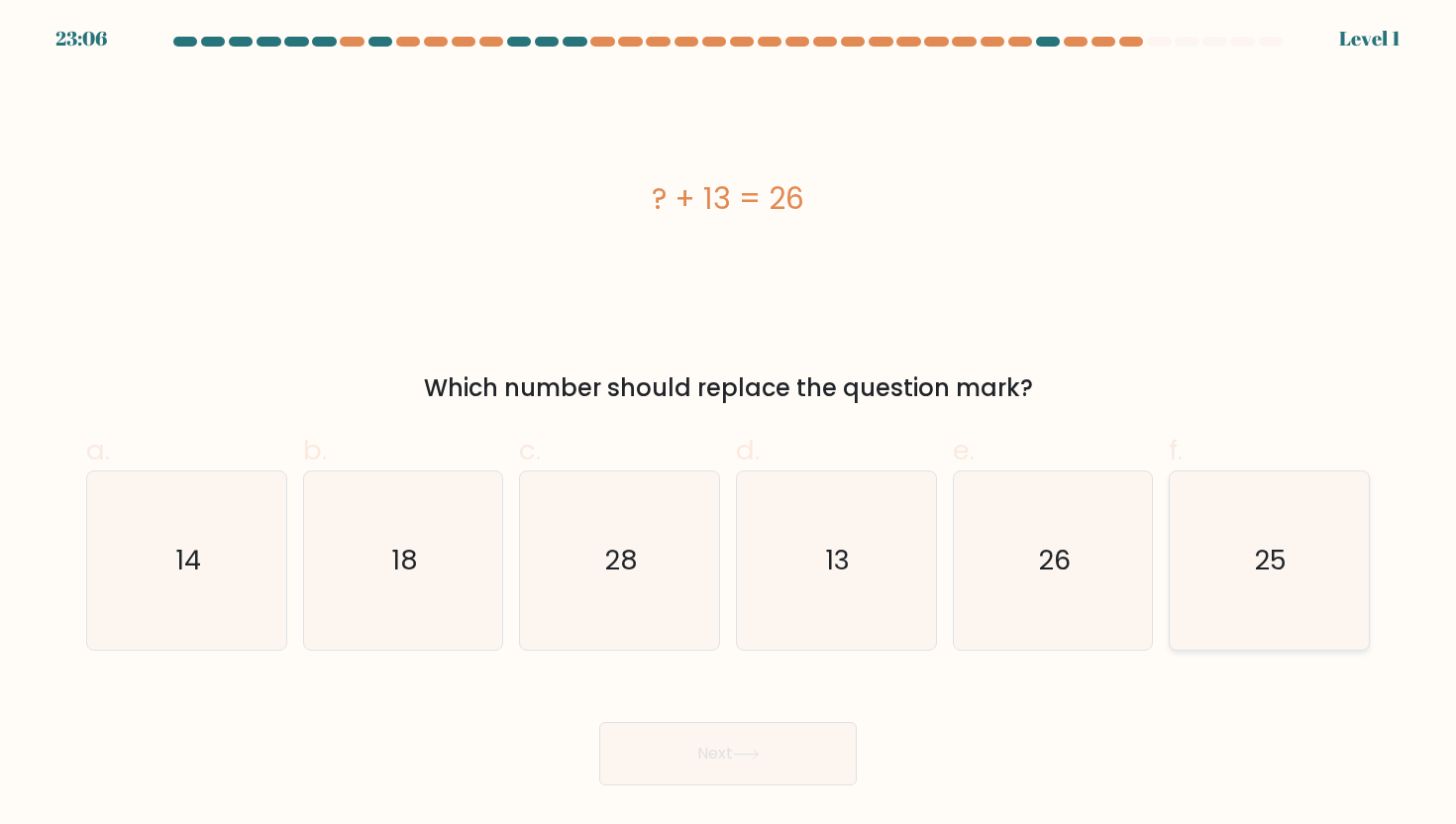 click on "25" 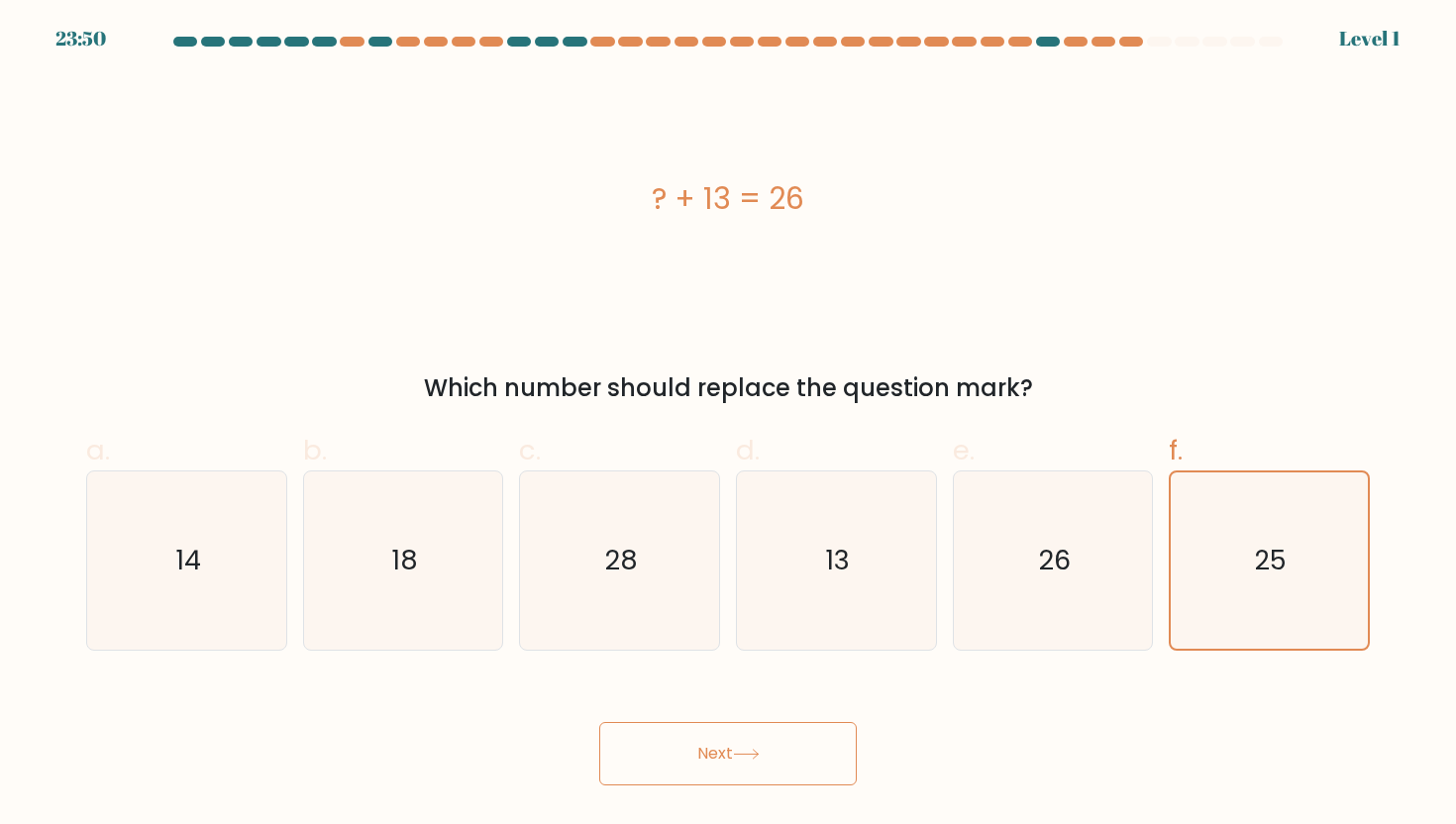 click on "Next" at bounding box center [728, 754] 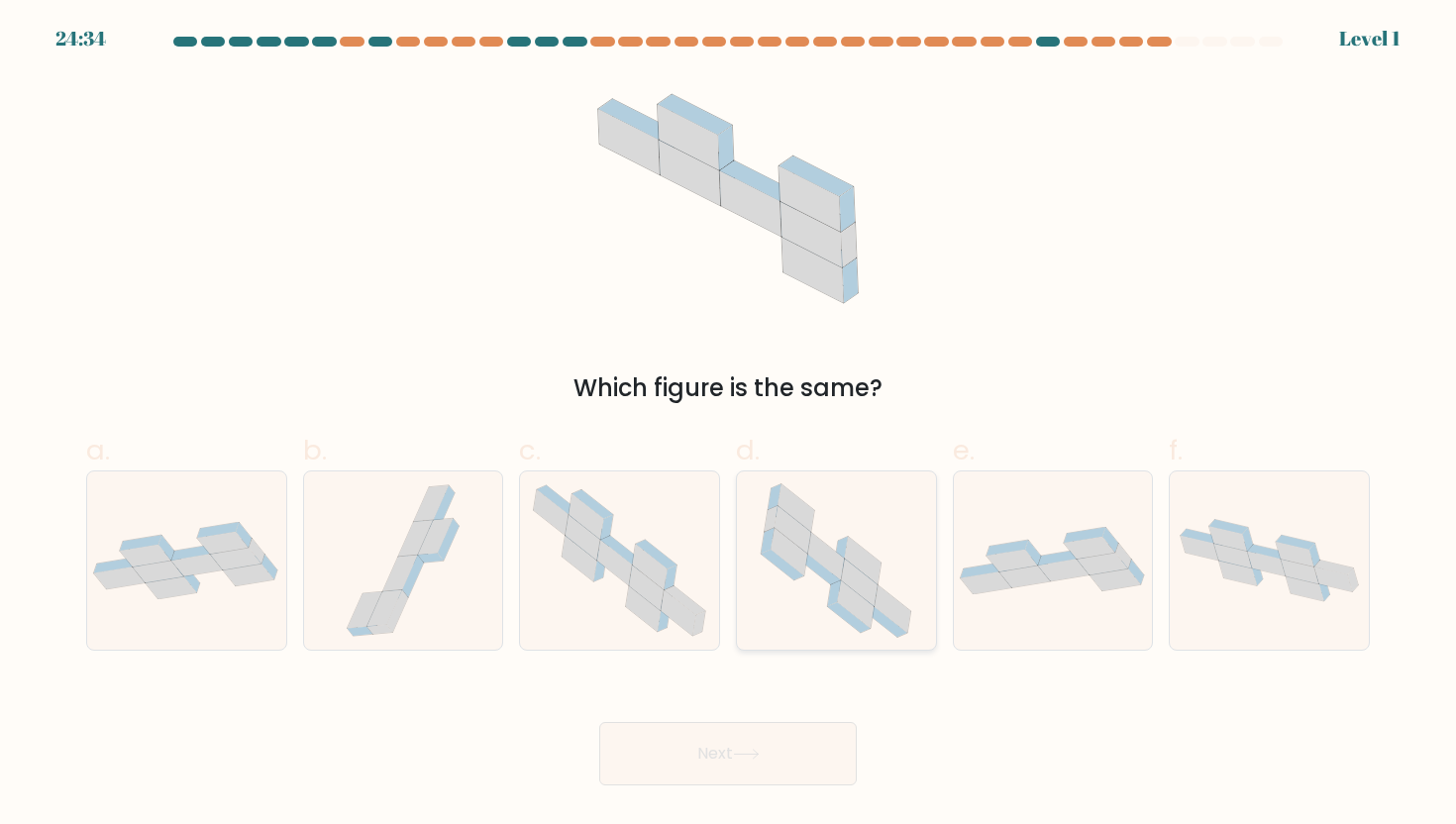 click 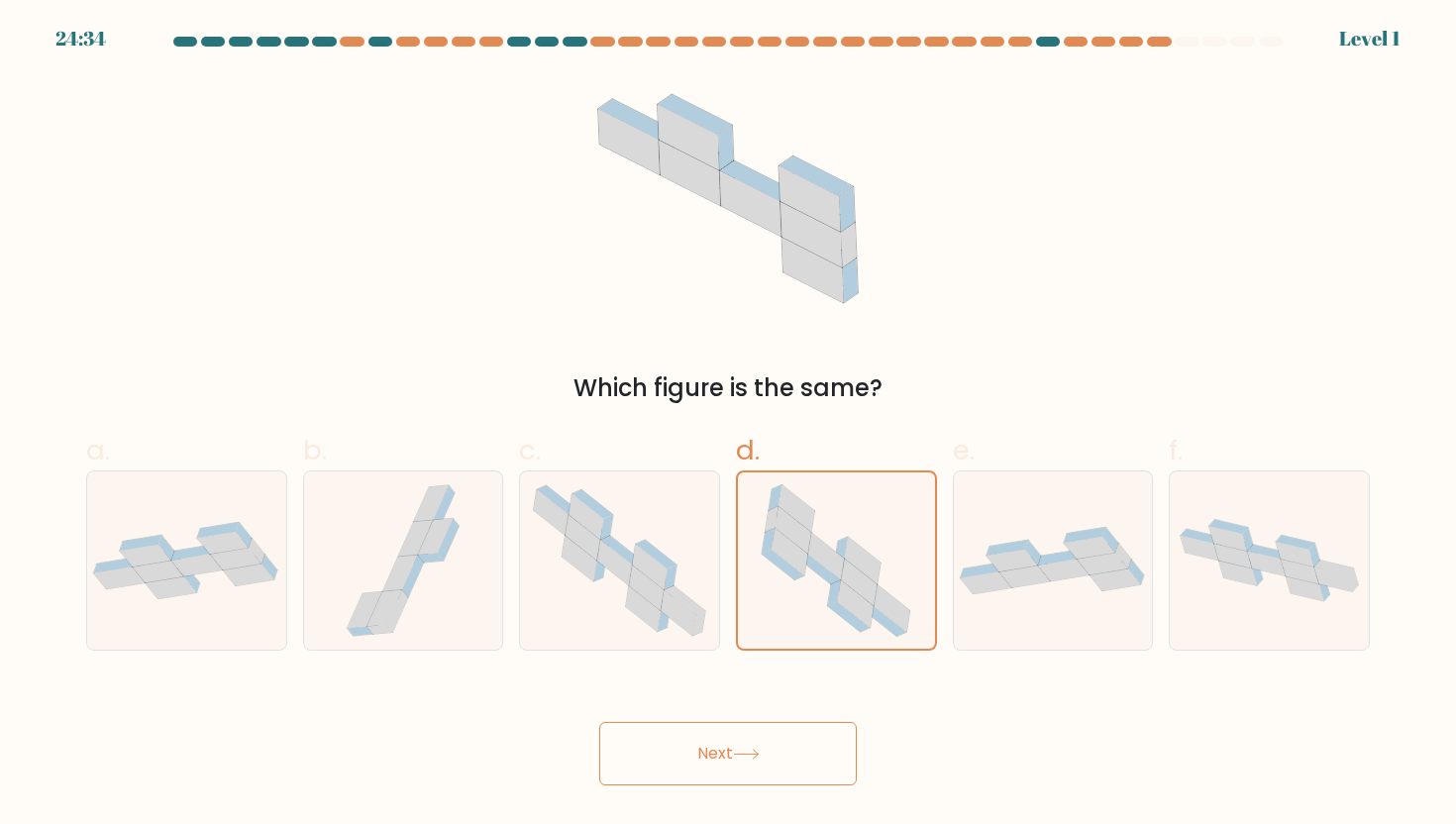 click on "Next" at bounding box center (728, 754) 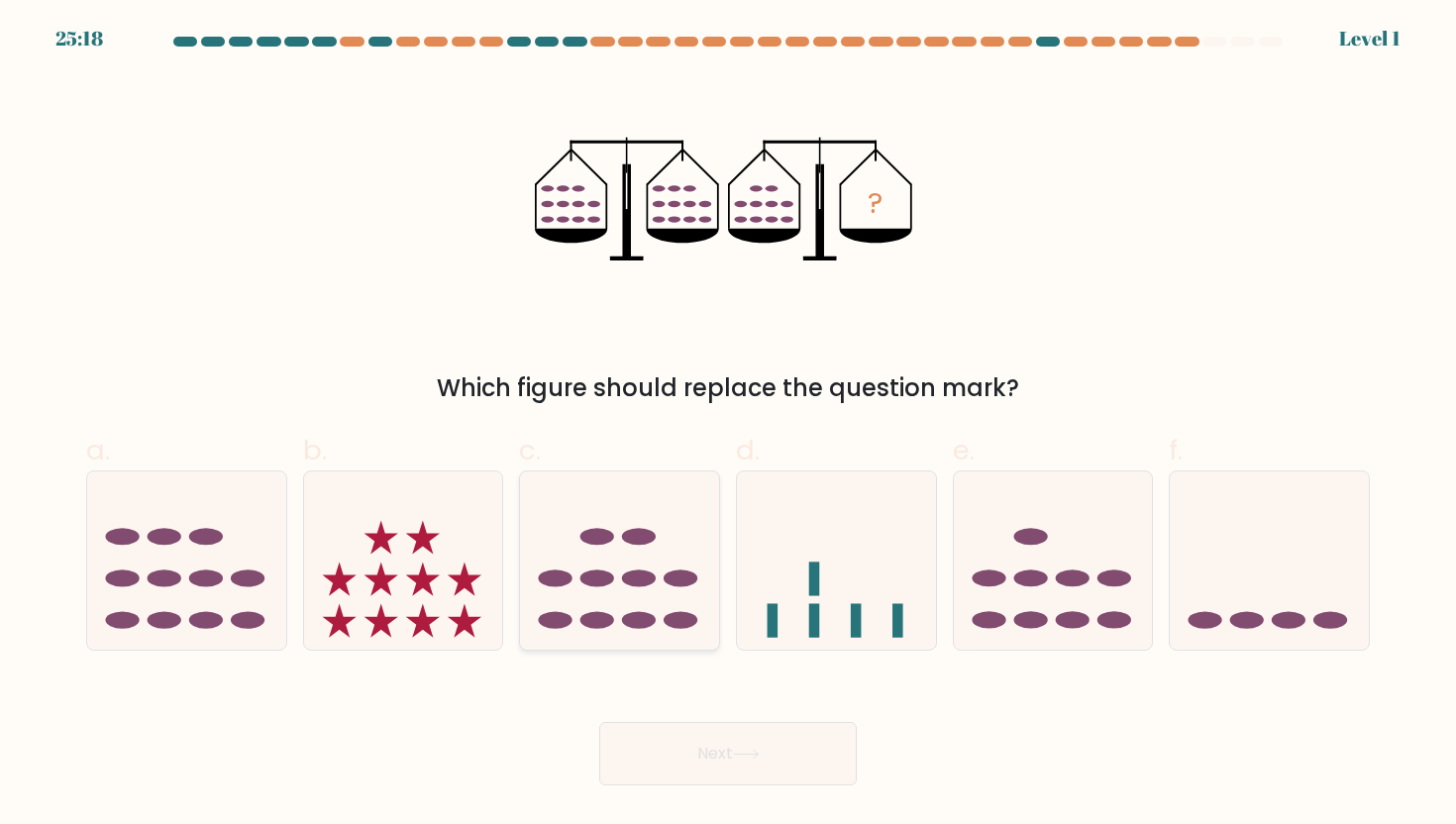 click 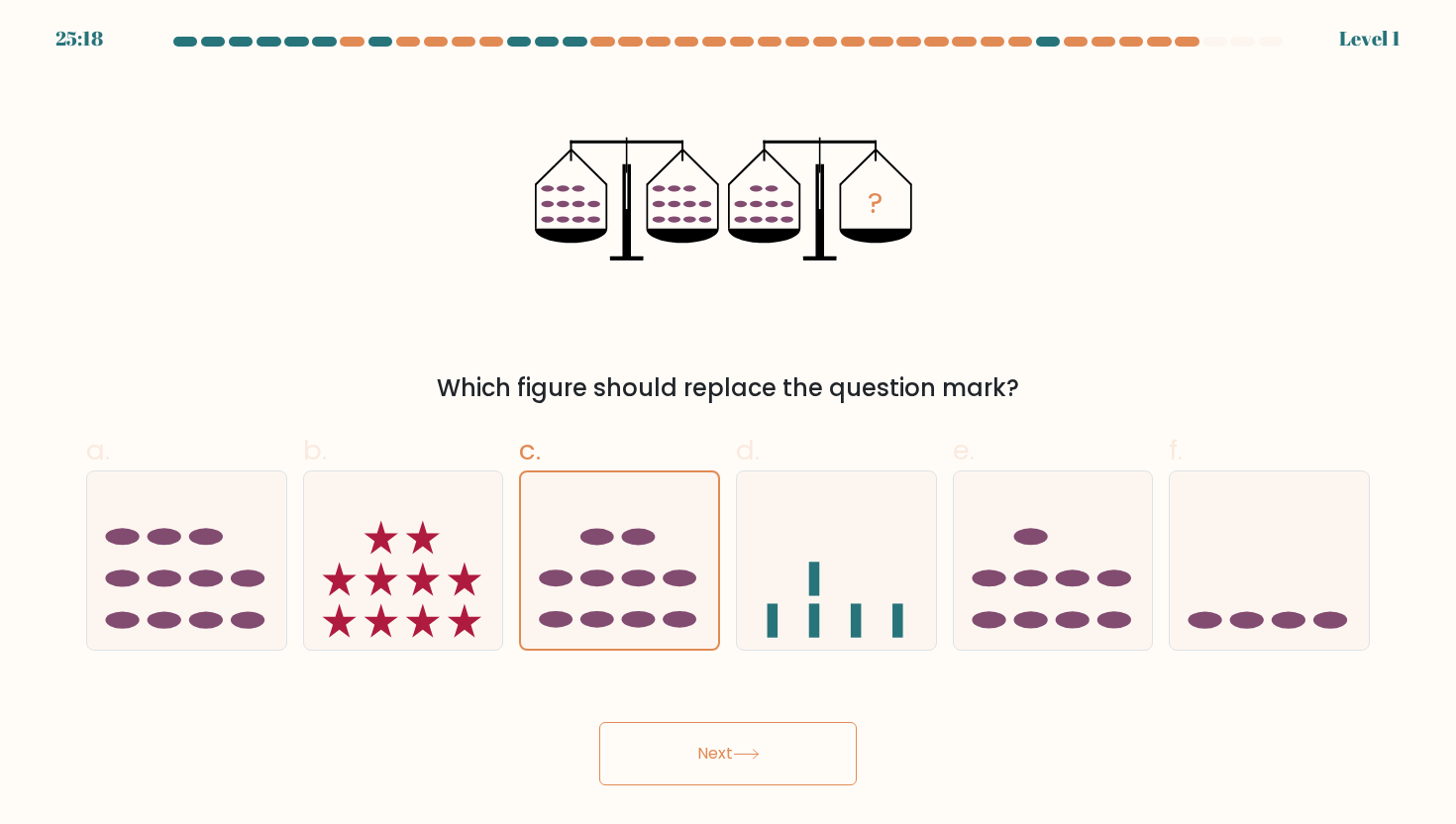 click on "Next" at bounding box center (728, 754) 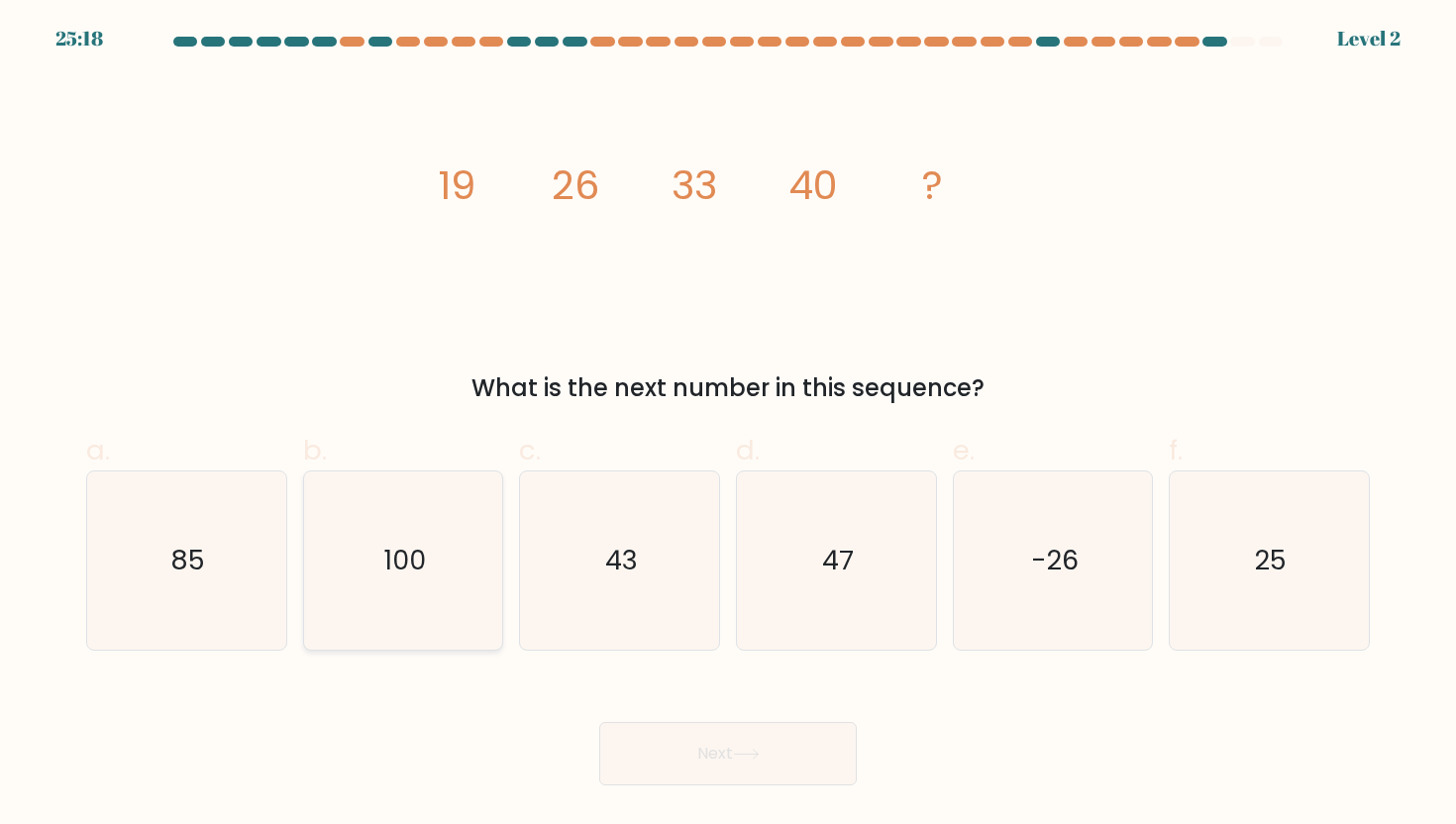 click on "100" 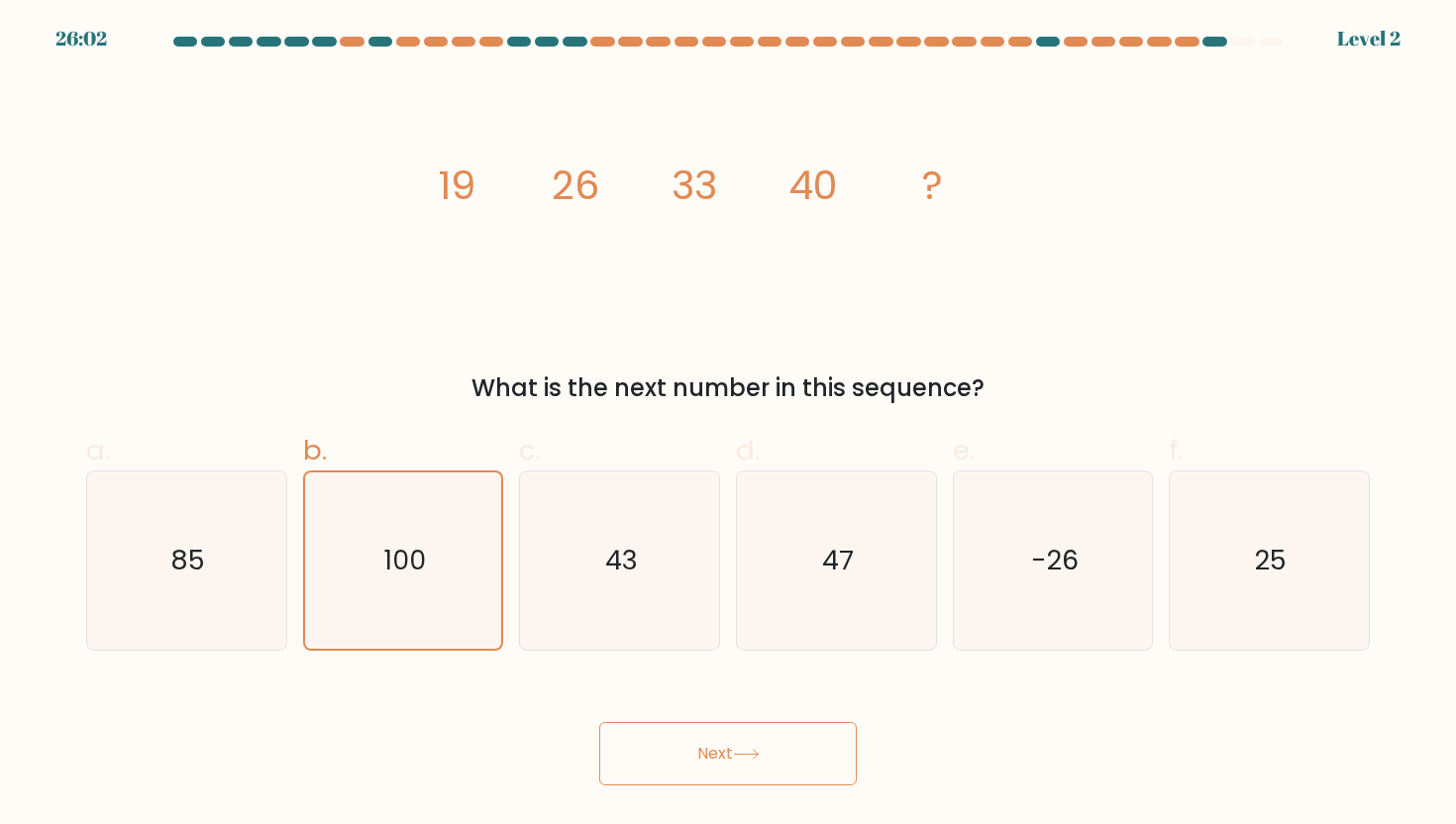 click on "Next" at bounding box center [728, 730] 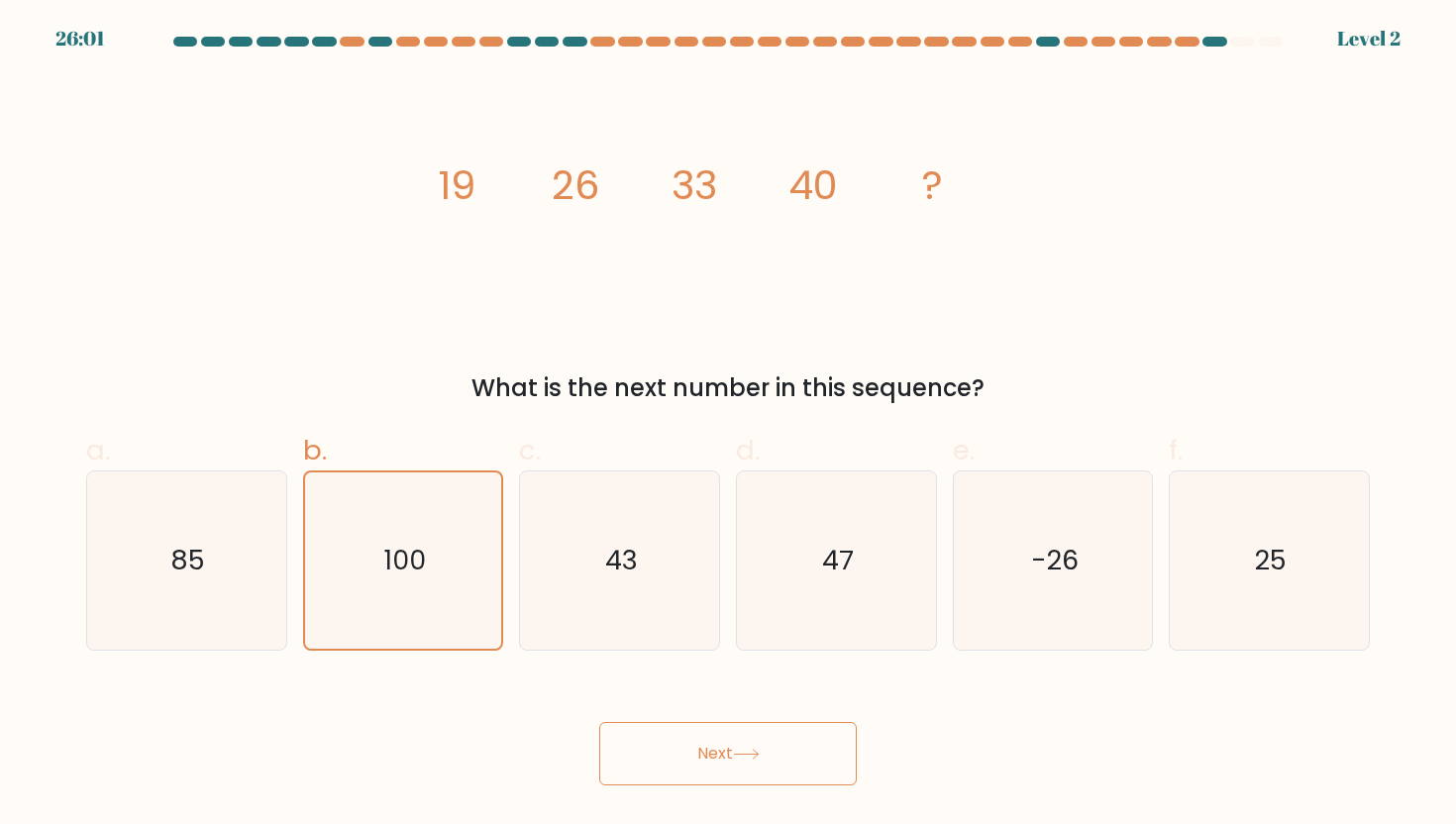 click on "Next" at bounding box center [728, 730] 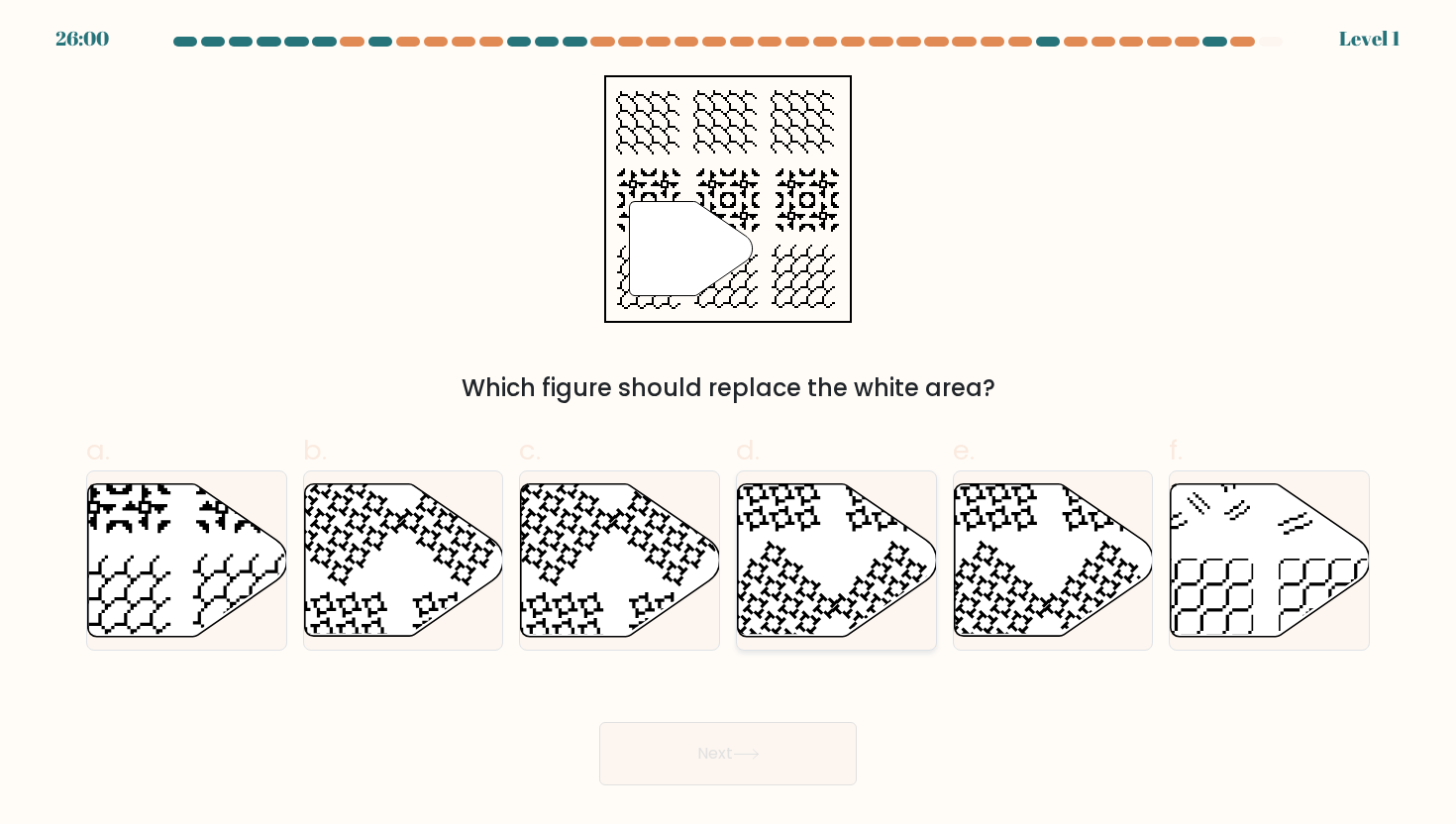 click 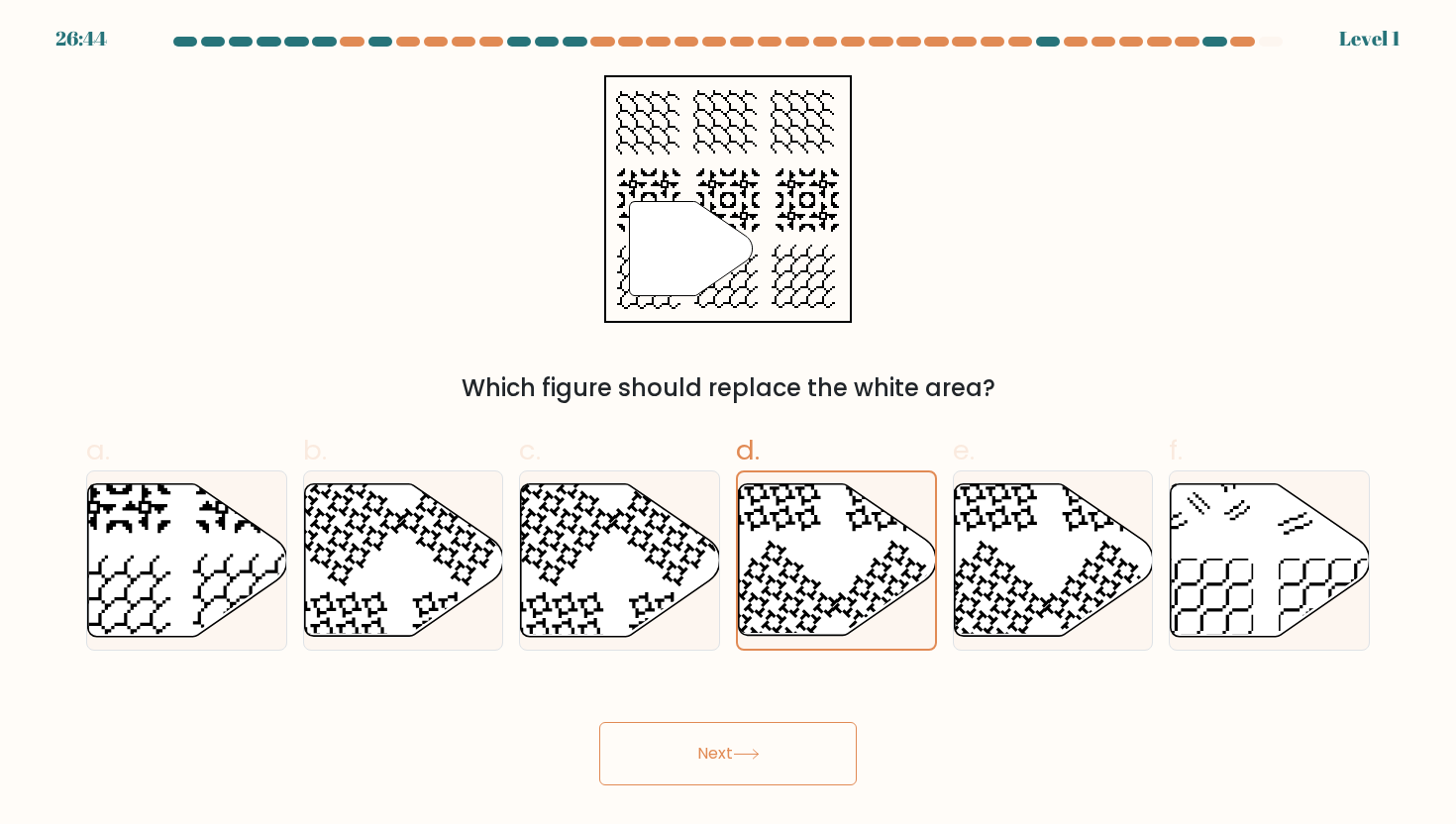 click on "Next" at bounding box center [728, 754] 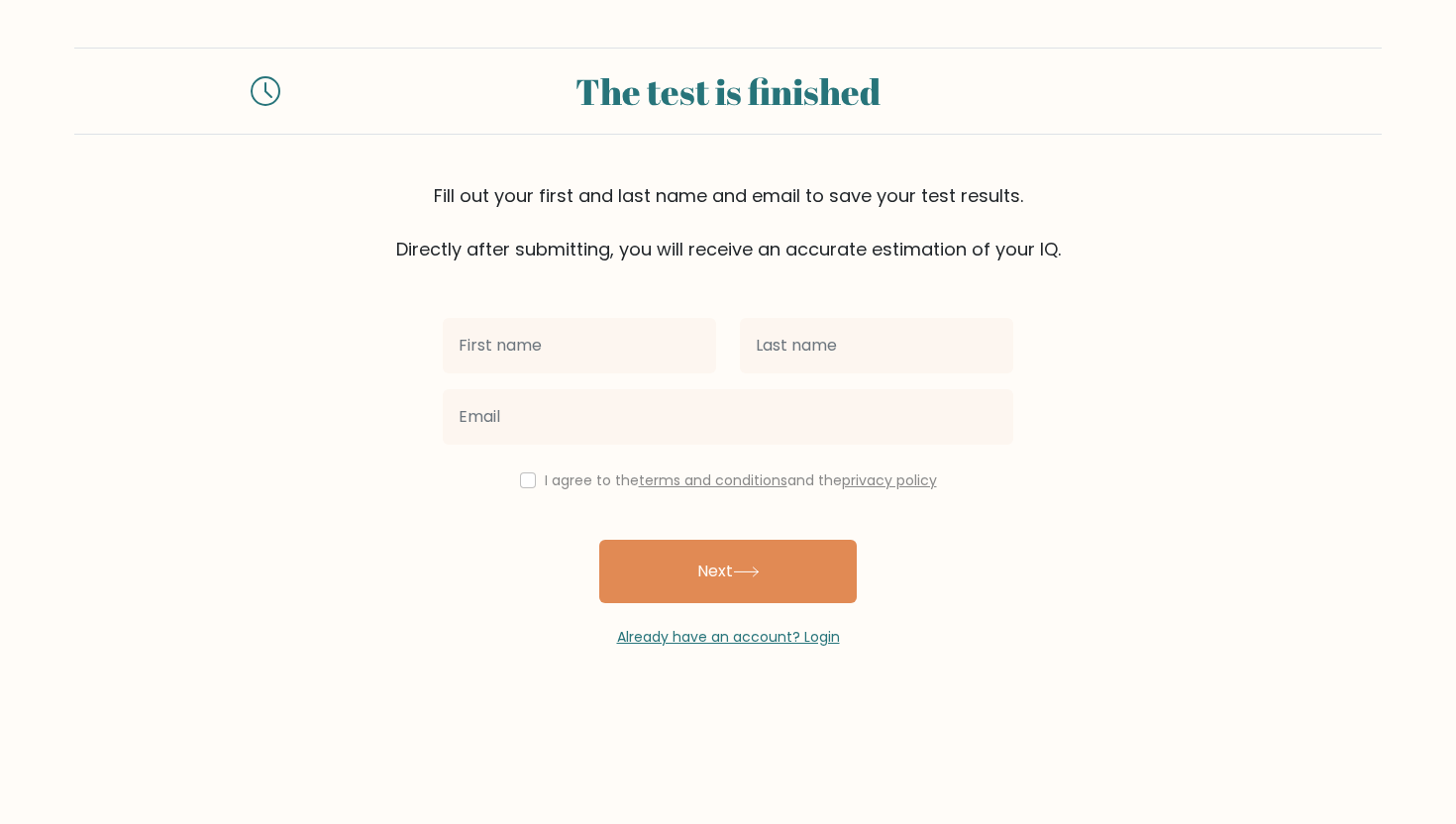 scroll, scrollTop: 0, scrollLeft: 0, axis: both 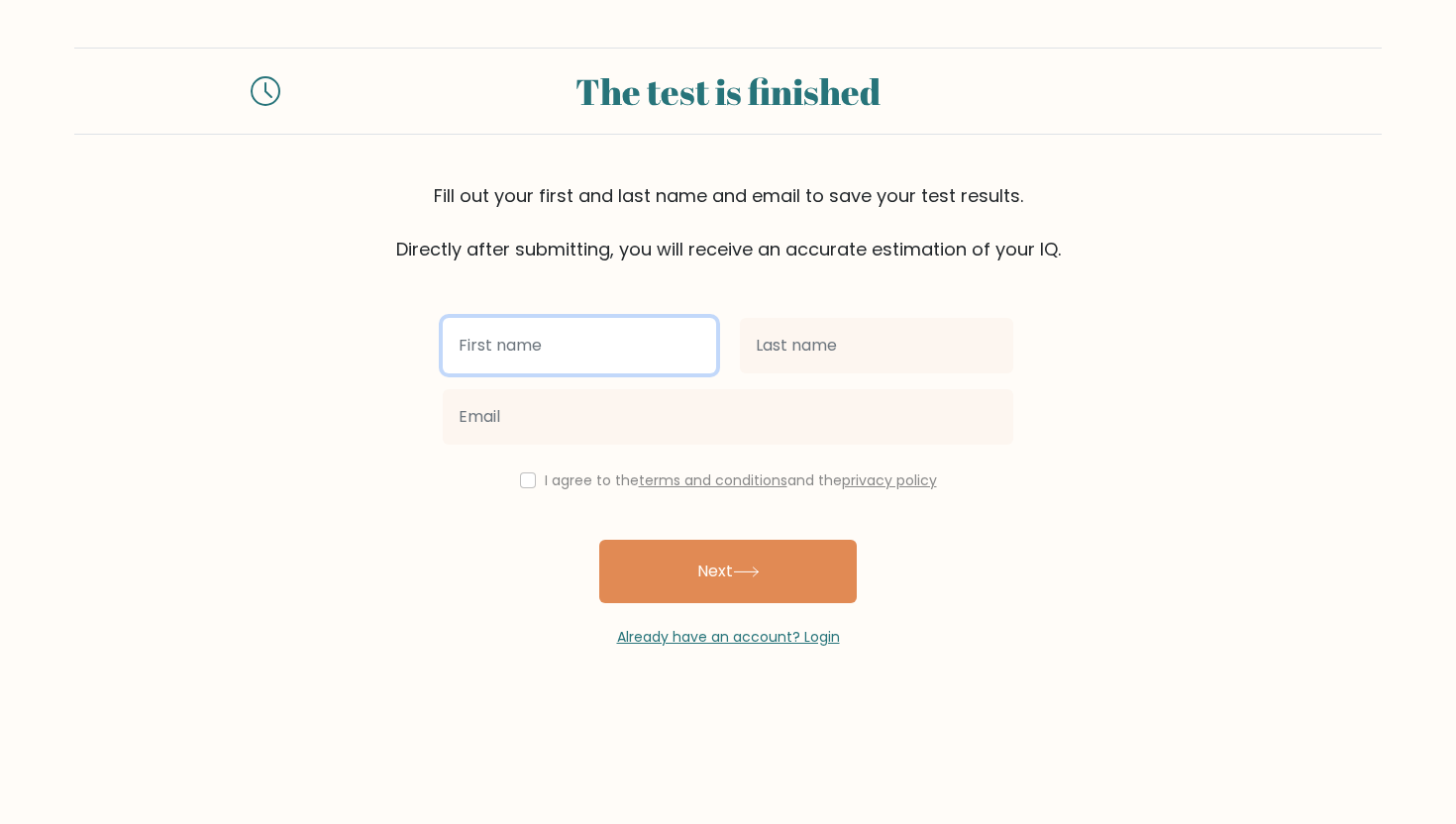 click at bounding box center (579, 346) 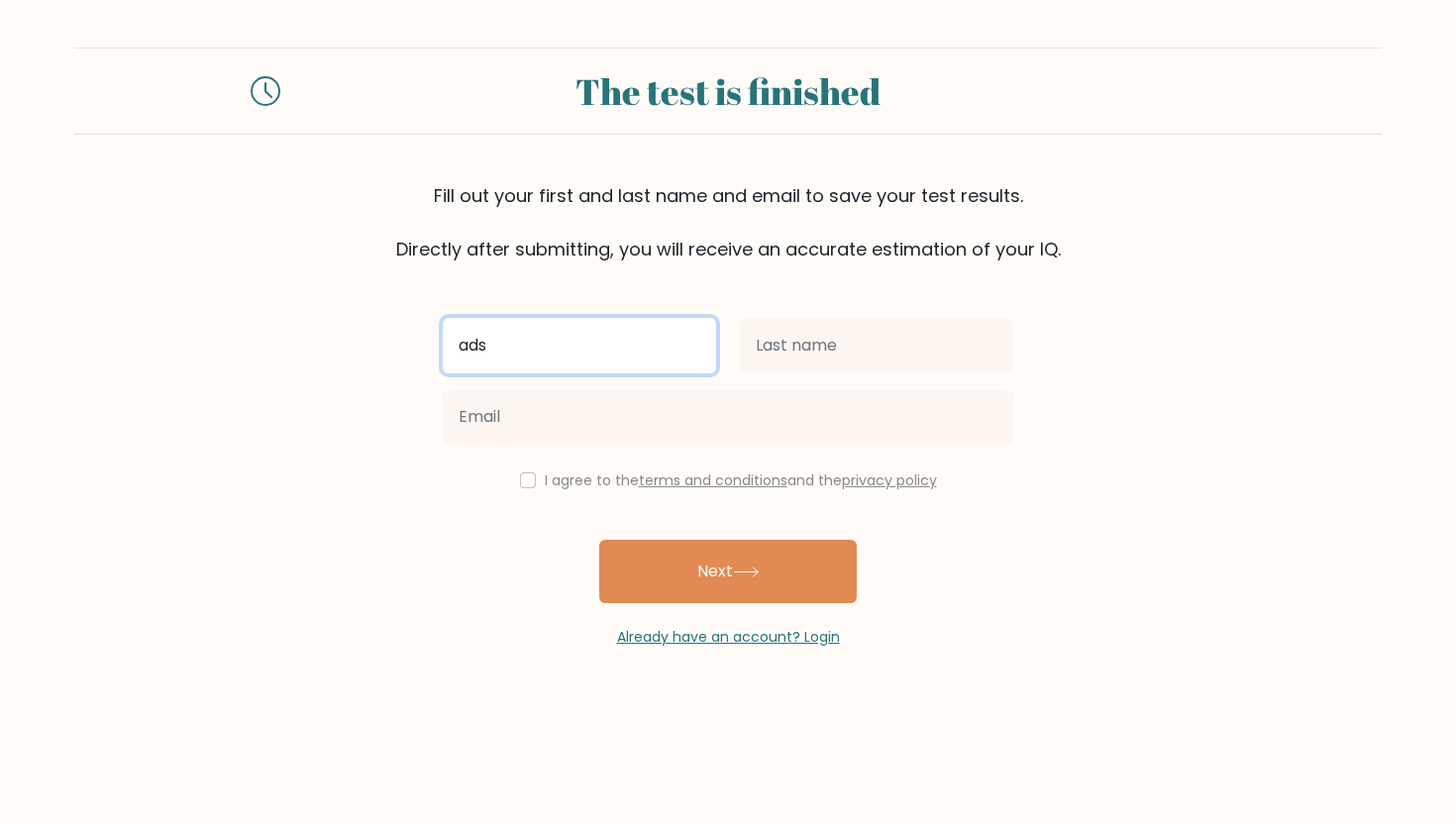 type on "ads" 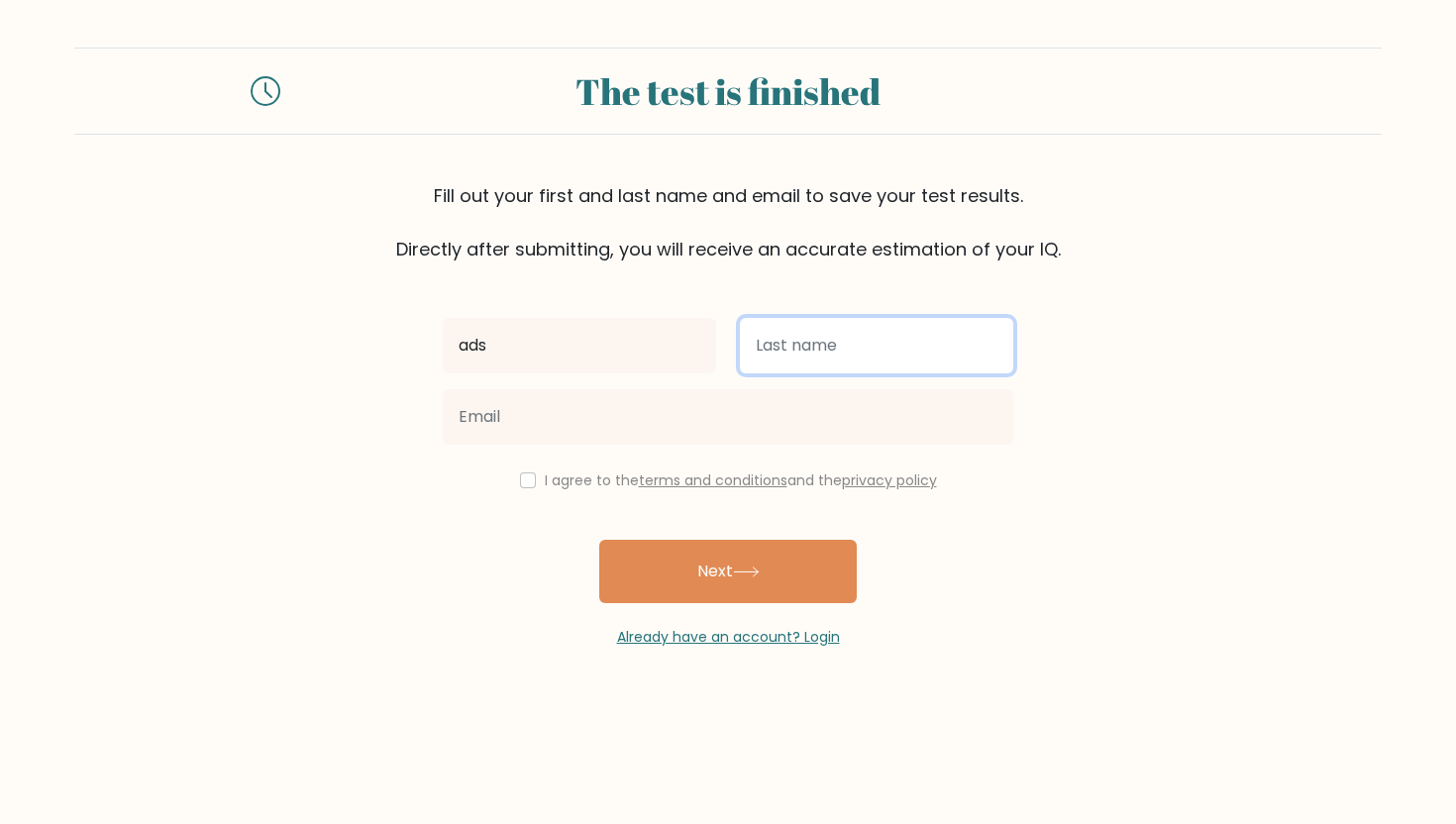 click at bounding box center [877, 346] 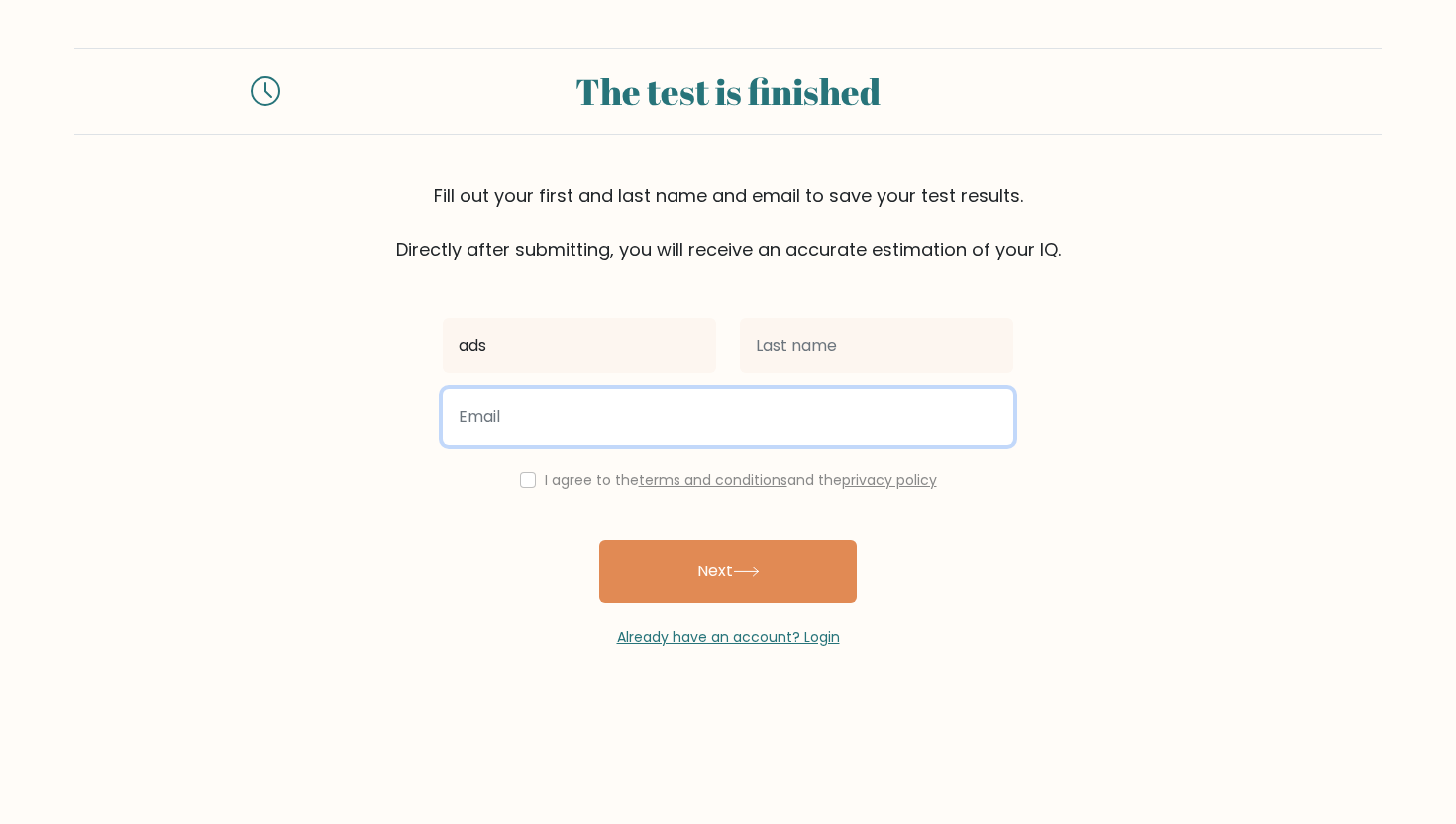 click at bounding box center (728, 417) 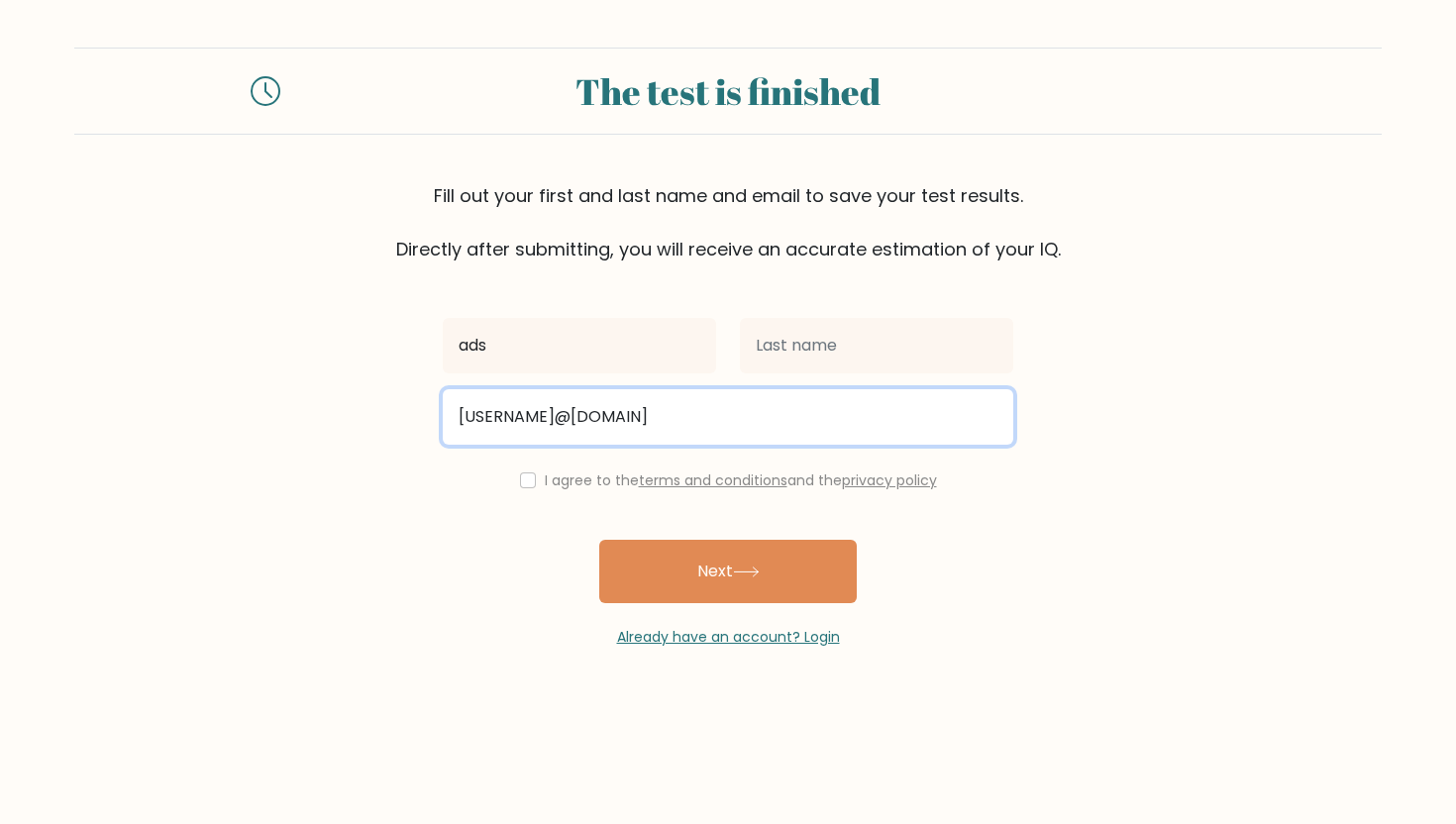 type on "sadsd" 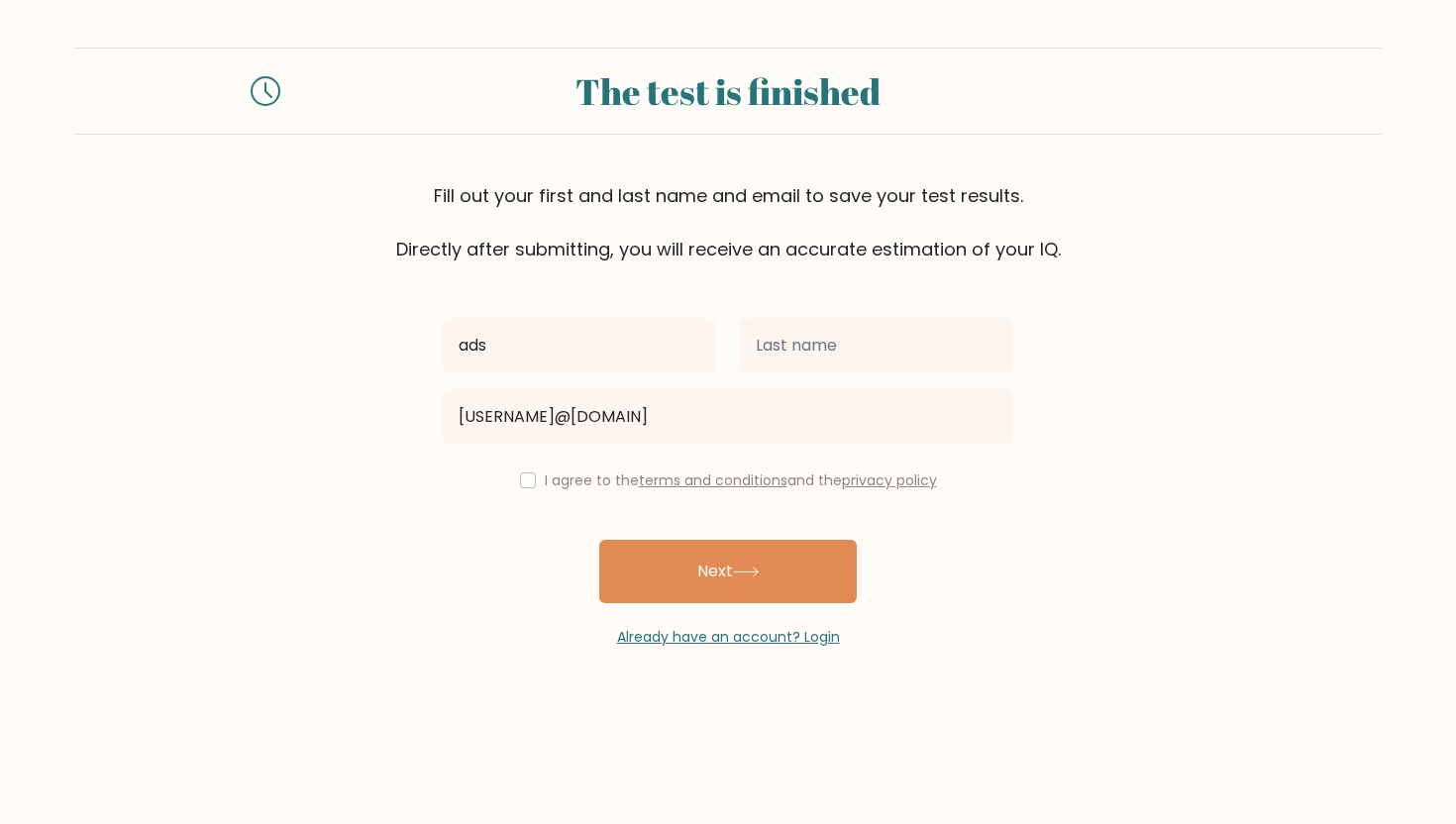 click on "I agree to the  terms and conditions  and the  privacy policy" at bounding box center (728, 480) 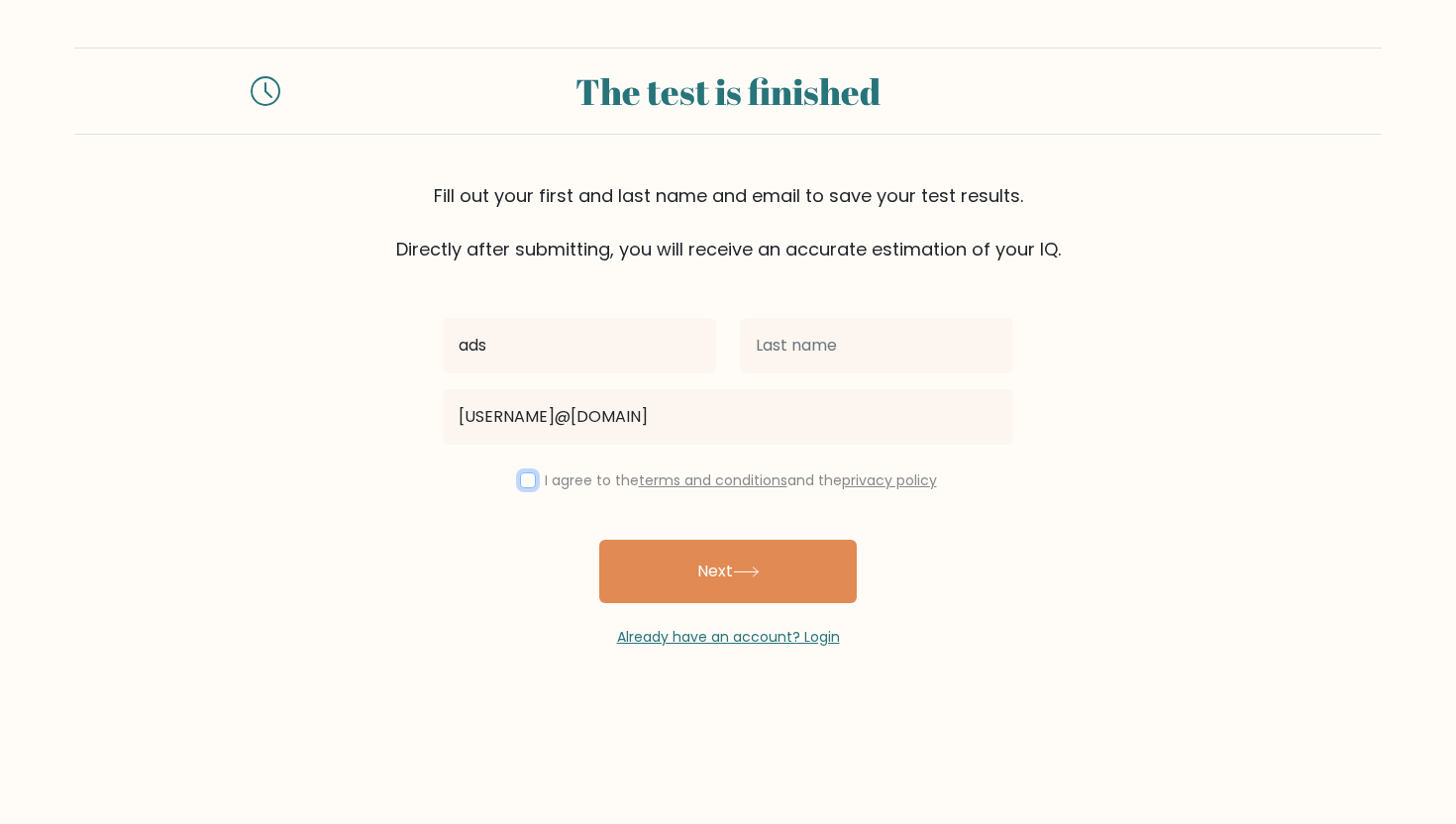 click at bounding box center [528, 480] 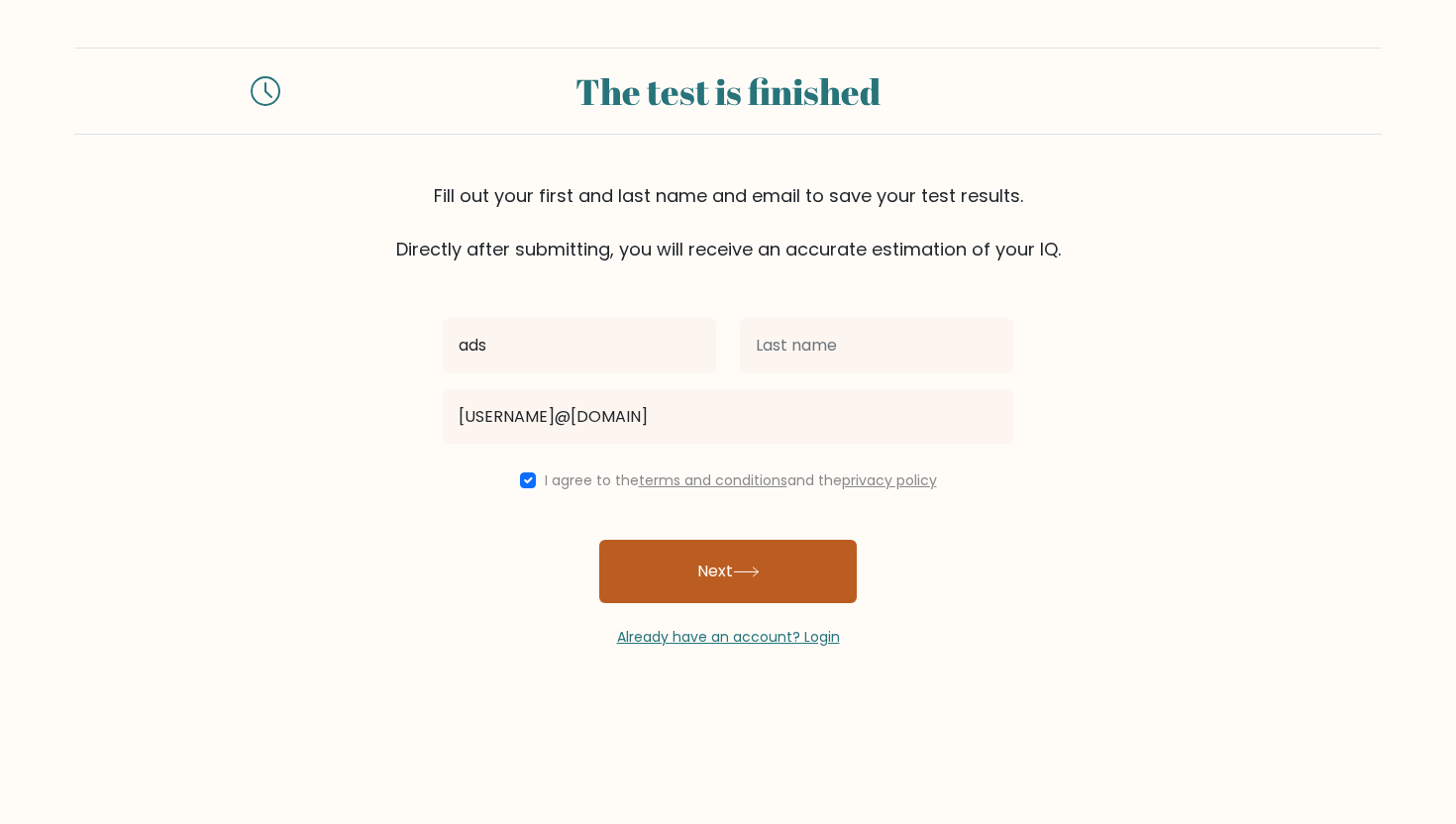 click on "Next" at bounding box center (728, 571) 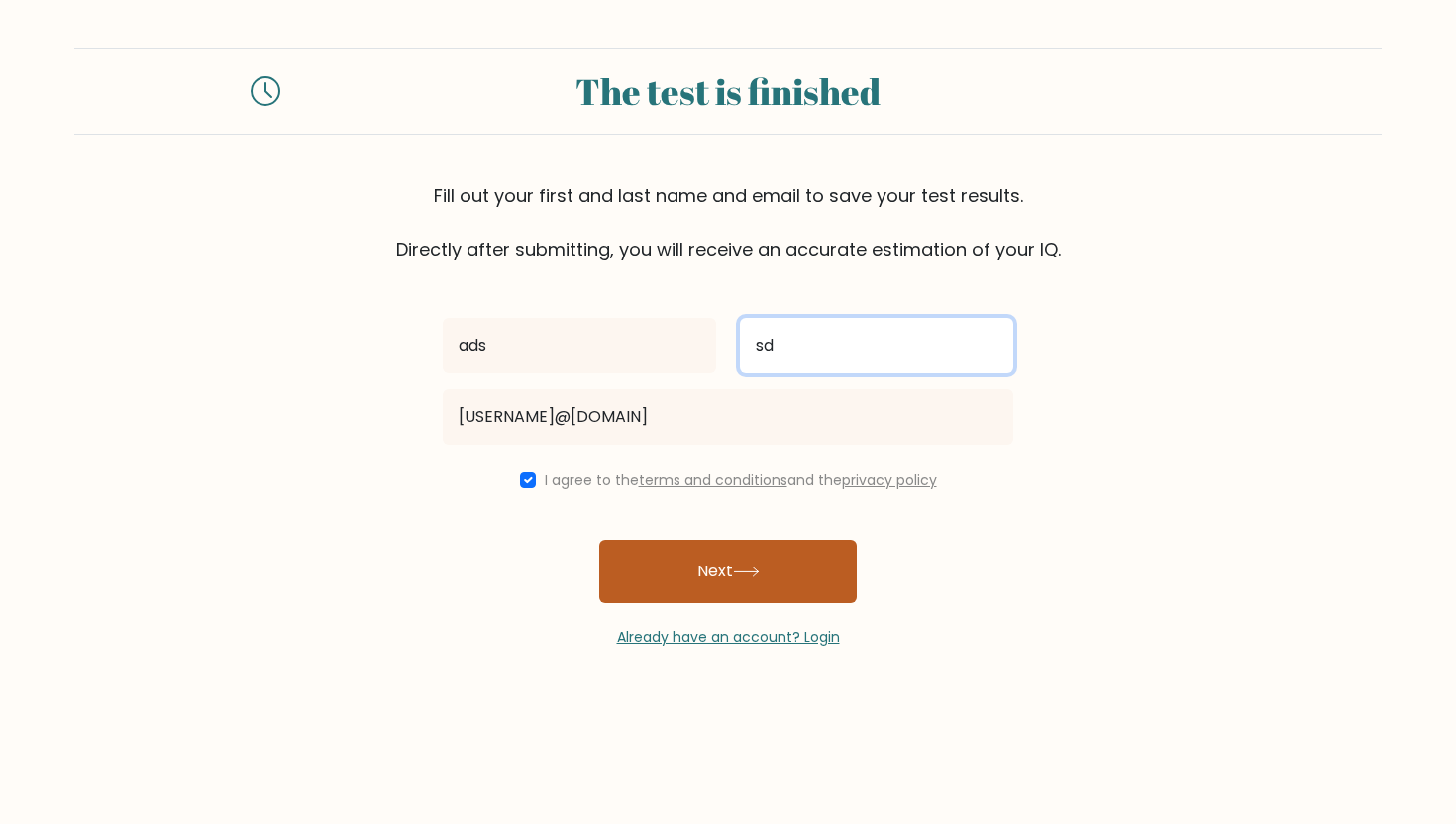 type on "sd" 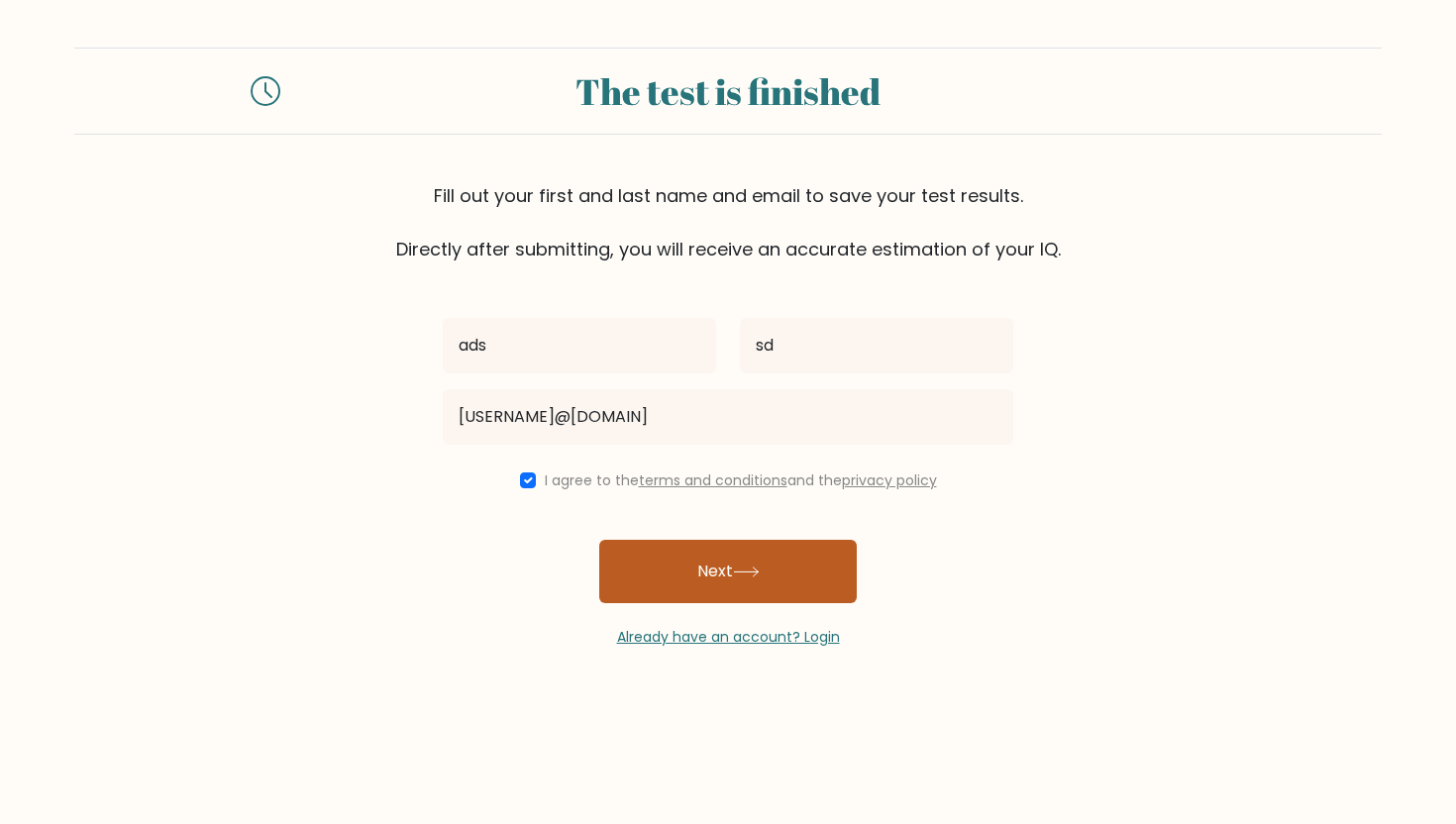 click on "Next" at bounding box center (728, 571) 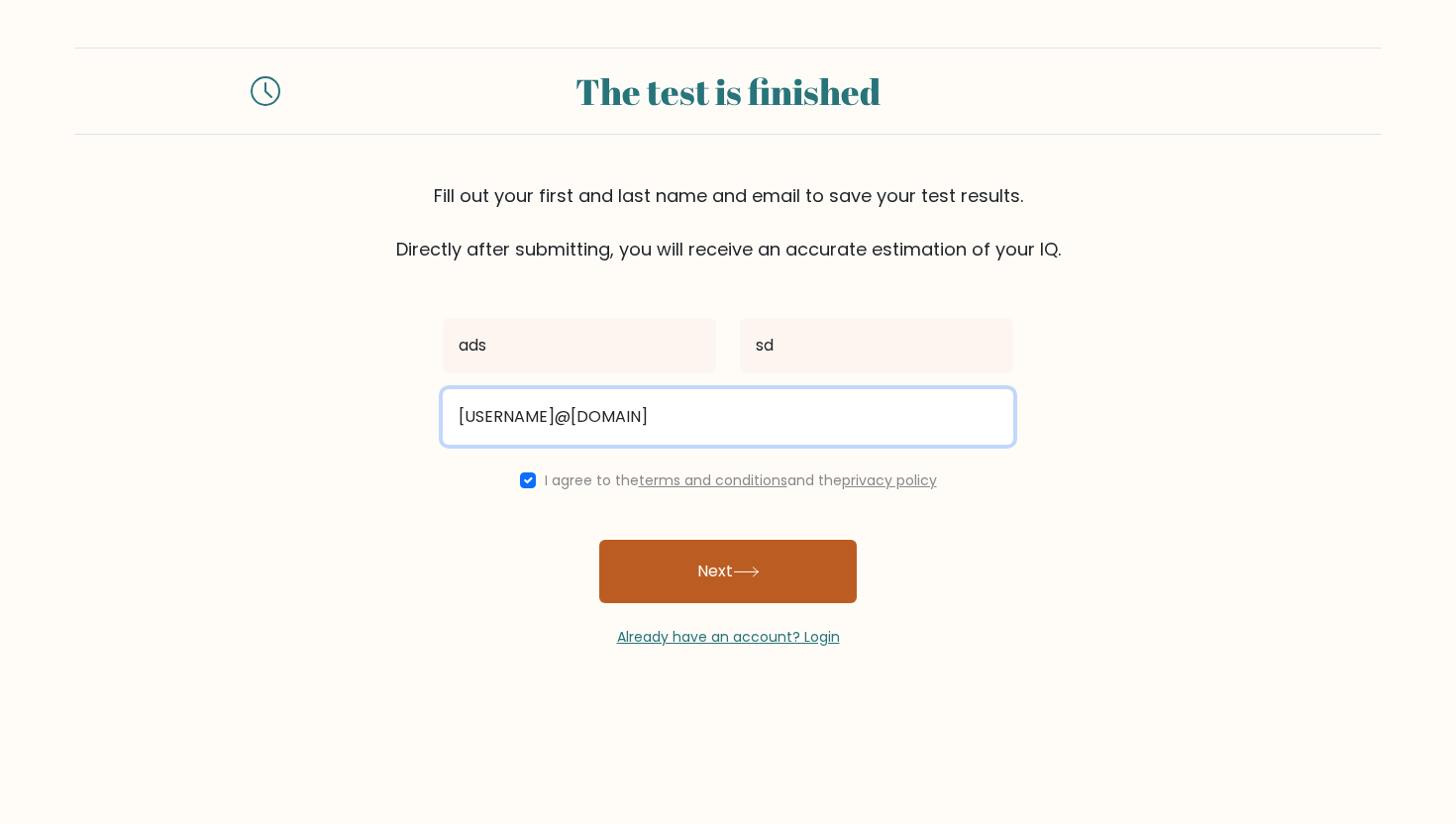 type on "sadsd@gmail.com" 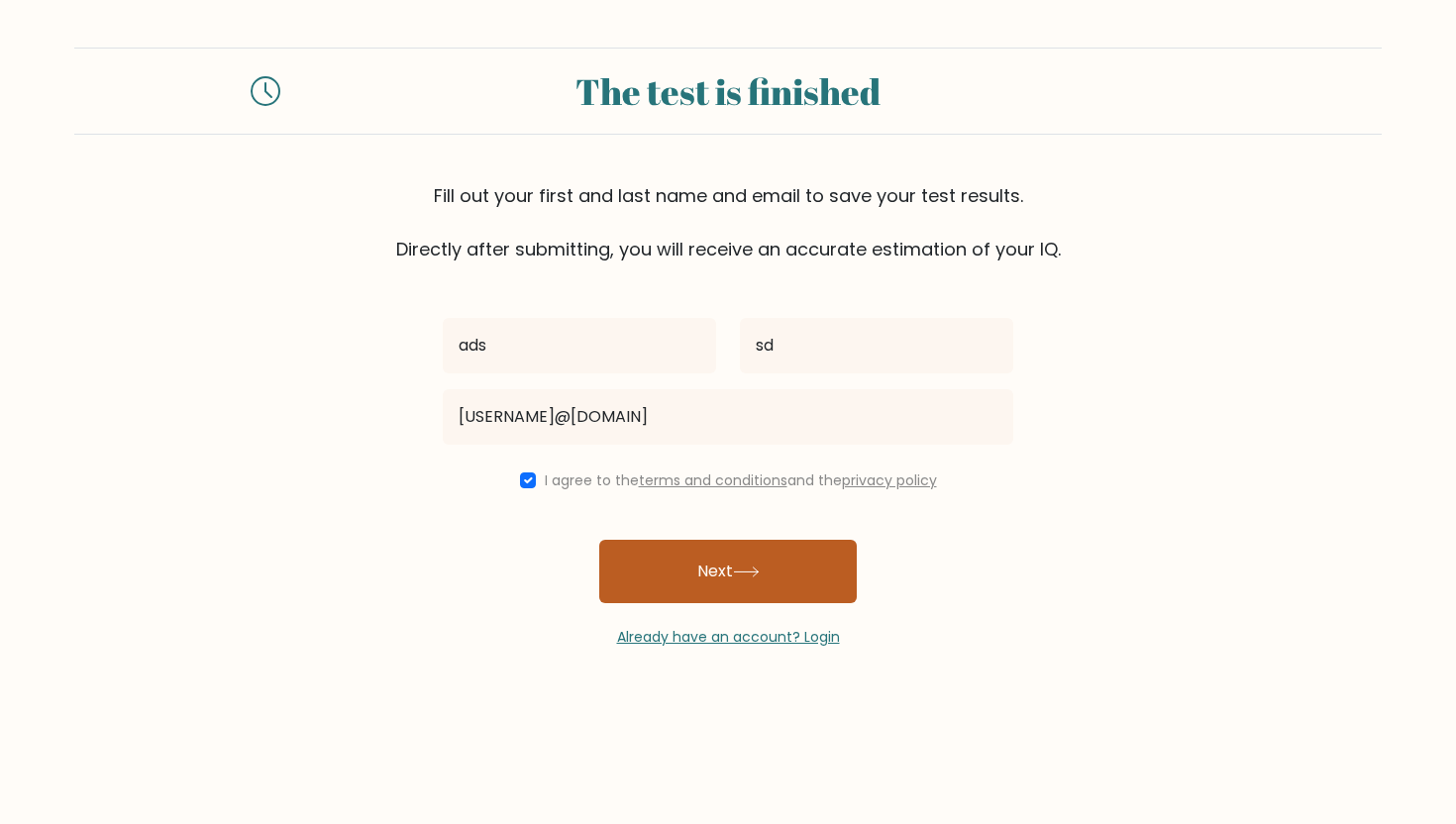 click 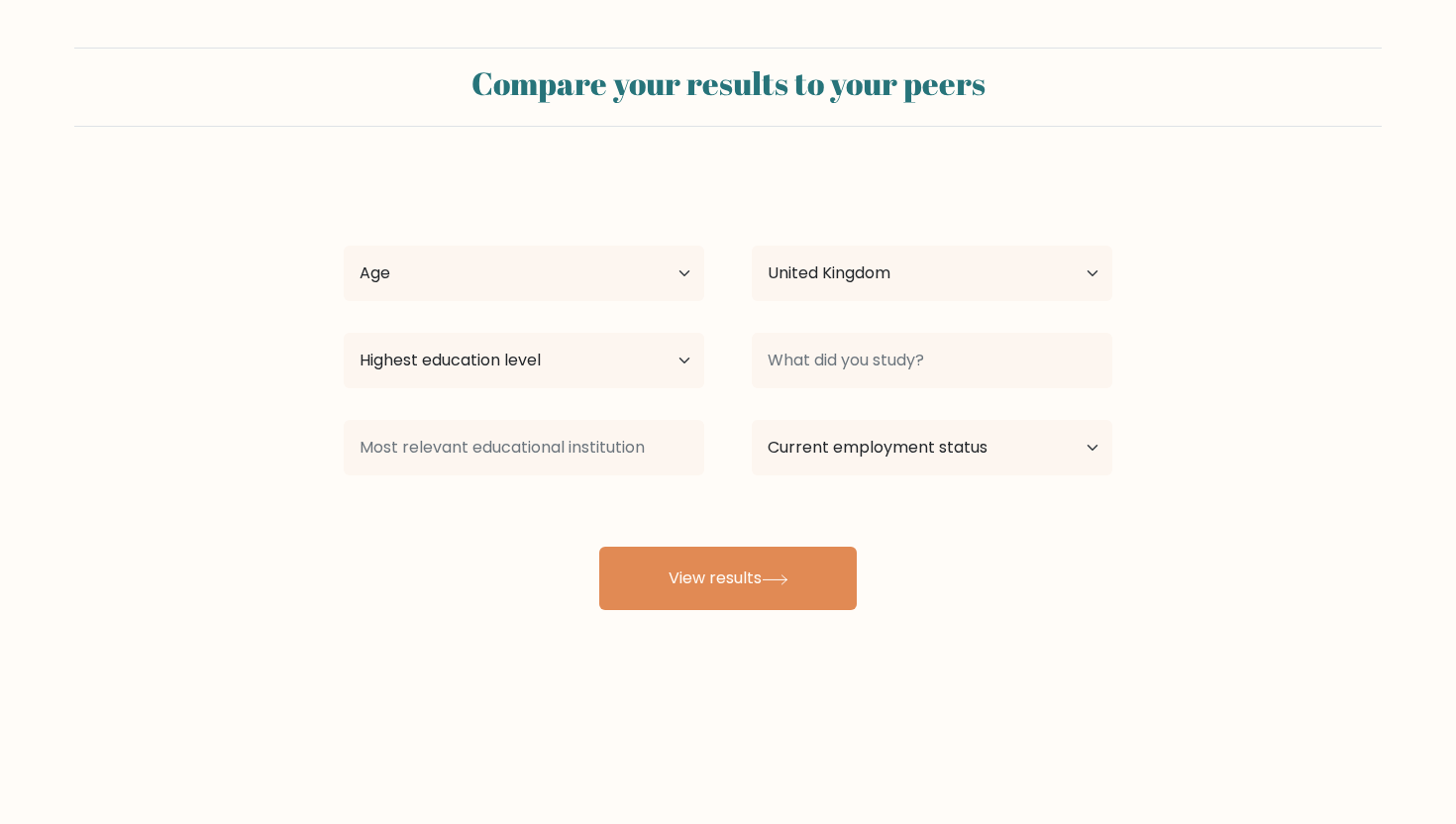 select on "GB" 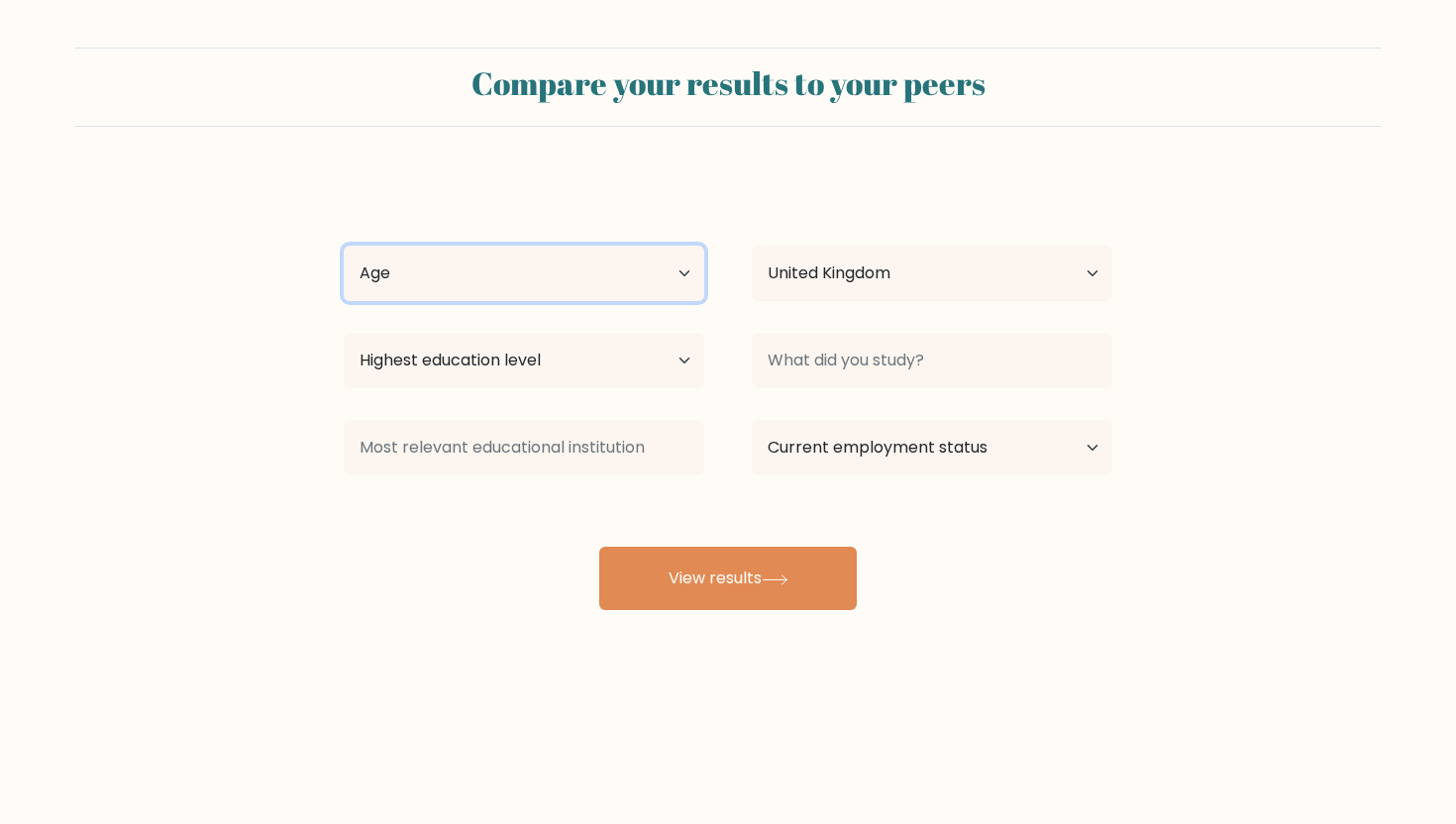 click on "Age
Under 18 years old
18-24 years old
25-34 years old
35-44 years old
45-54 years old
55-64 years old
65 years old and above" at bounding box center (524, 273) 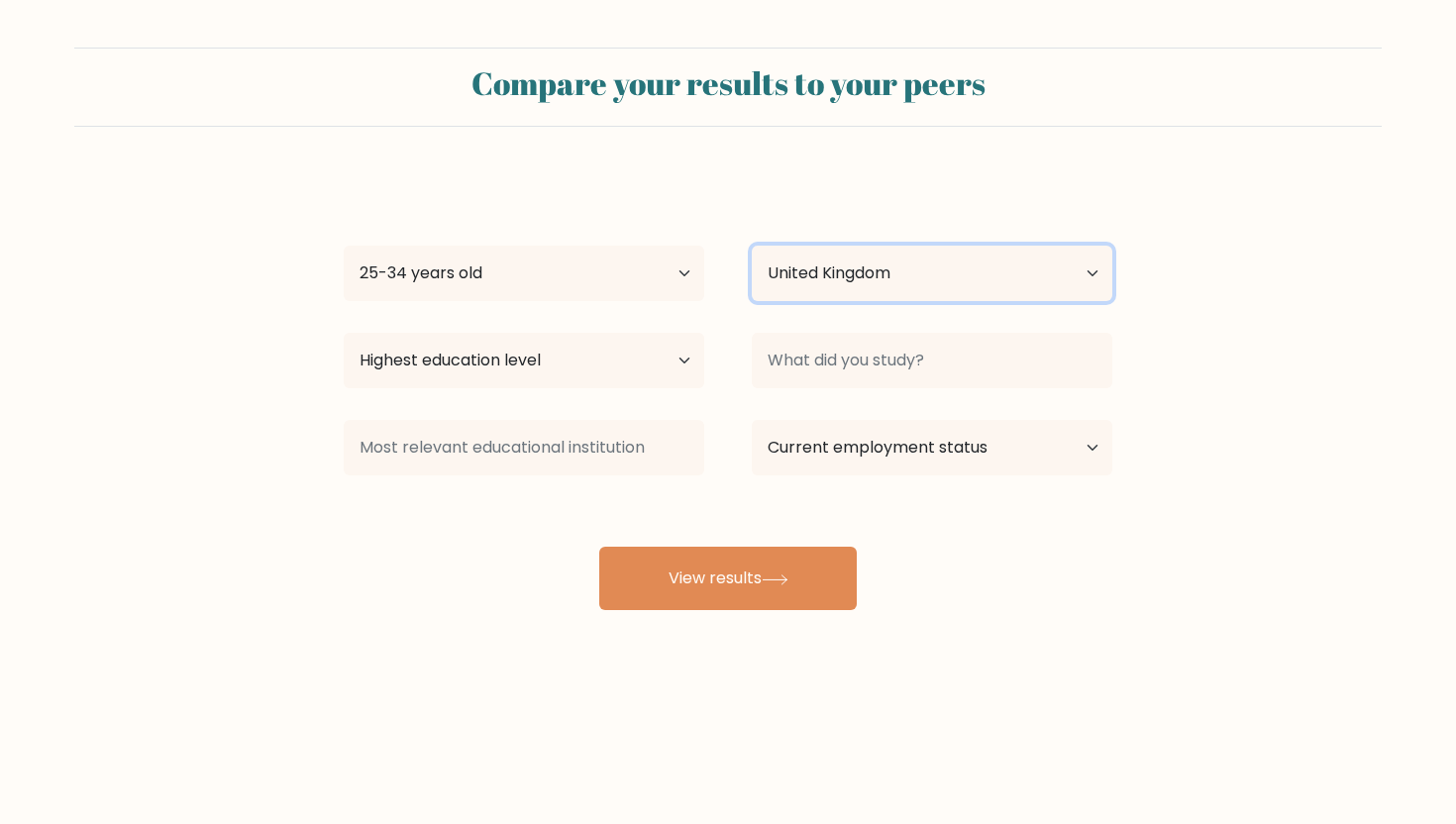 click on "Country
Afghanistan
Albania
Algeria
American Samoa
Andorra
Angola
Anguilla
Antarctica
Antigua and Barbuda
Argentina
Armenia
Aruba
Australia
Austria
Azerbaijan
Bahamas
Bahrain
Bangladesh
Barbados
Belarus
Belgium
Belize
Benin
Bermuda
Bhutan
Bolivia
Bonaire, Sint Eustatius and Saba
Bosnia and Herzegovina
Botswana
Bouvet Island
Brazil
British Indian Ocean Territory
Brunei
Bulgaria
Burkina Faso
Burundi
Cabo Verde
Cambodia
Cameroon
Canada
Cayman Islands
Central African Republic
Chad
Chile
China
Christmas Island
Cocos (Keeling) Islands
Colombia
Comoros
Congo
Congo (the Democratic Republic of the)
Cook Islands
Costa Rica
Côte d'Ivoire
Croatia
Cuba" at bounding box center (932, 273) 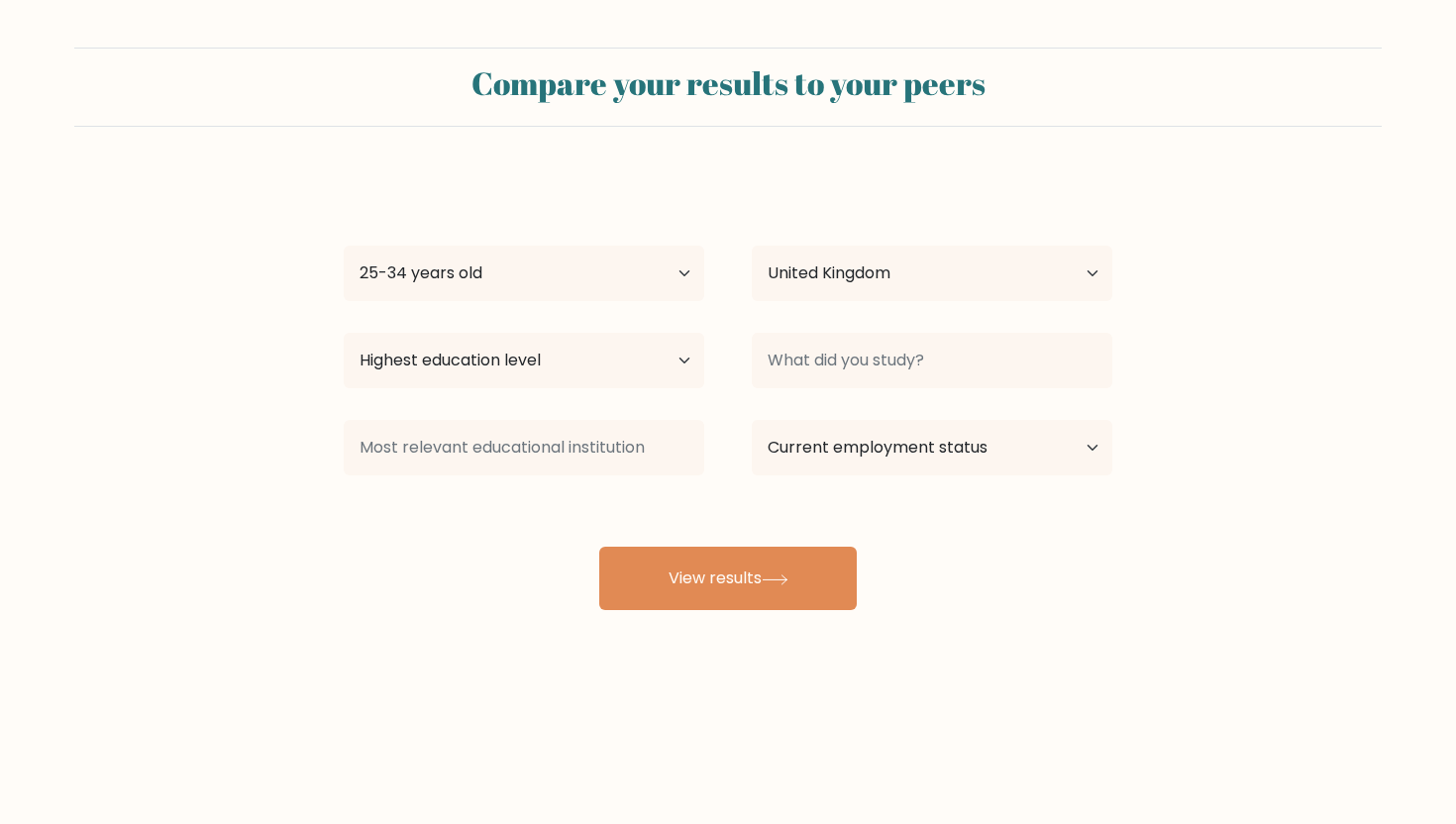 drag, startPoint x: 825, startPoint y: 299, endPoint x: 830, endPoint y: 391, distance: 92.13577 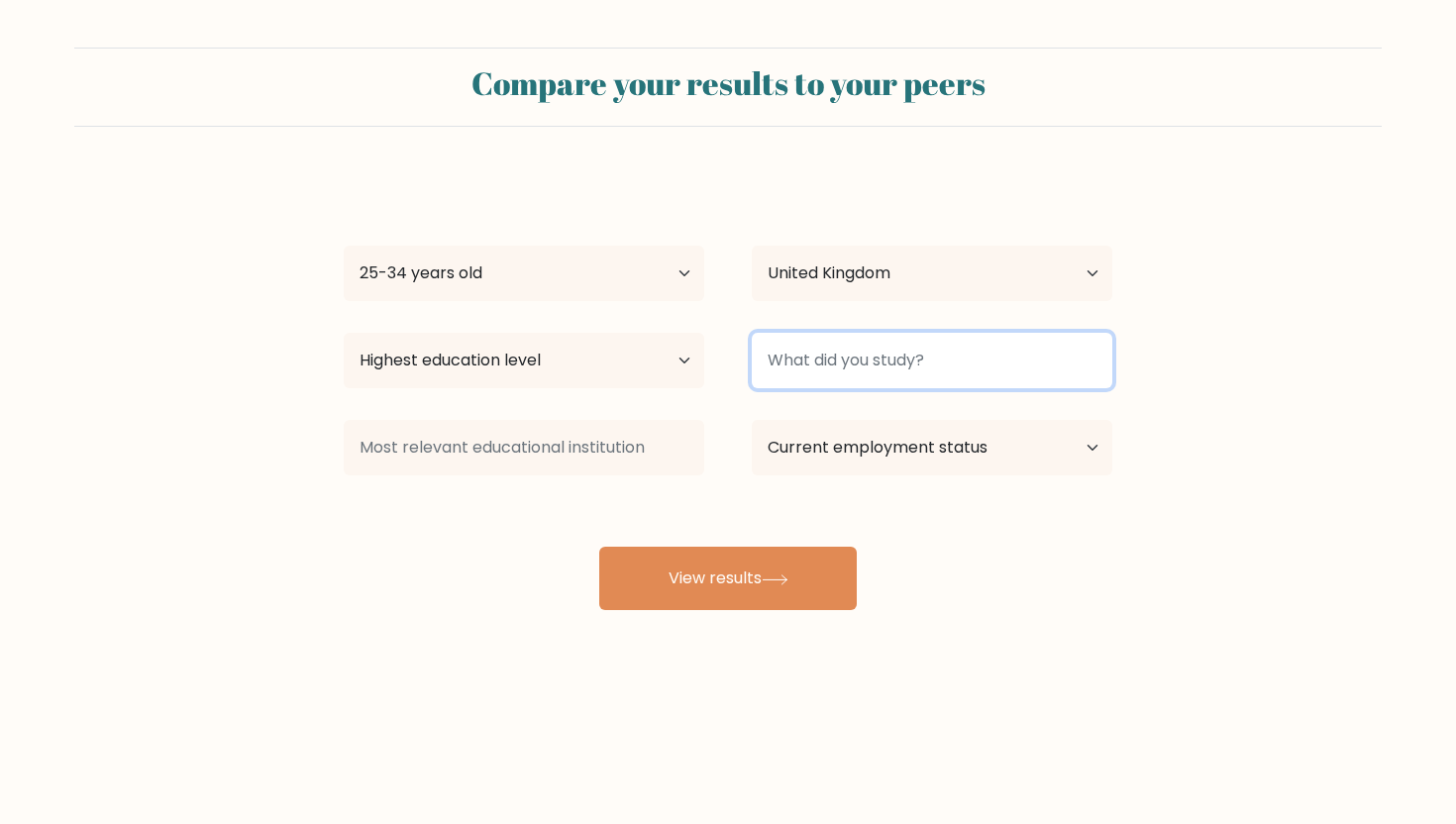 click at bounding box center (932, 360) 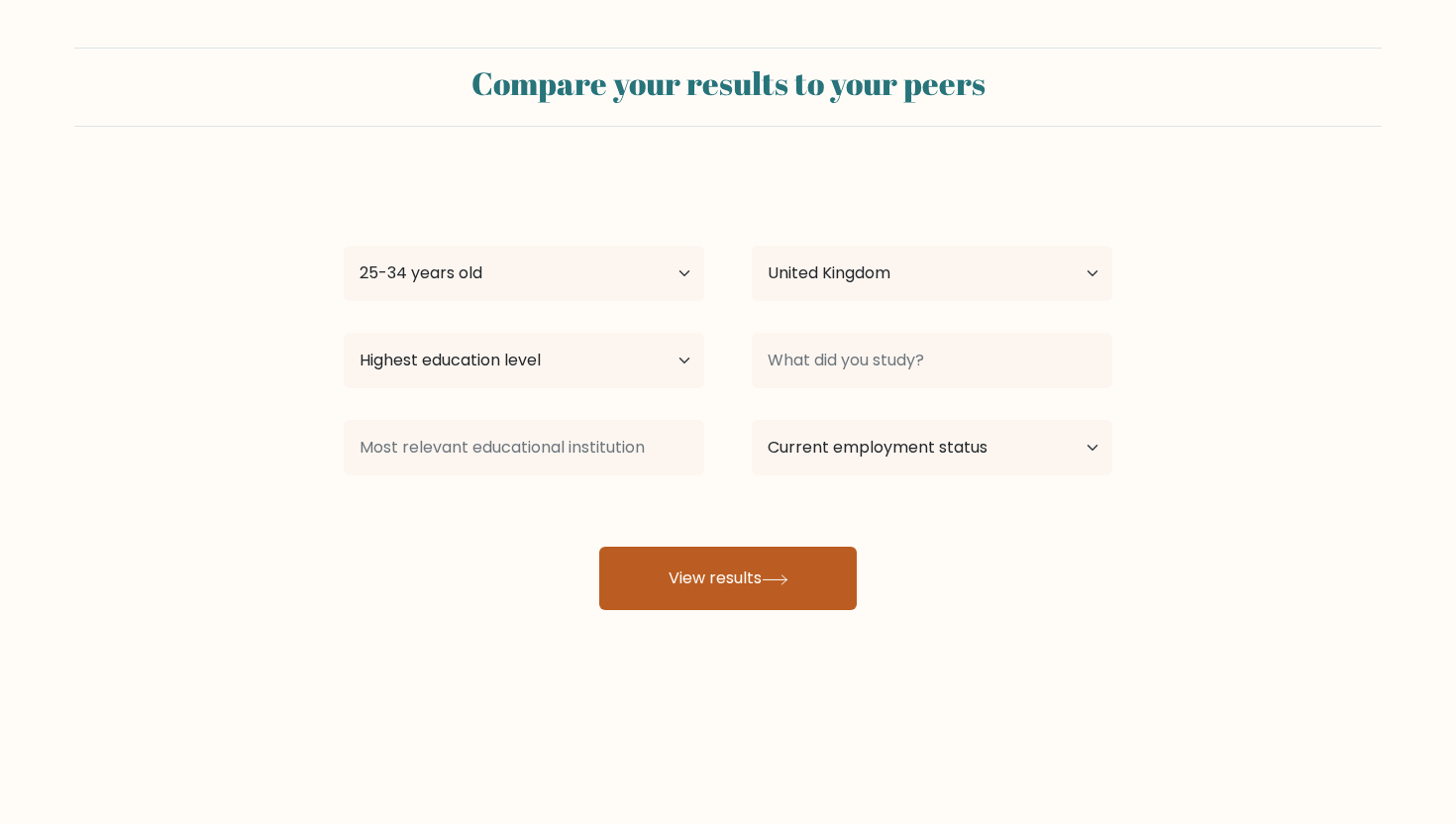 click on "View results" at bounding box center (728, 578) 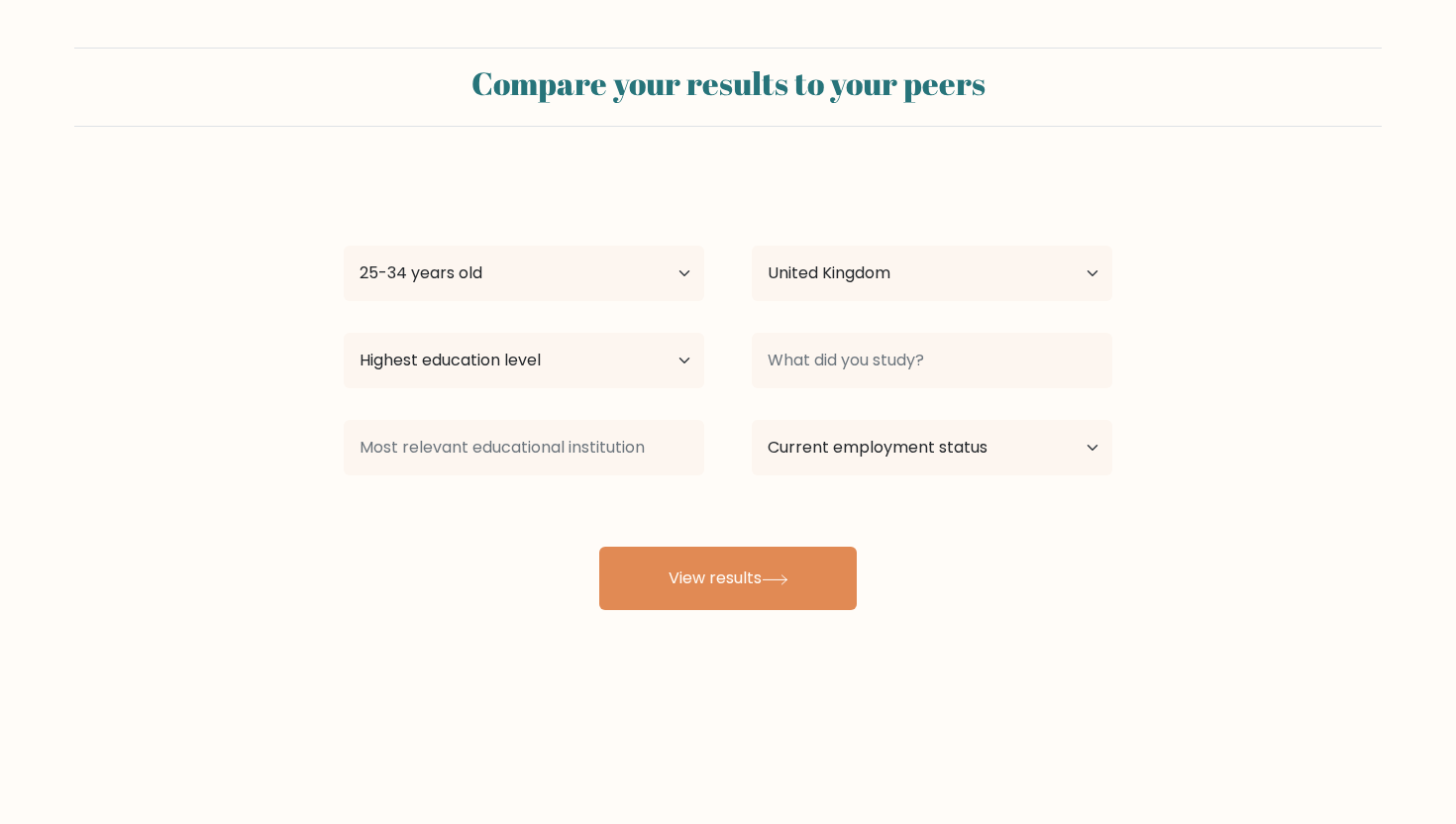 click on "Age
Under 18 years old
18-24 years old
25-34 years old
35-44 years old
45-54 years old
55-64 years old
65 years old and above" at bounding box center (524, 273) 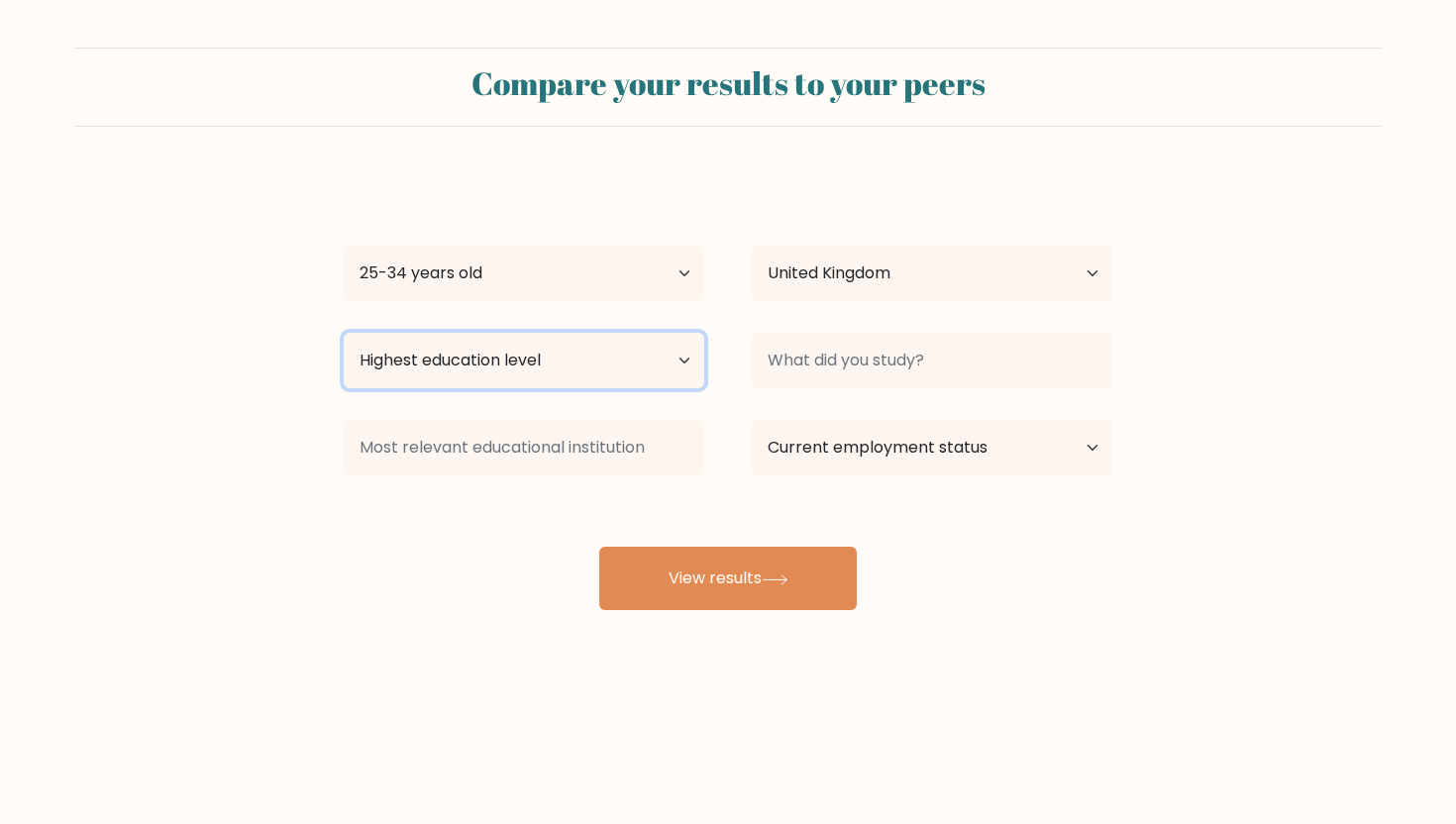click on "Highest education level
No schooling
Primary
Lower Secondary
Upper Secondary
Occupation Specific
Bachelor's degree
Master's degree
Doctoral degree" at bounding box center (524, 360) 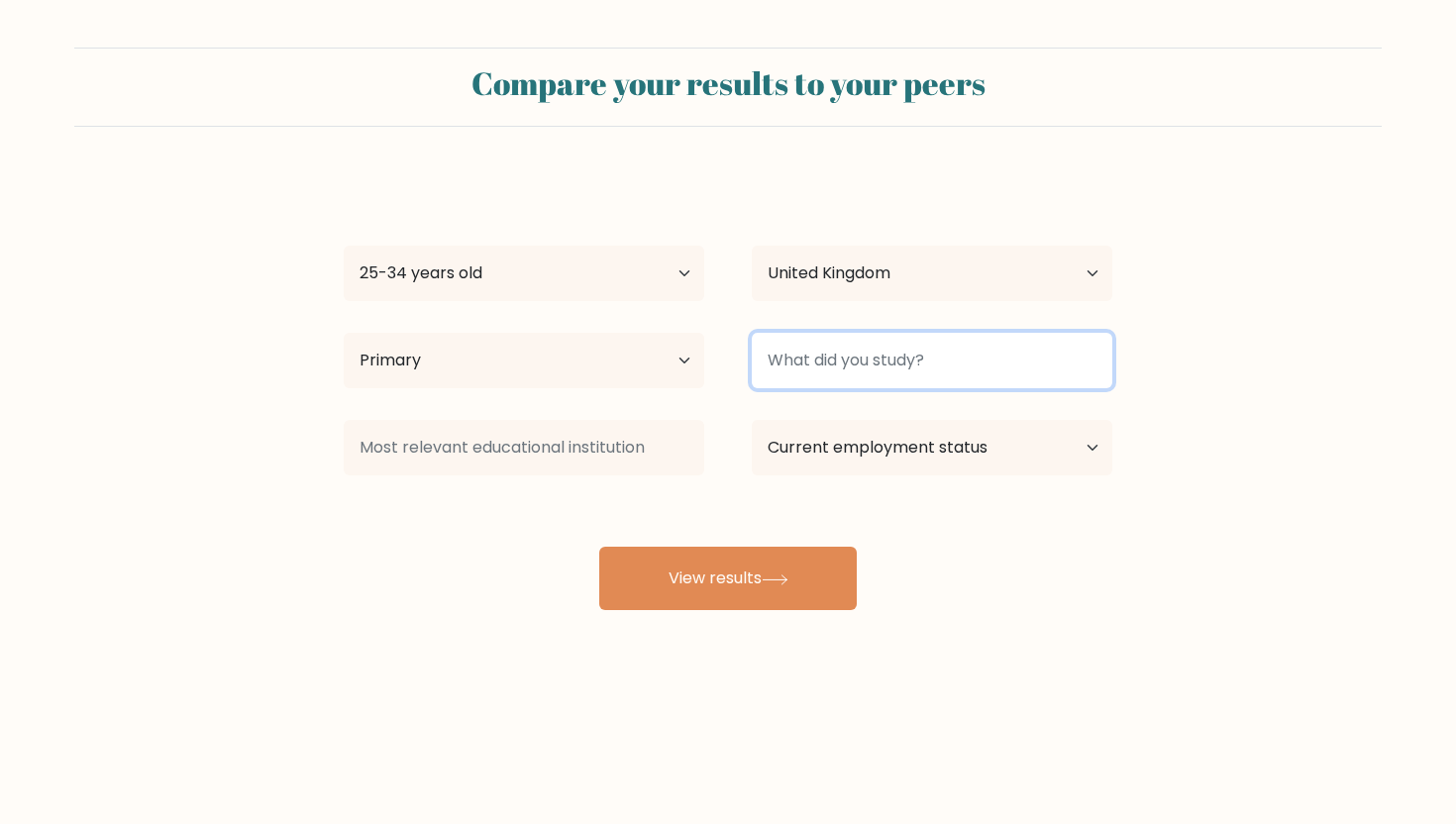 click at bounding box center [932, 360] 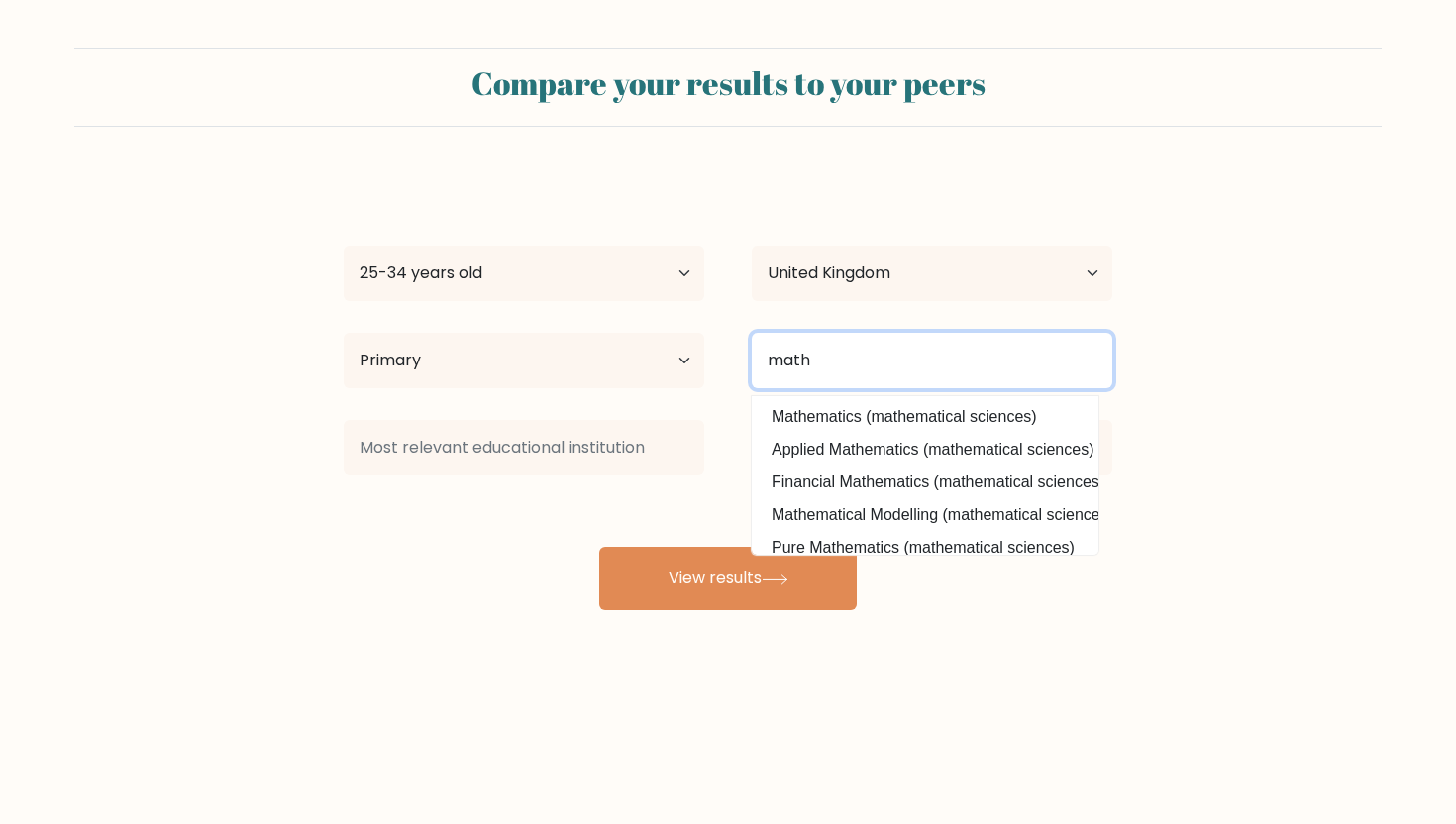 type on "math" 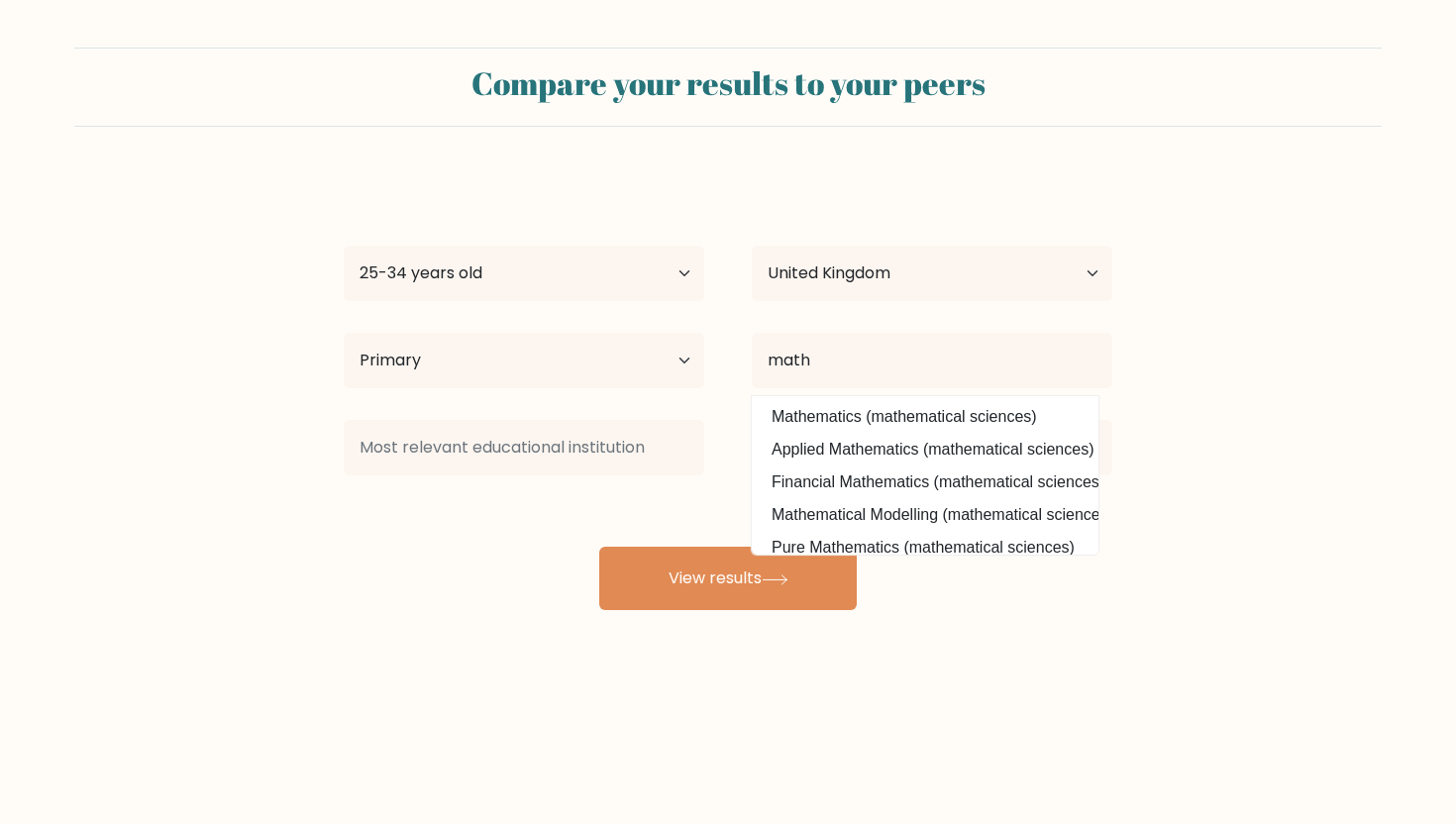 click at bounding box center (524, 448) 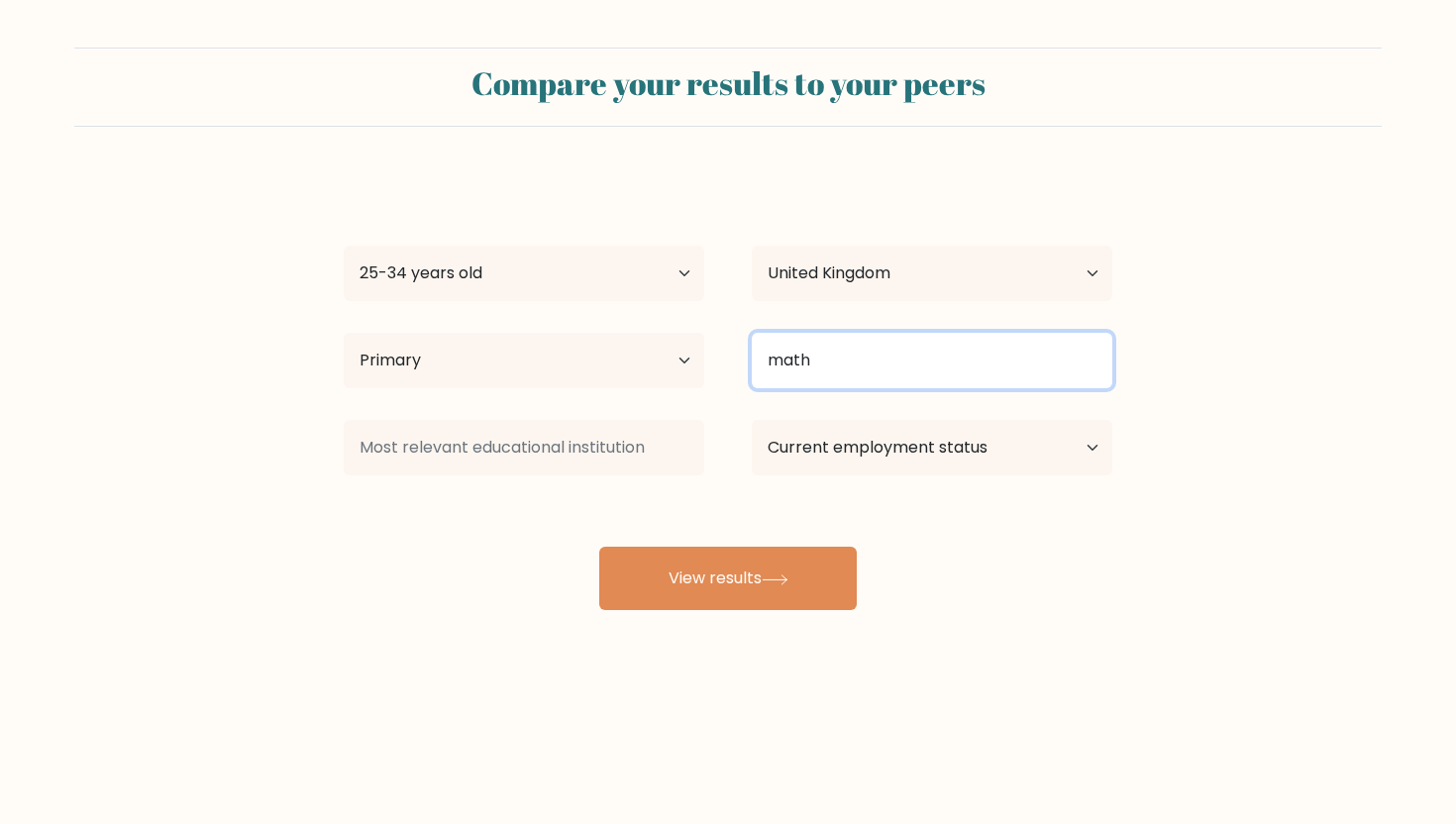 click on "math" at bounding box center [932, 360] 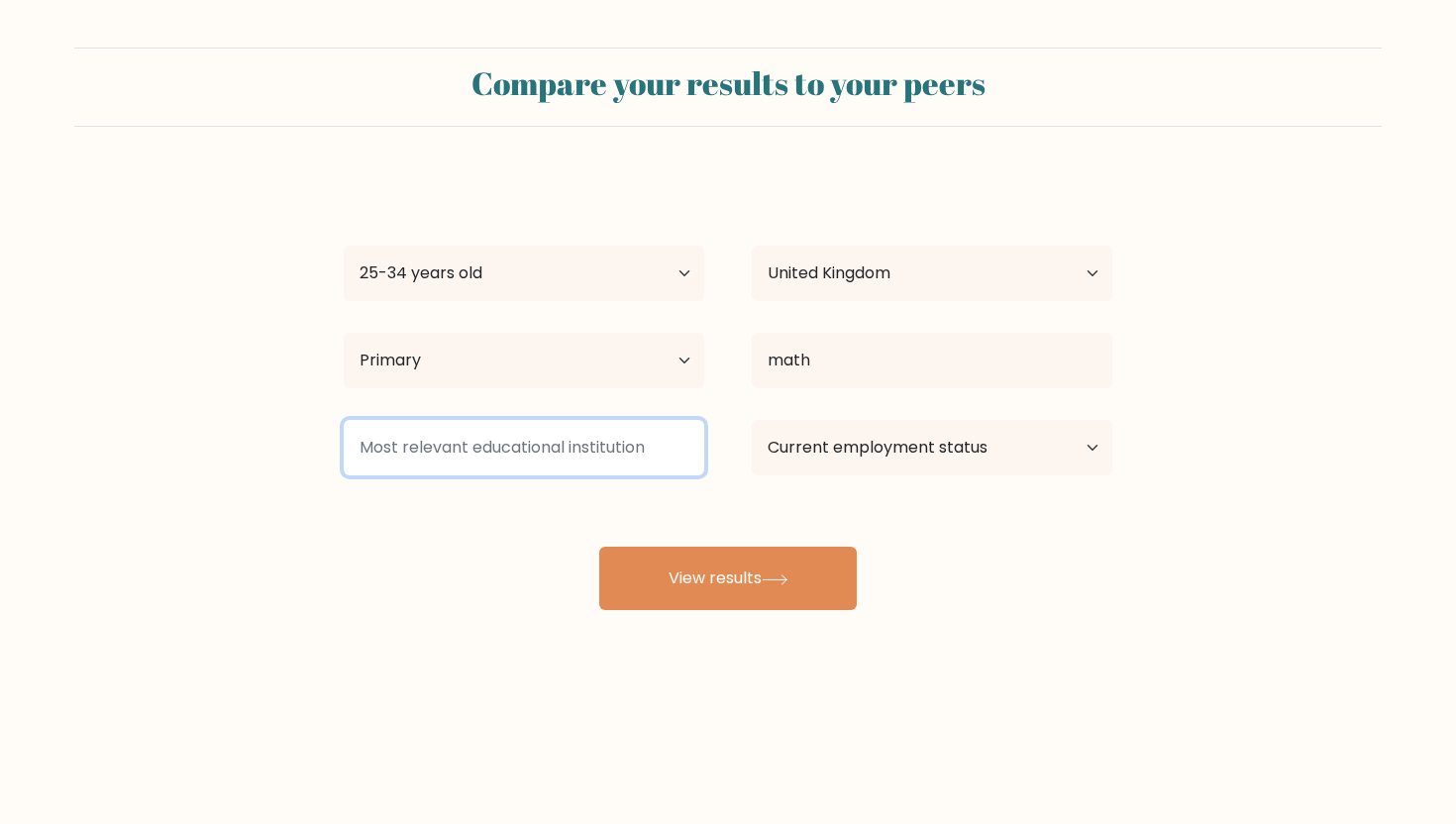 click at bounding box center (524, 448) 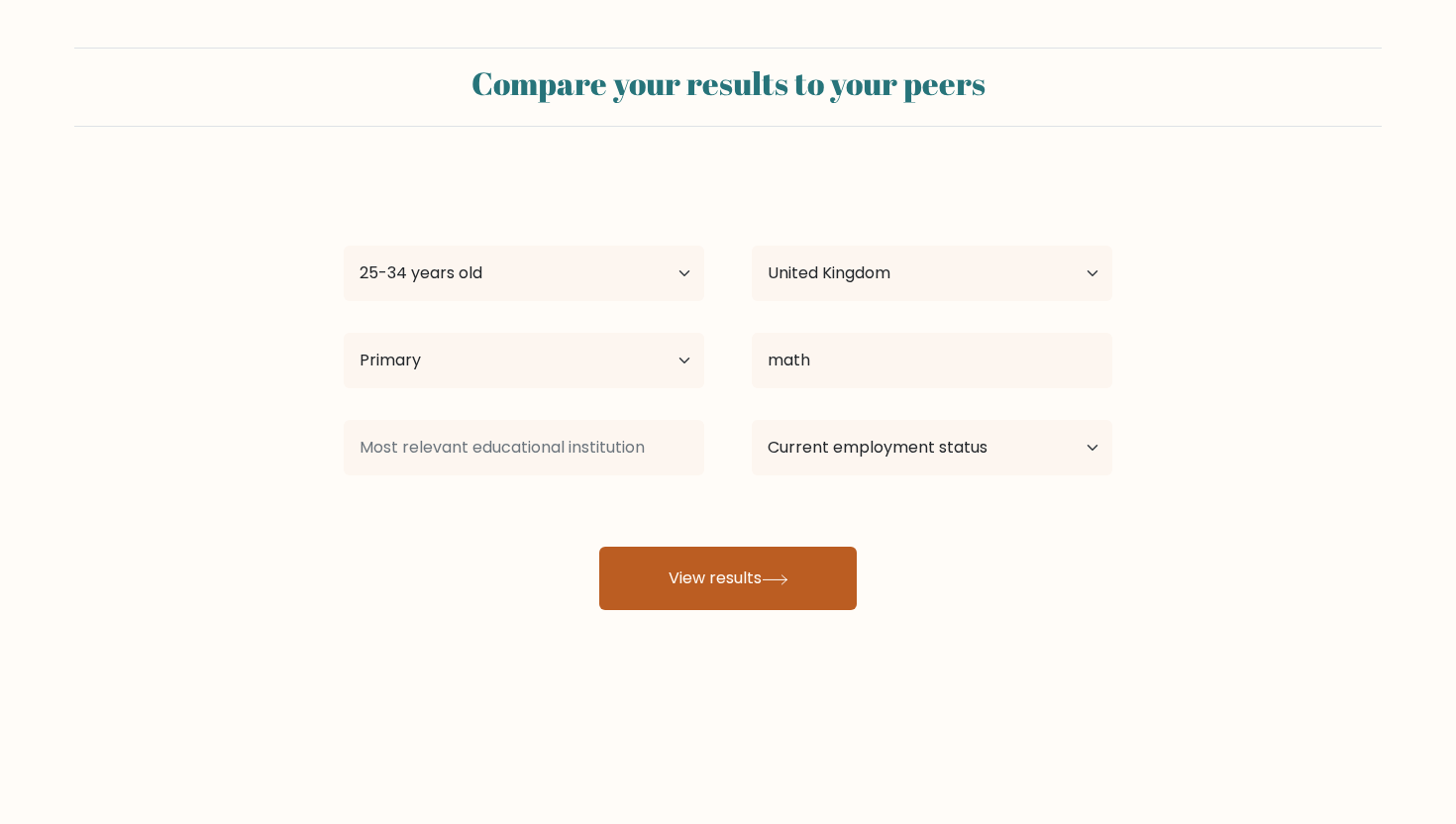 click on "View results" at bounding box center [728, 578] 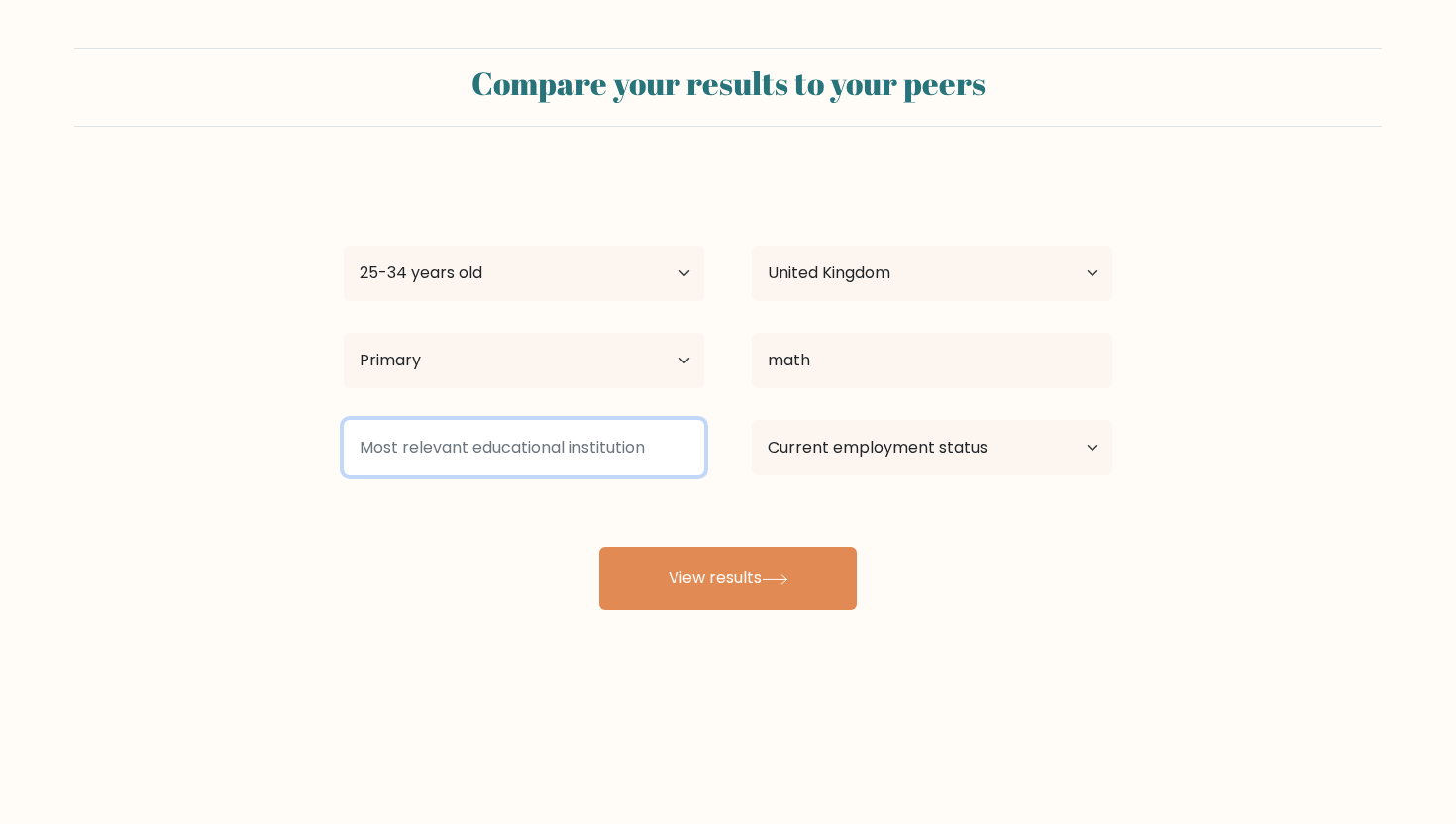 click at bounding box center [524, 448] 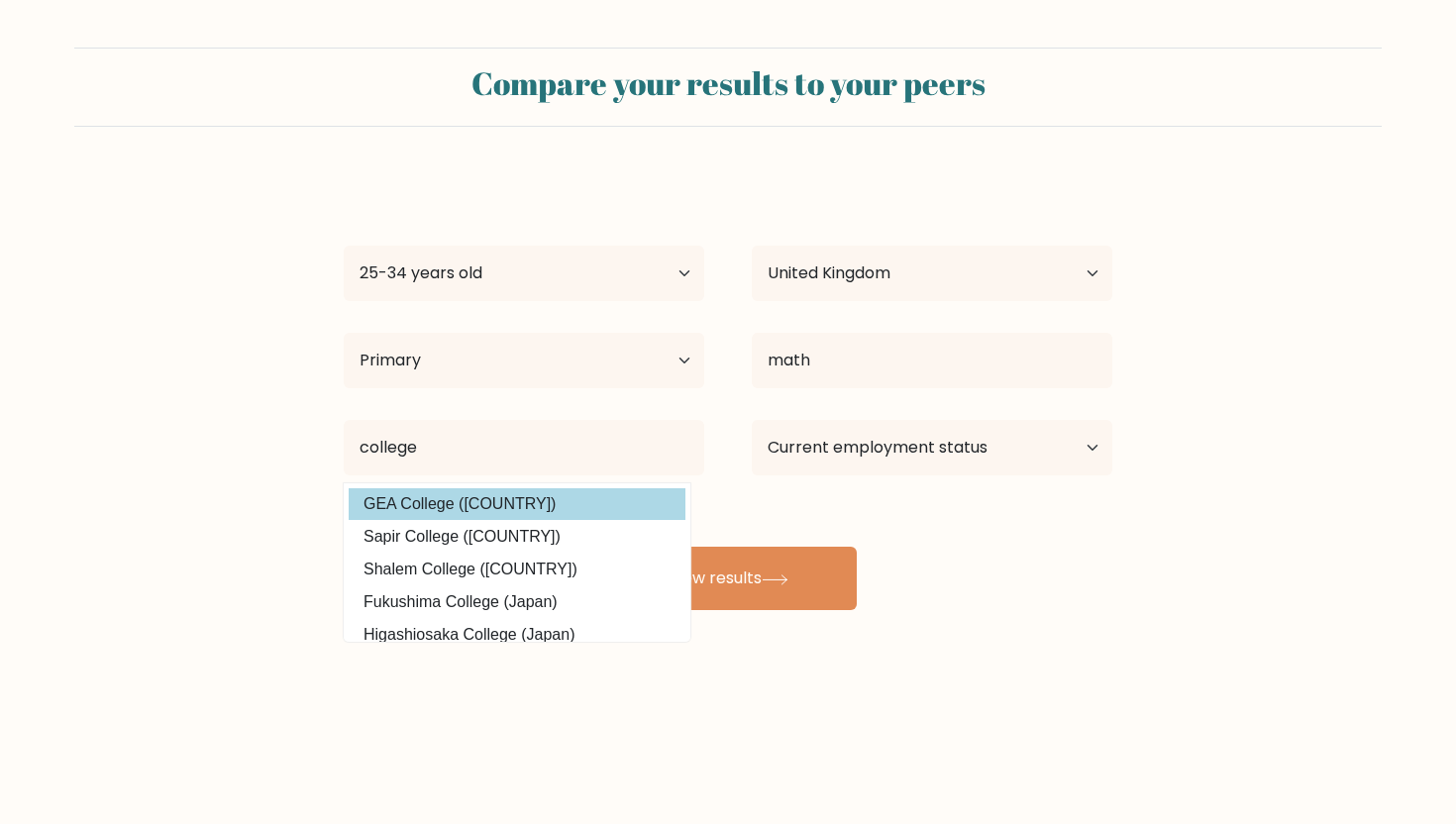 click on "GEA College (Slovenia)" at bounding box center (517, 504) 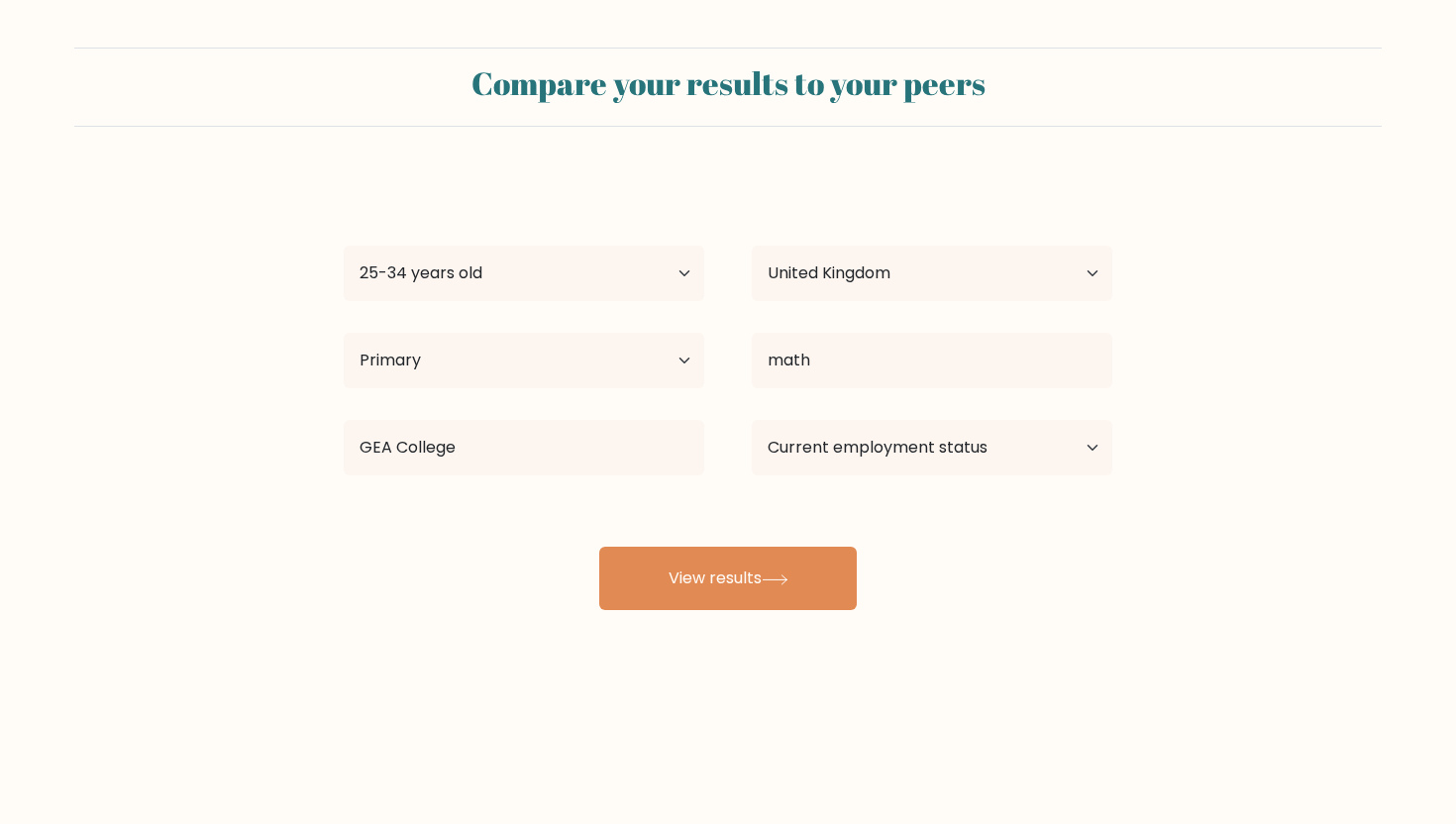 click on "ads
sd
Age
Under 18 years old
18-24 years old
25-34 years old
35-44 years old
45-54 years old
55-64 years old
65 years old and above
Country
Afghanistan
Albania
Algeria
American Samoa
Andorra
Angola
Anguilla
Antarctica
Antigua and Barbuda
Argentina
Armenia
Aruba
Australia
Austria
Azerbaijan
Bahamas
Bahrain
Bangladesh
Barbados
Belarus
Belgium
Belize
Benin
Bermuda
Bhutan
Bolivia
Bonaire, Sint Eustatius and Saba
Bosnia and Herzegovina
Botswana
Bouvet Island
Brazil
Brunei
Chad" at bounding box center (728, 392) 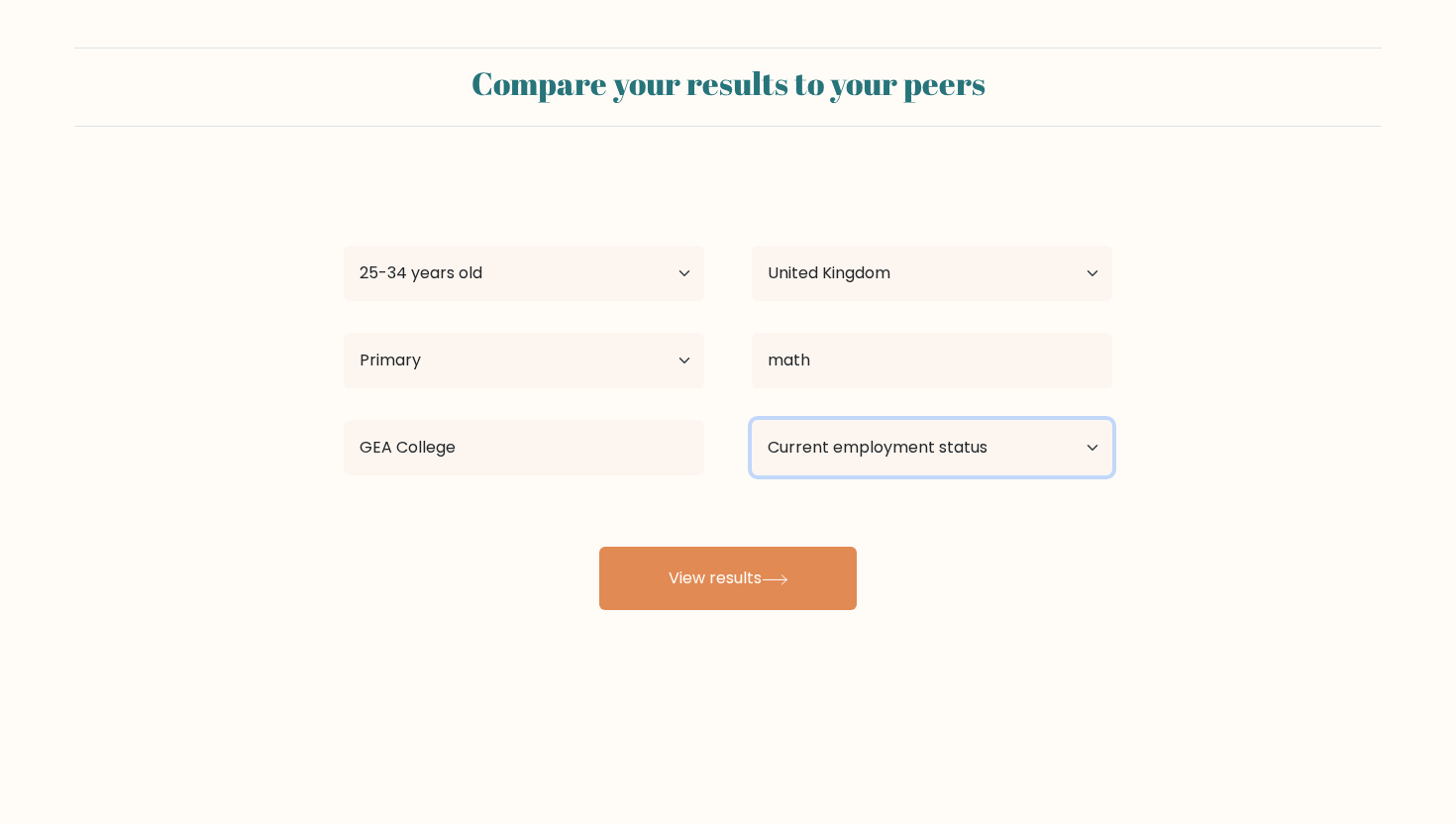 click on "Current employment status
Employed
Student
Retired
Other / prefer not to answer" at bounding box center [932, 448] 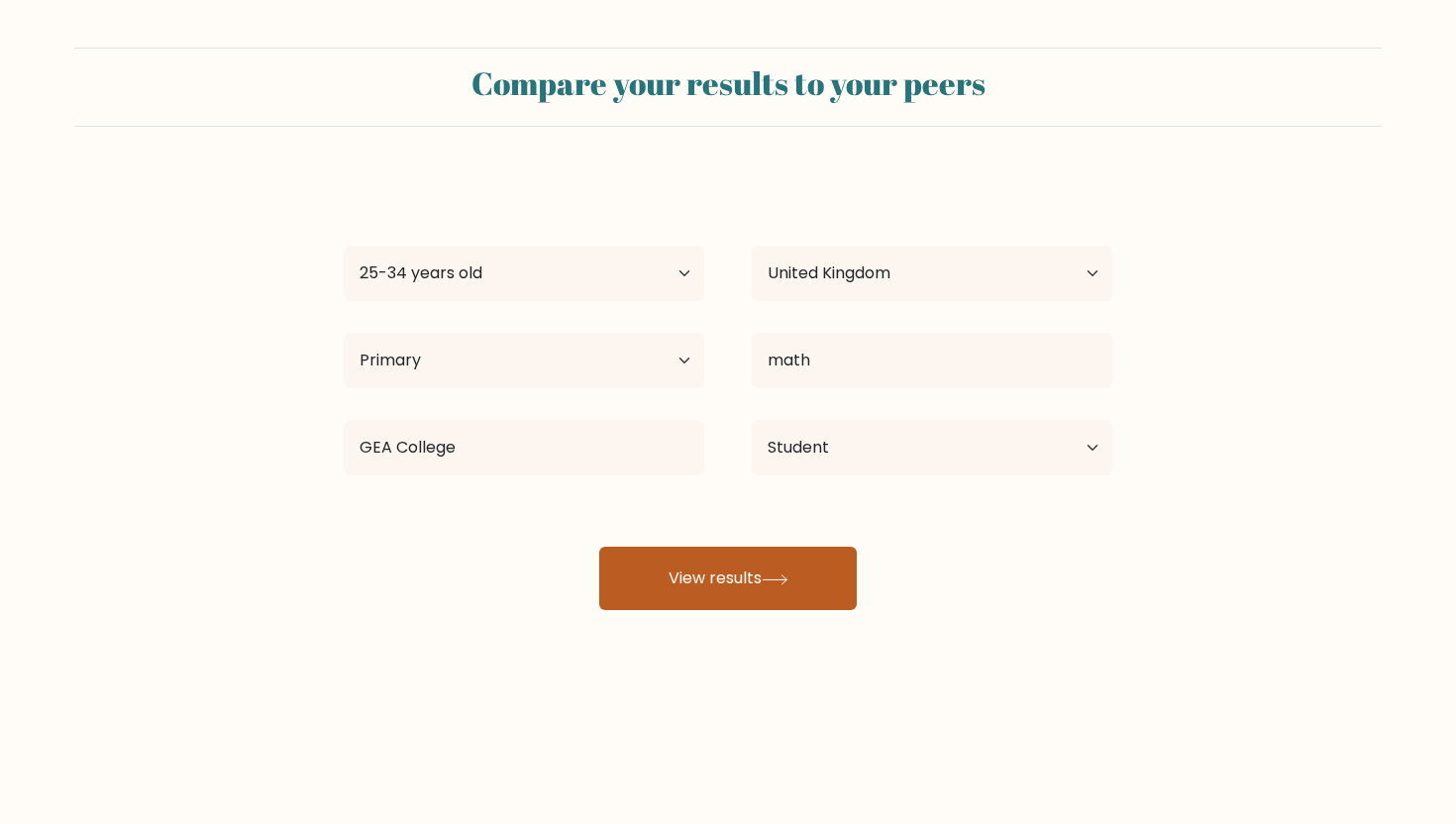 click on "View results" at bounding box center (728, 578) 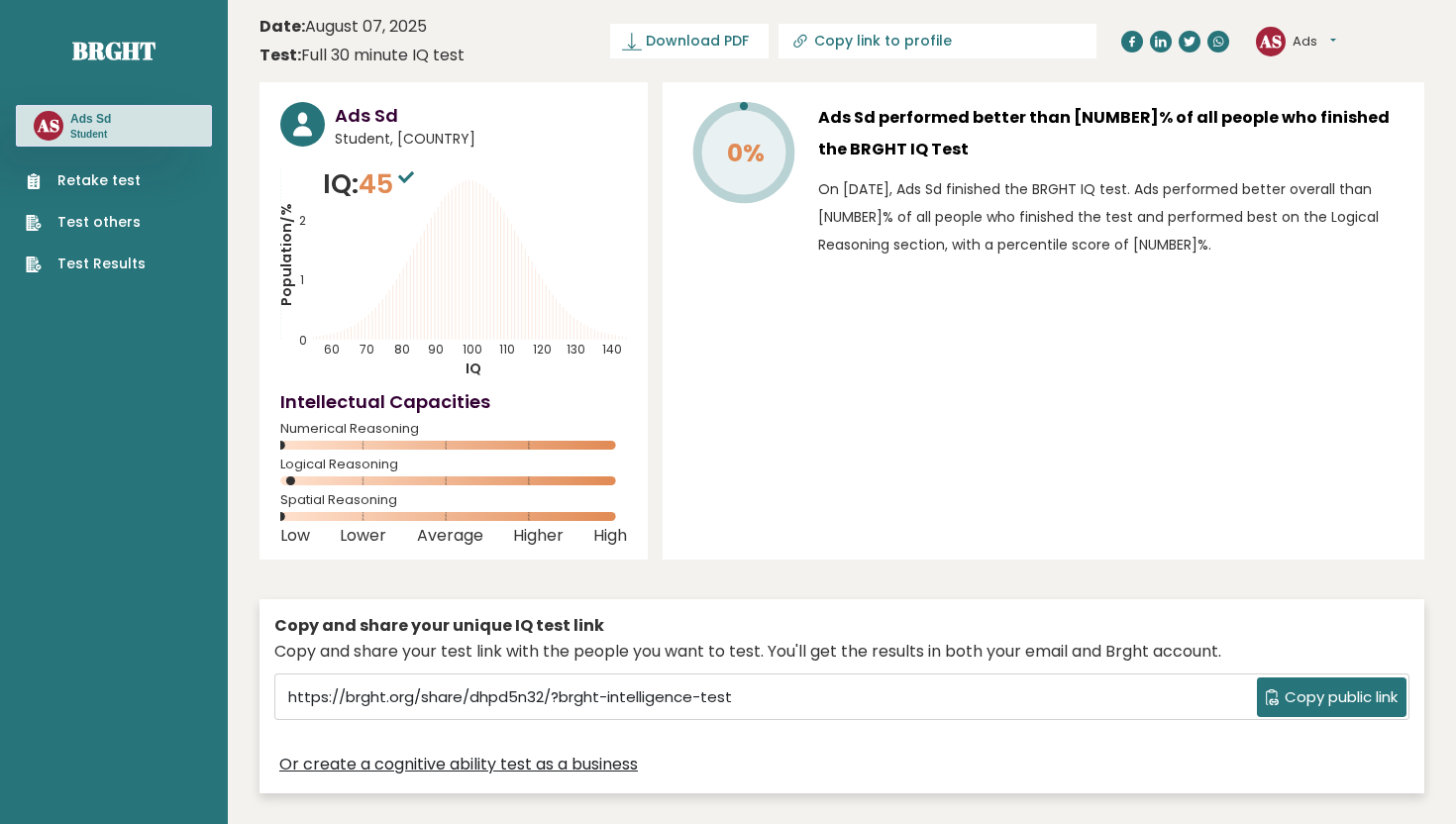 scroll, scrollTop: 0, scrollLeft: 0, axis: both 